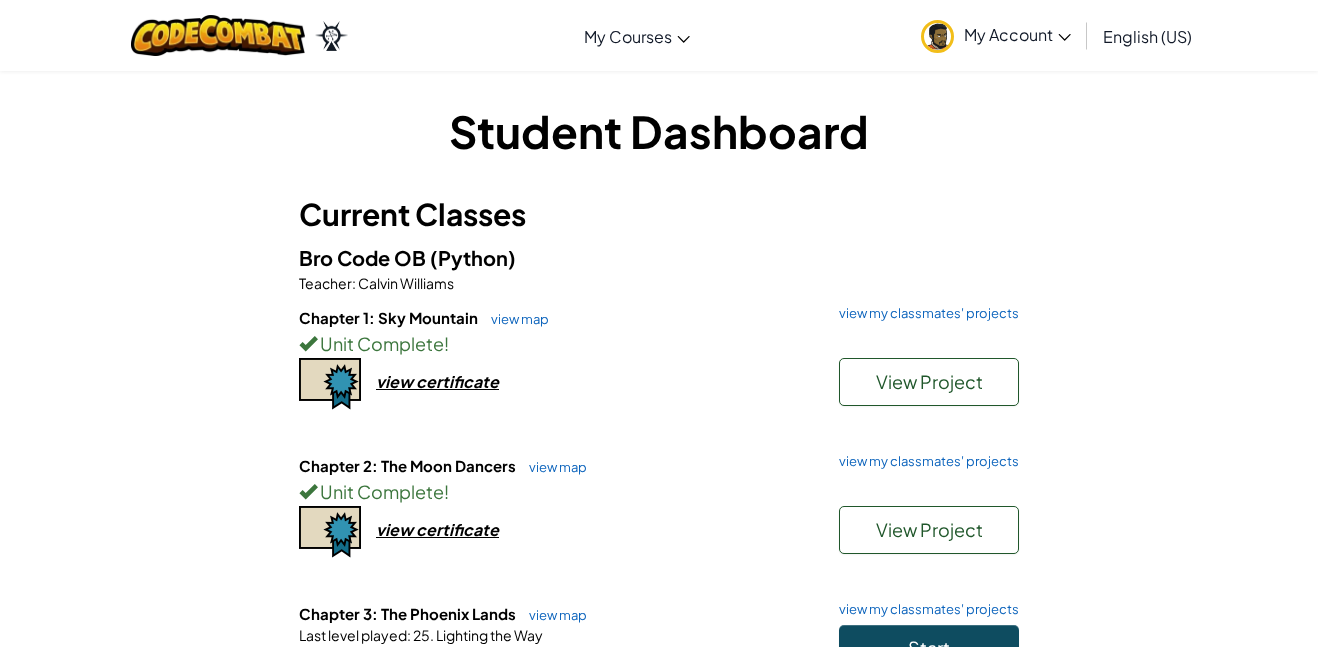 scroll, scrollTop: 0, scrollLeft: 0, axis: both 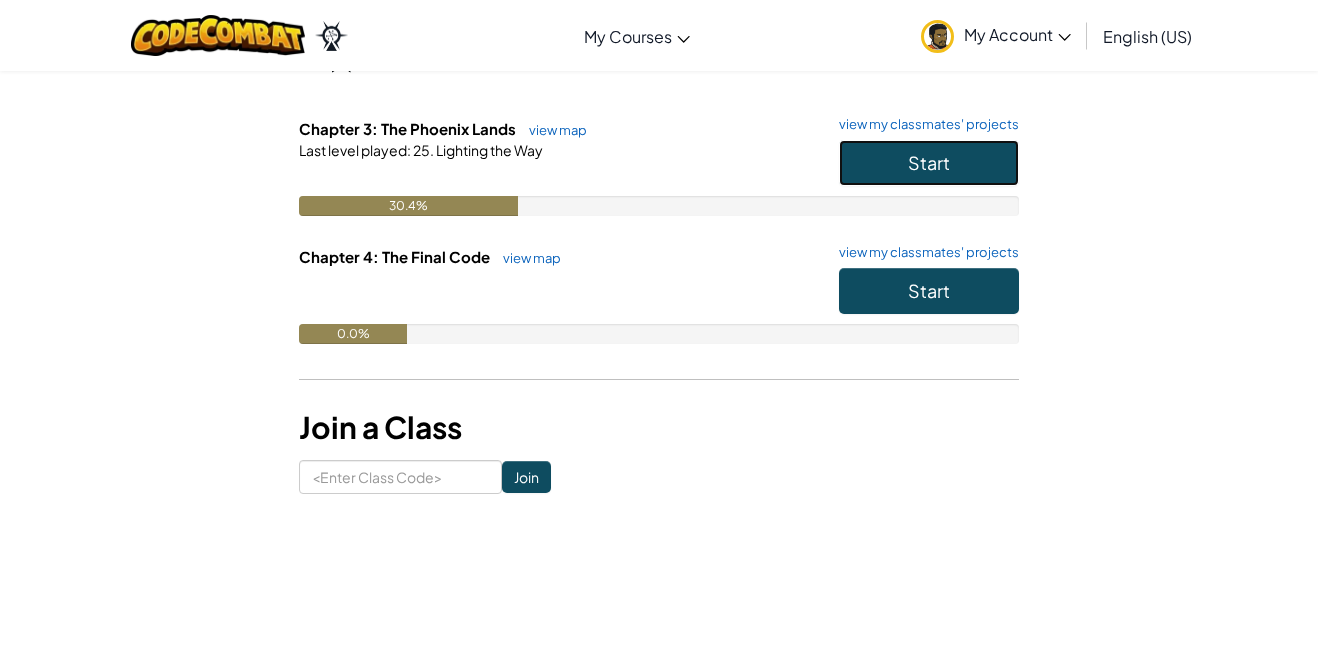 click on "Start" at bounding box center (929, 163) 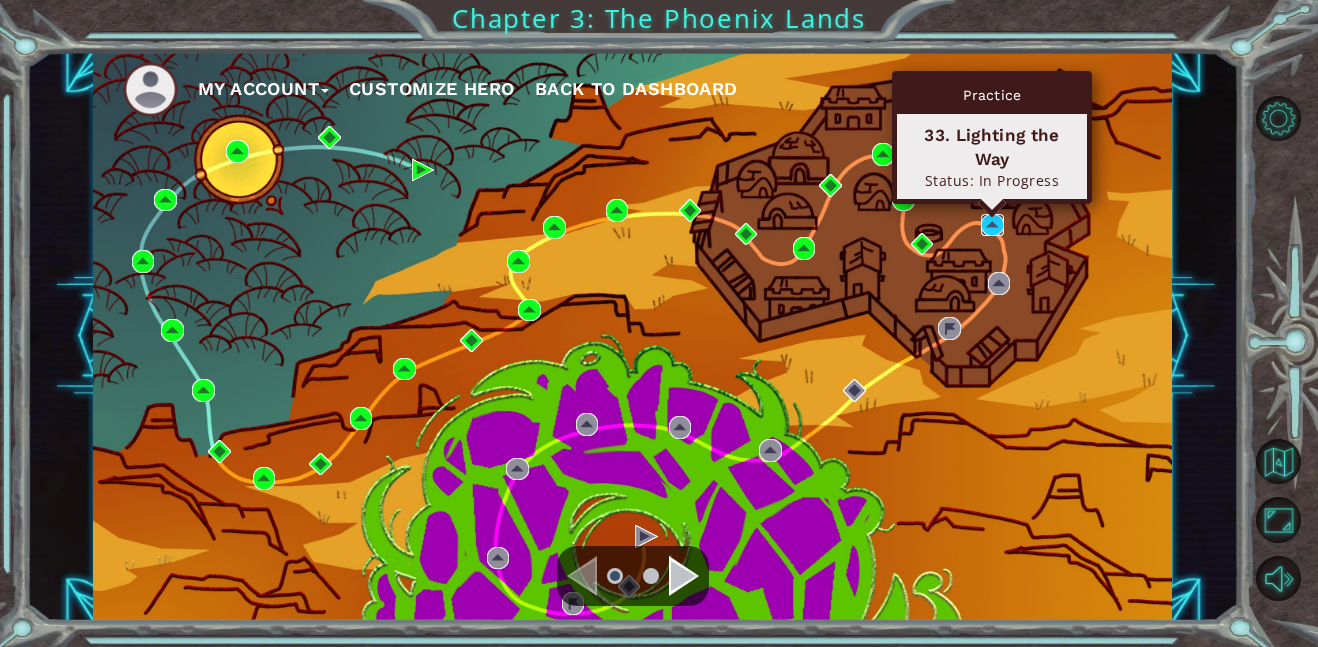 click at bounding box center [992, 225] 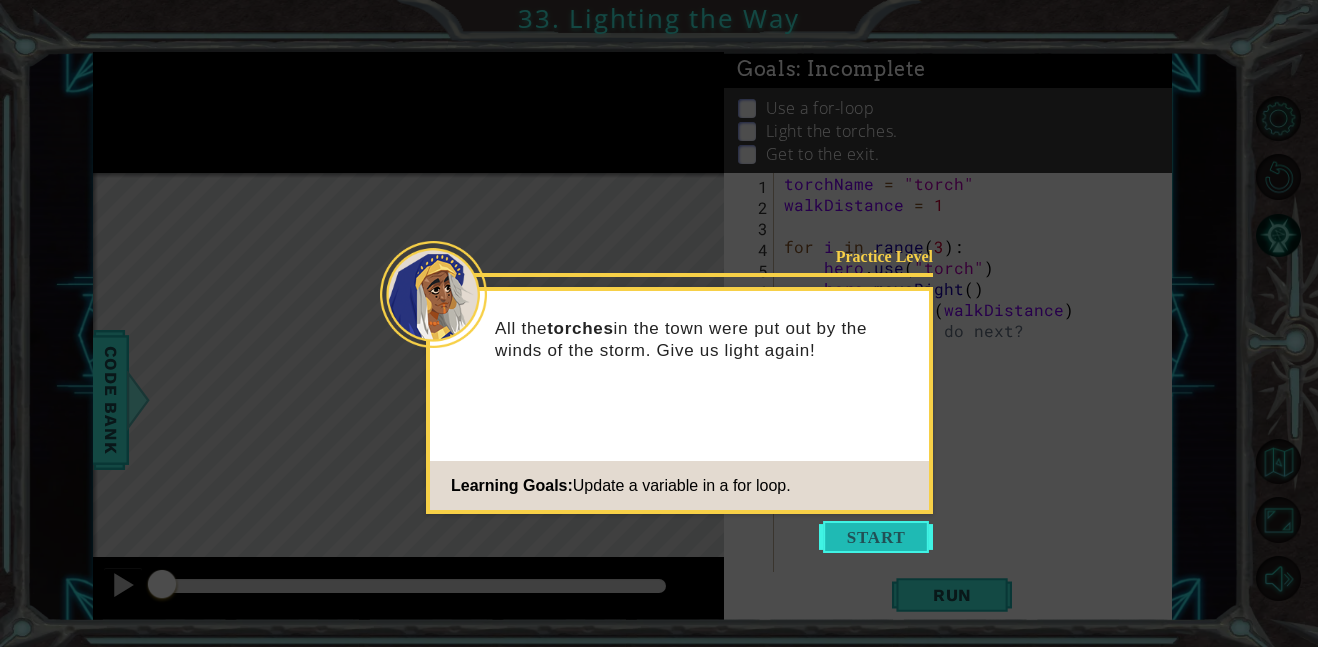 click at bounding box center (876, 537) 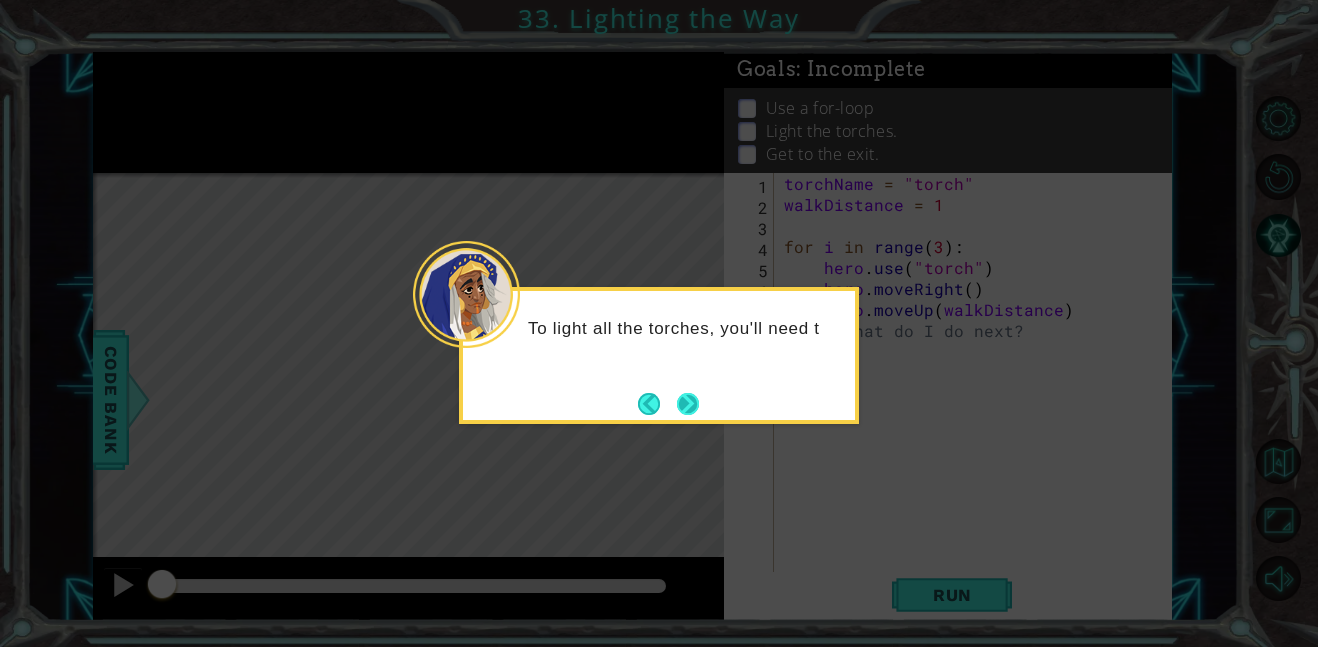 click at bounding box center (688, 404) 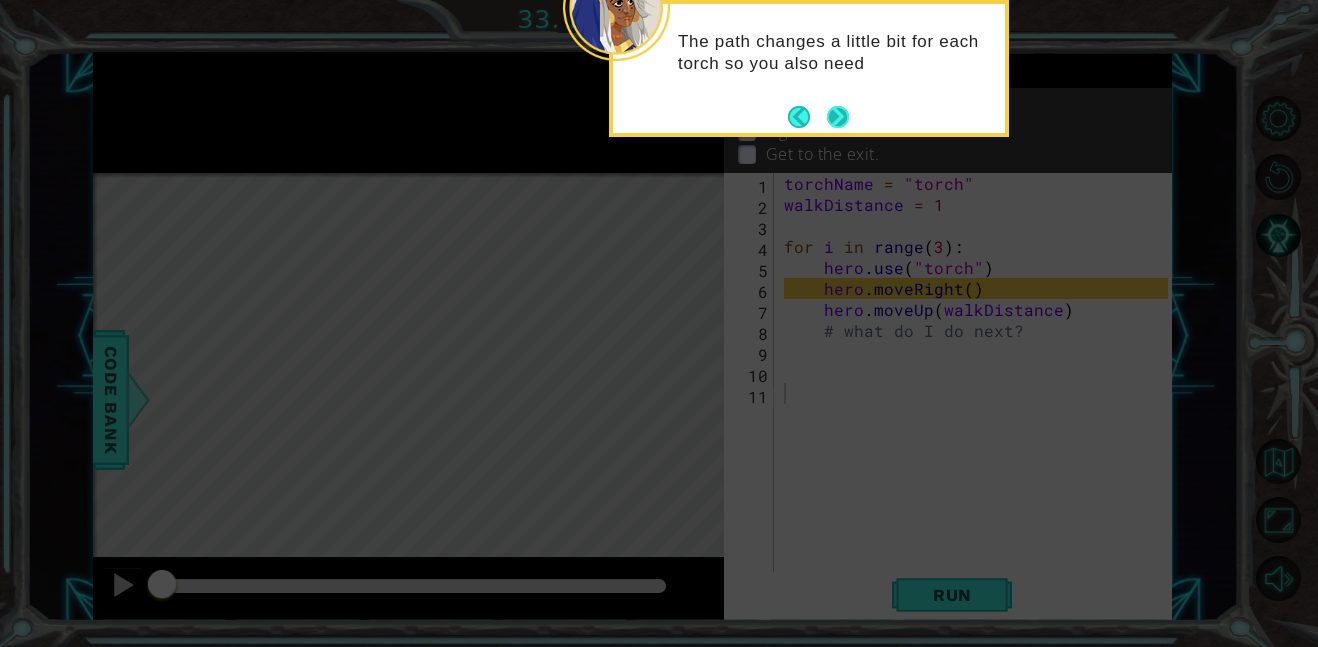 click at bounding box center (838, 117) 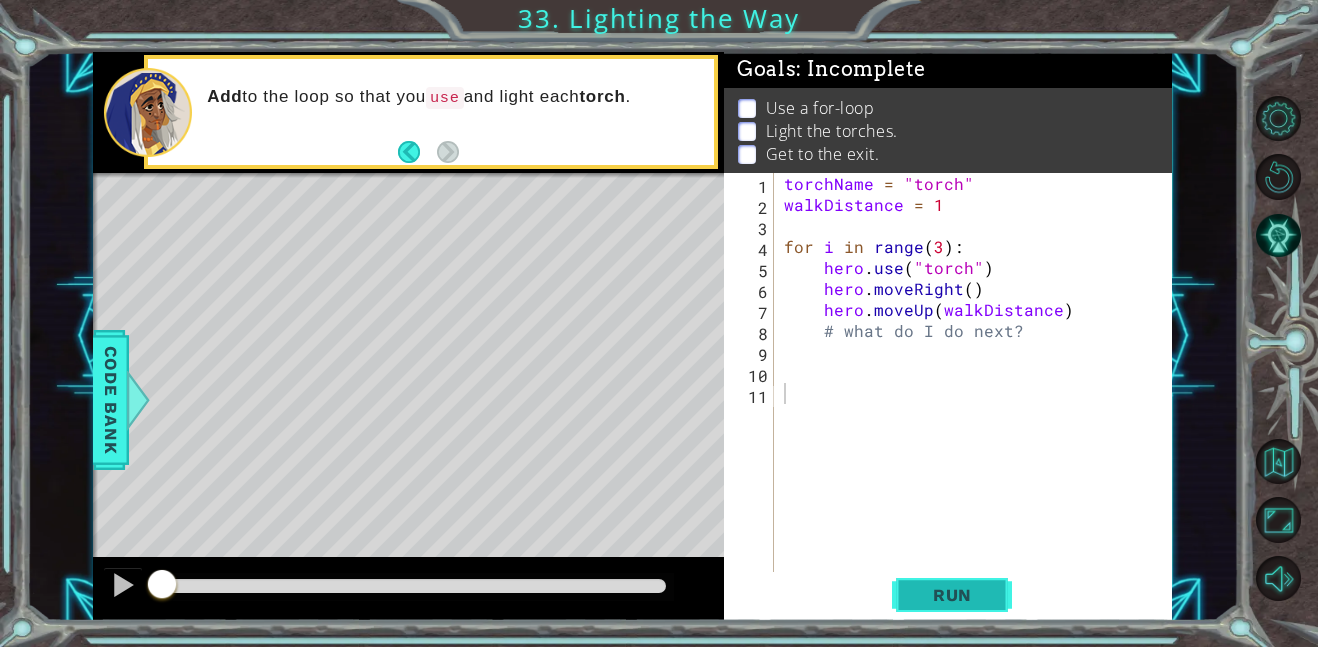 click on "Run" at bounding box center (952, 595) 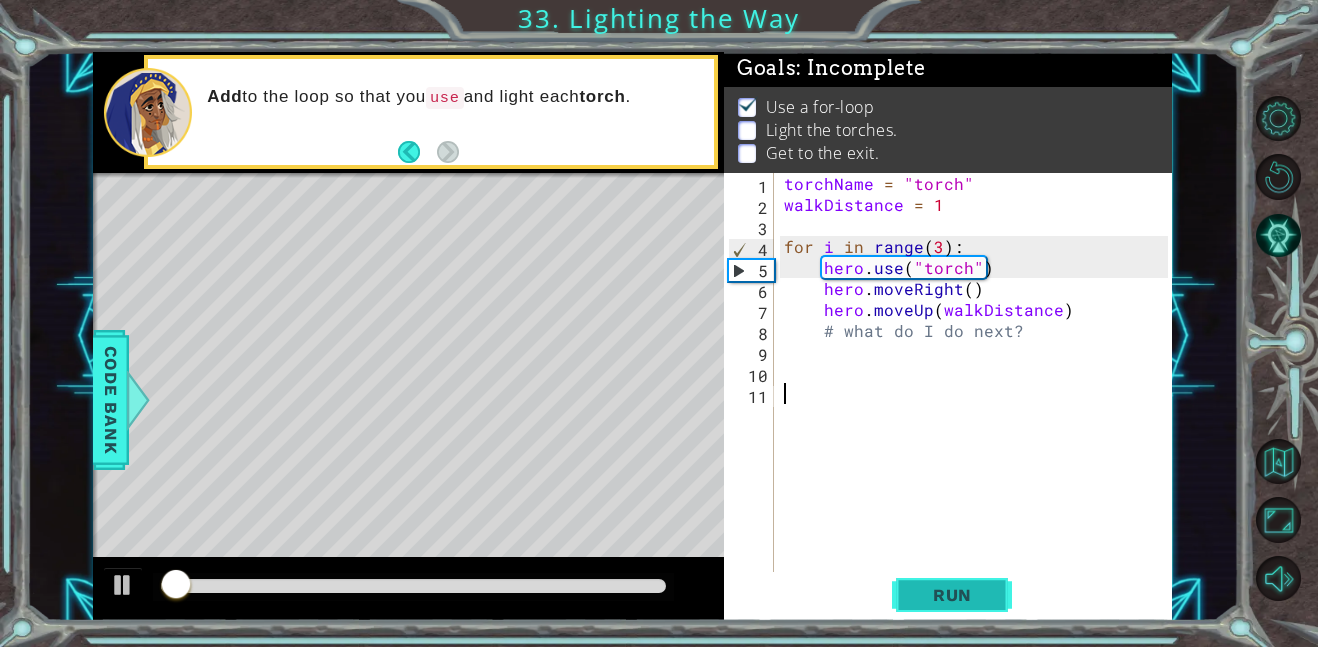 scroll, scrollTop: 2, scrollLeft: 0, axis: vertical 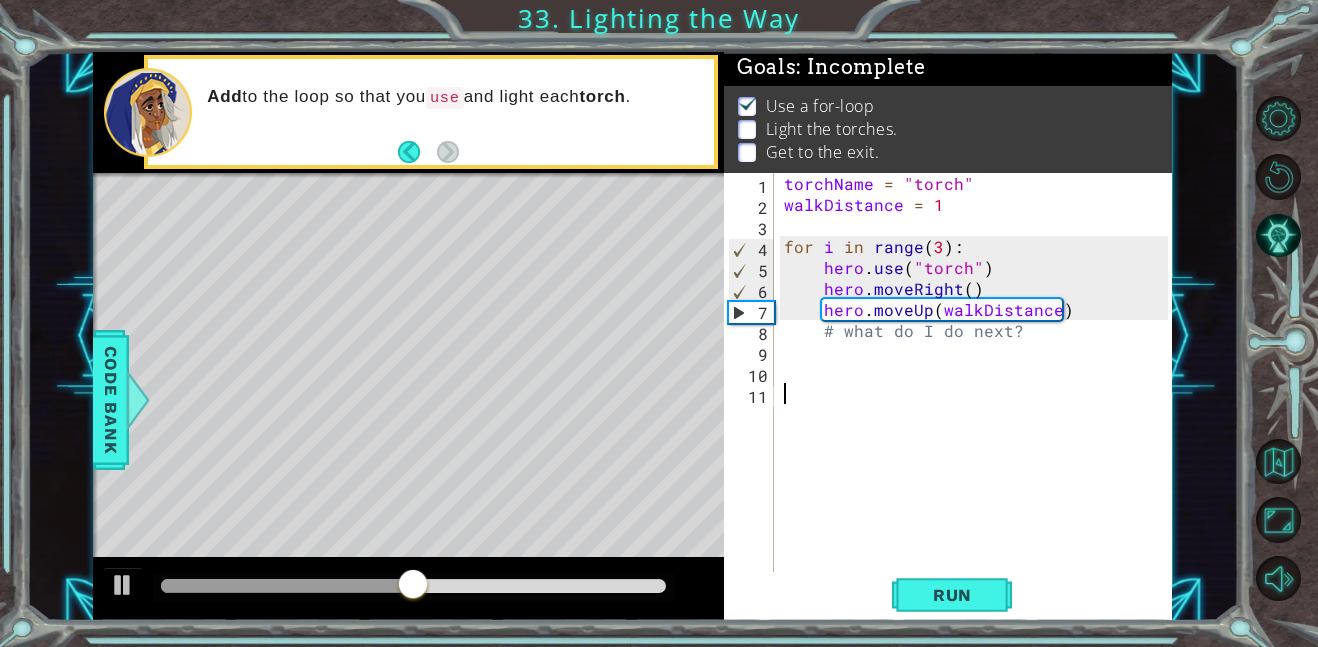 click on "torchName   =   "torch" walkDistance   =   1 for   i   in   range ( 3 ) :      hero . use ( "torch" )      hero . moveRight ( )      hero . moveUp ( walkDistance )      # what do I do next?" at bounding box center (979, 393) 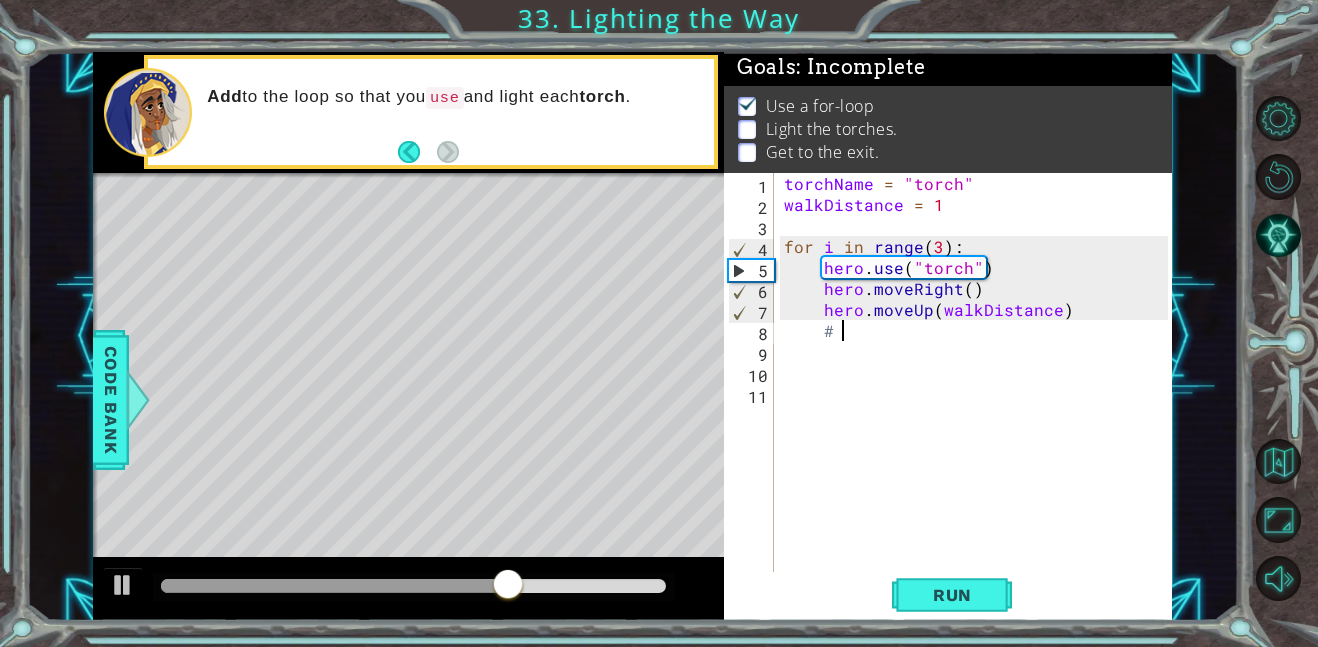 type on "#" 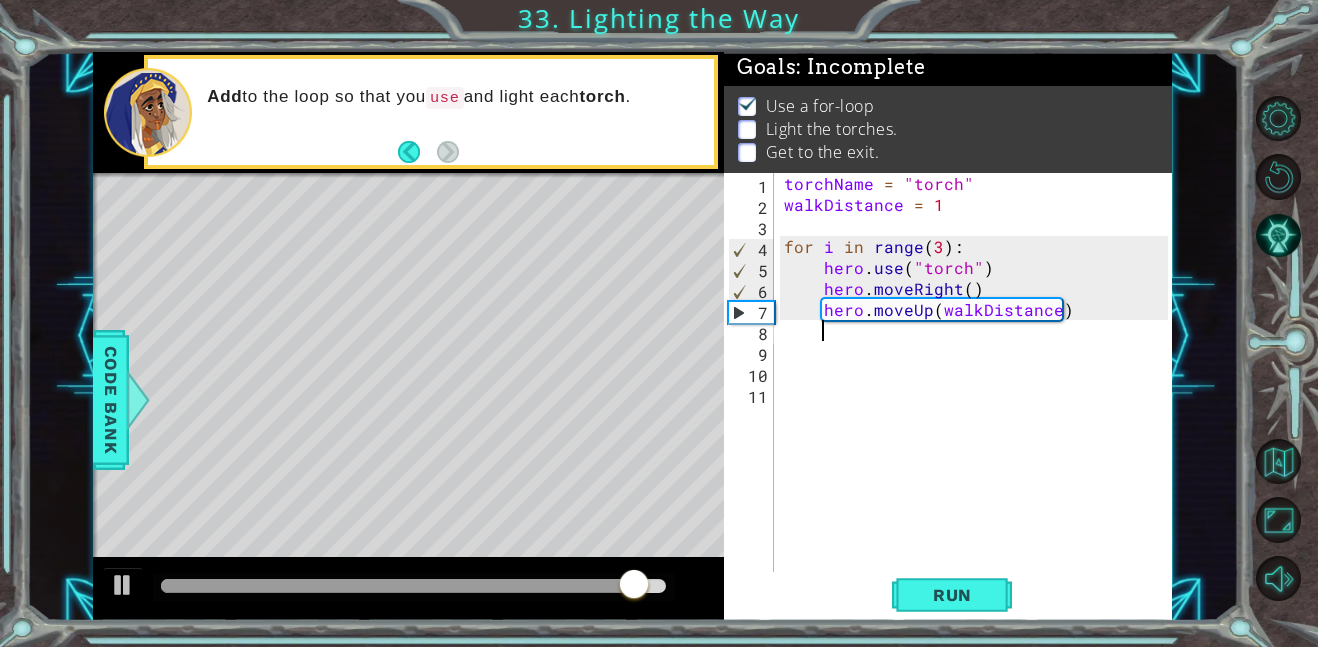 scroll, scrollTop: 0, scrollLeft: 2, axis: horizontal 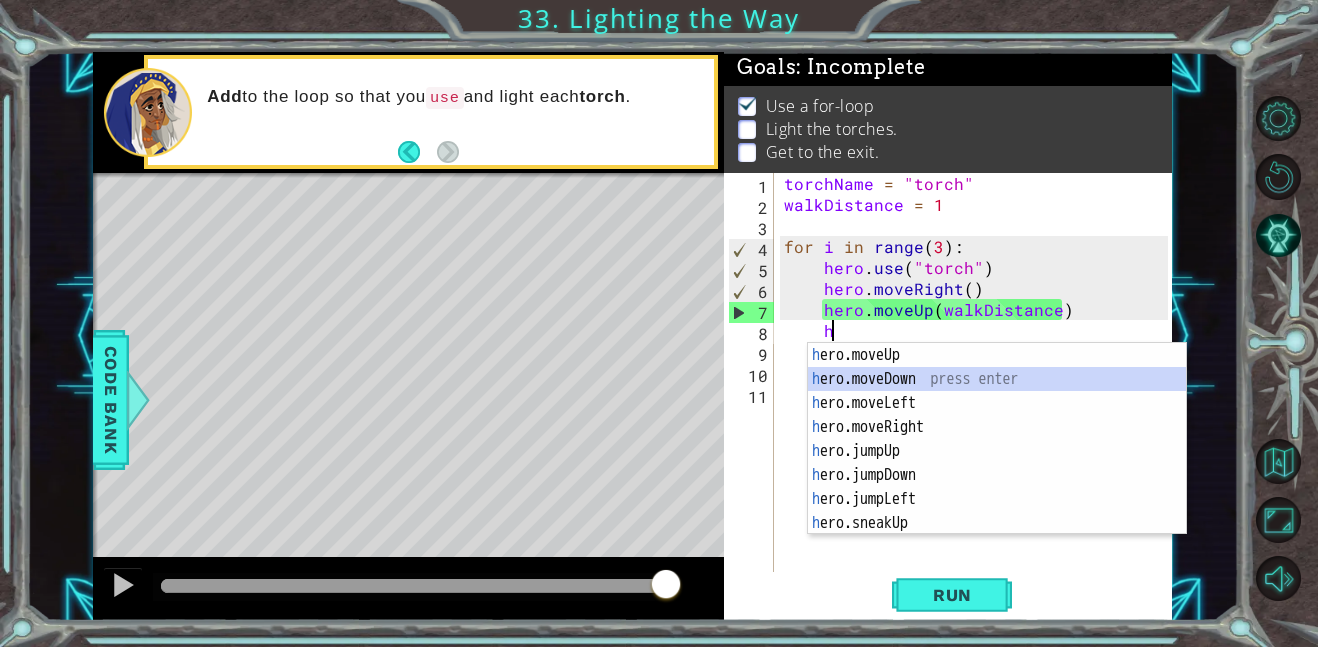 click on "h ero.moveUp press enter h ero.moveDown press enter h ero.moveLeft press enter h ero.moveRight press enter h ero.jumpUp press enter h ero.jumpDown press enter h ero.jumpLeft press enter h ero.sneakUp press enter h ero.jumpRight press enter" at bounding box center [997, 463] 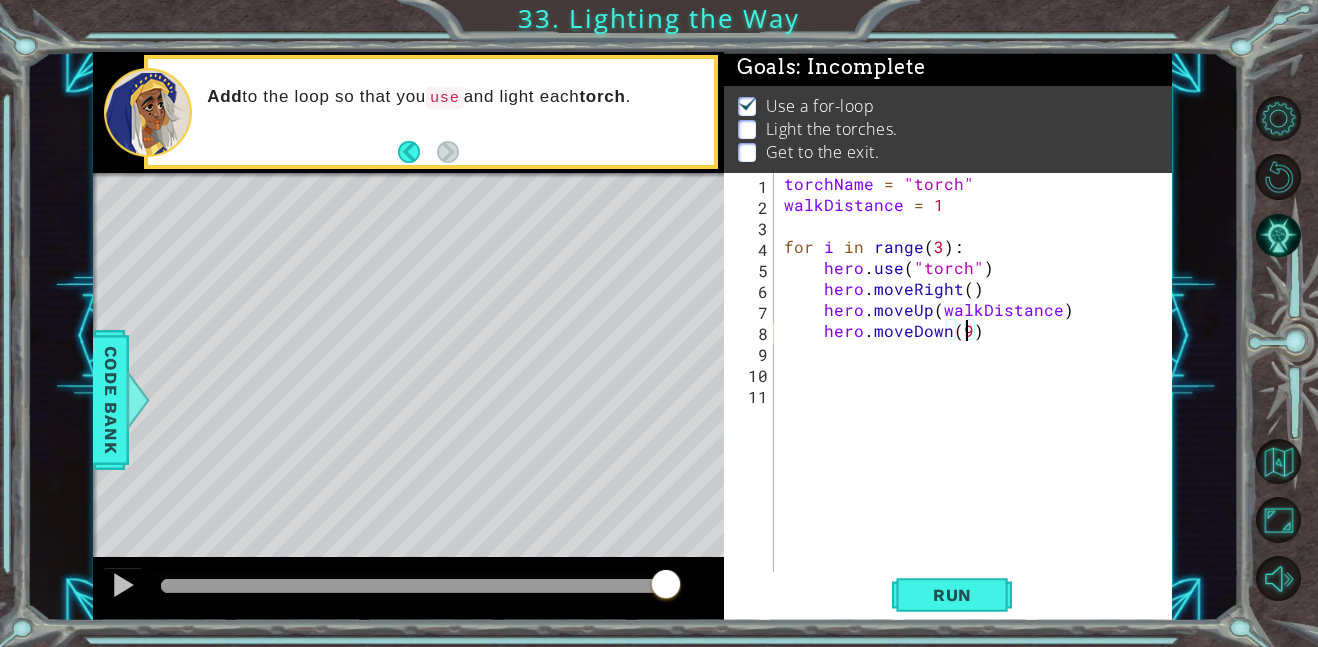 scroll, scrollTop: 0, scrollLeft: 11, axis: horizontal 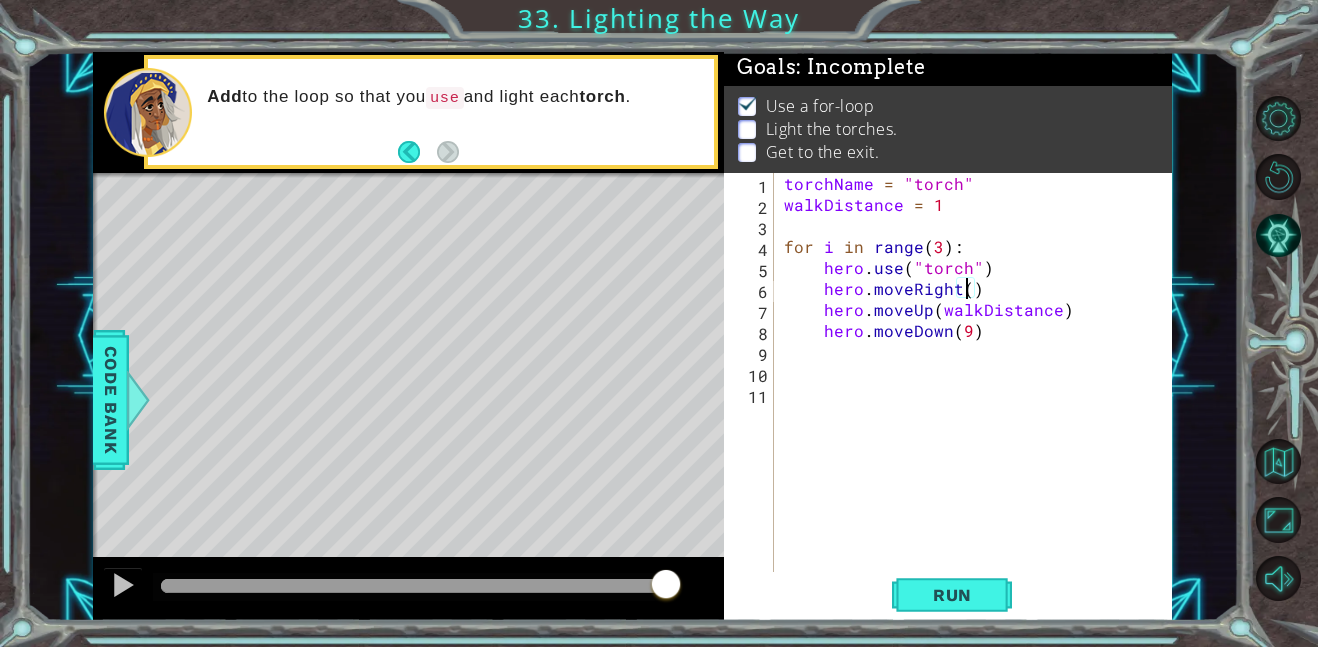 type on "hero.moveRight(9)" 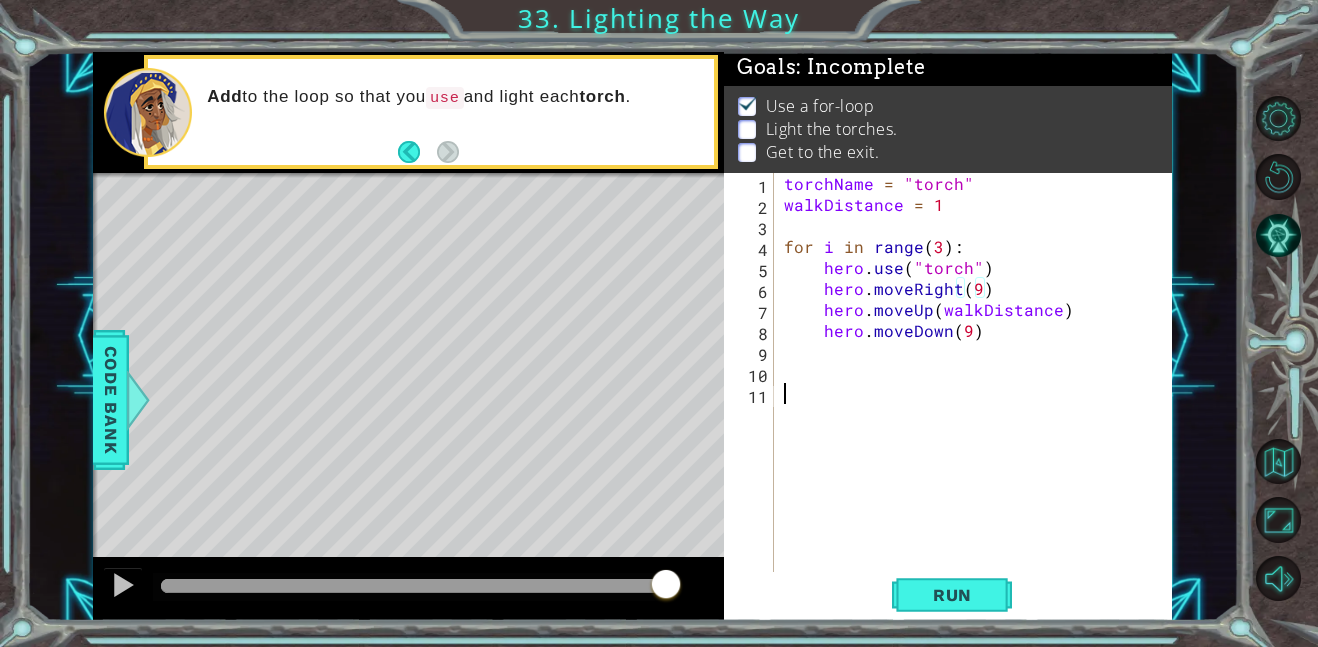 click on "torchName   =   "torch" walkDistance   =   1 for   i   in   range ( 3 ) :      hero . use ( "torch" )      hero . moveRight ( 9 )      hero . moveUp ( walkDistance )      hero . moveDown ( 9 )" at bounding box center (979, 393) 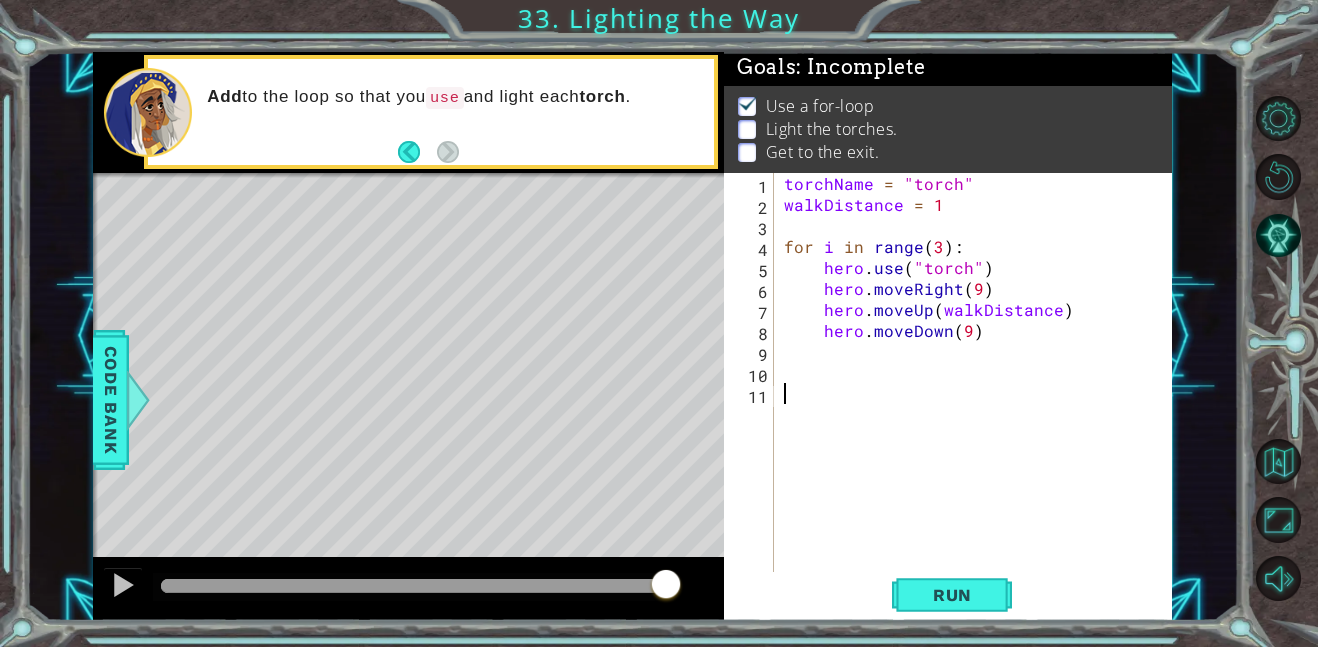 click on "torchName   =   "torch" walkDistance   =   1 for   i   in   range ( 3 ) :      hero . use ( "torch" )      hero . moveRight ( 9 )      hero . moveUp ( walkDistance )      hero . moveDown ( 9 )" at bounding box center [979, 393] 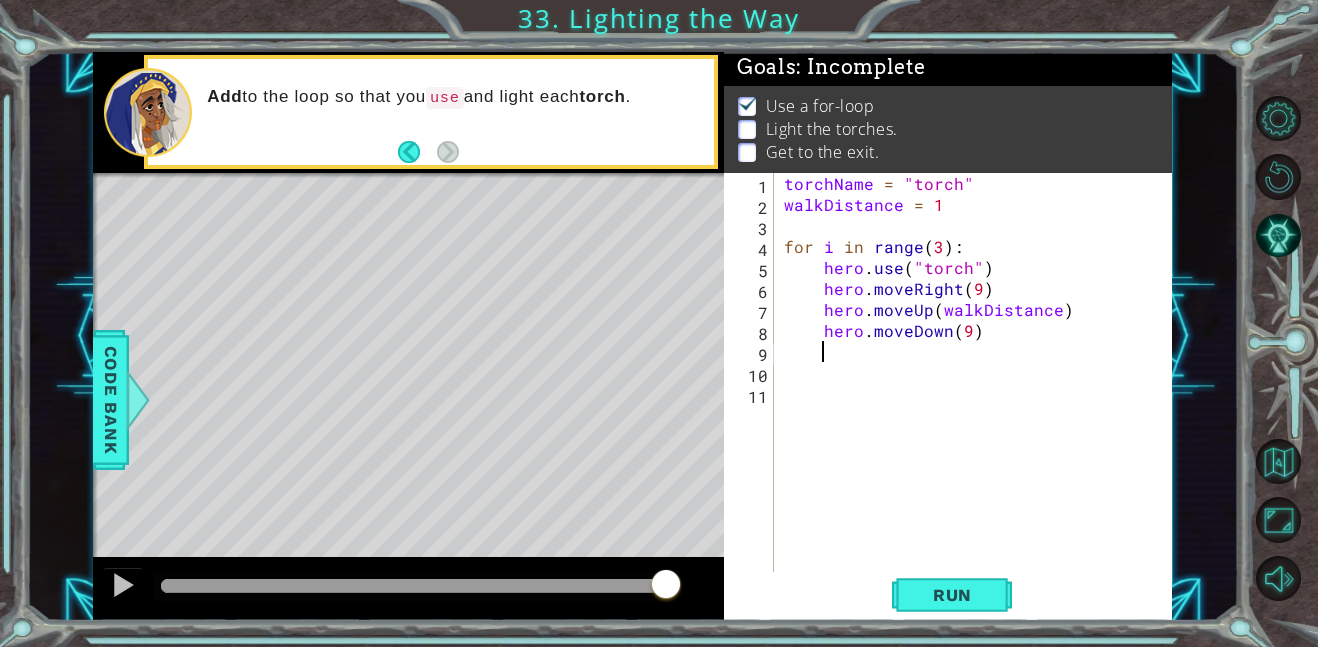 click on "torchName   =   "torch" walkDistance   =   1 for   i   in   range ( 3 ) :      hero . use ( "torch" )      hero . moveRight ( 9 )      hero . moveUp ( walkDistance )      hero . moveDown ( 9 )" at bounding box center (979, 393) 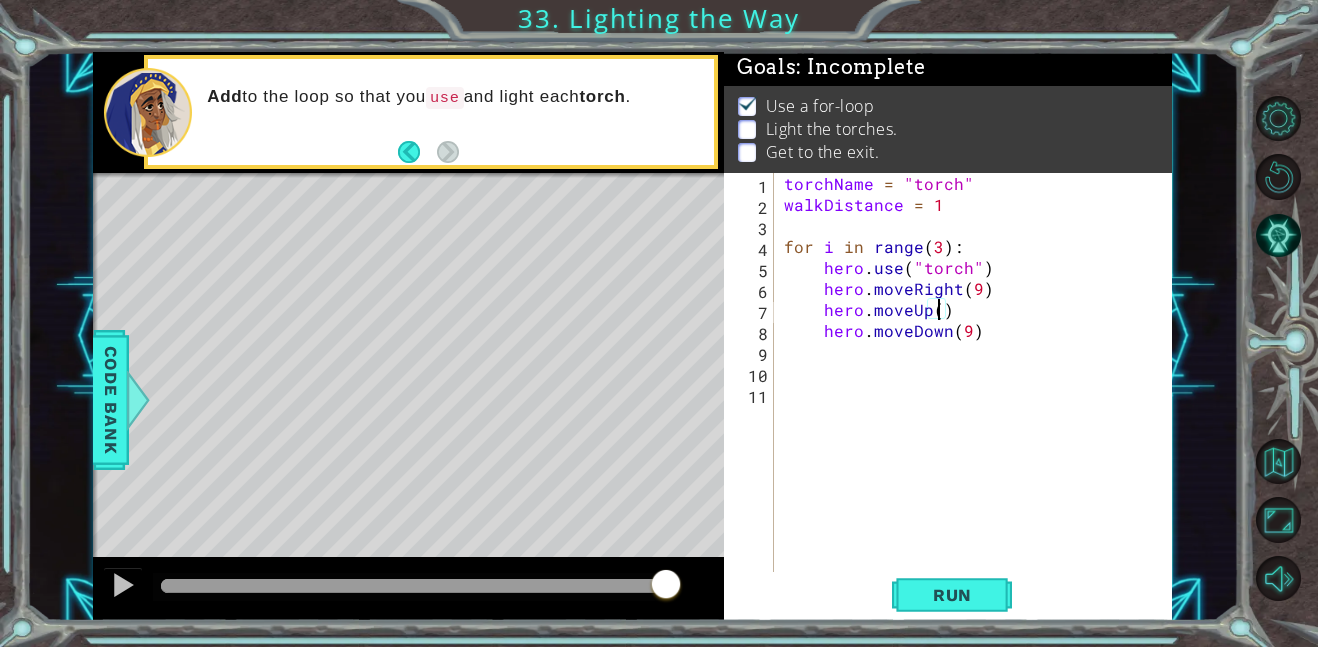 scroll, scrollTop: 0, scrollLeft: 9, axis: horizontal 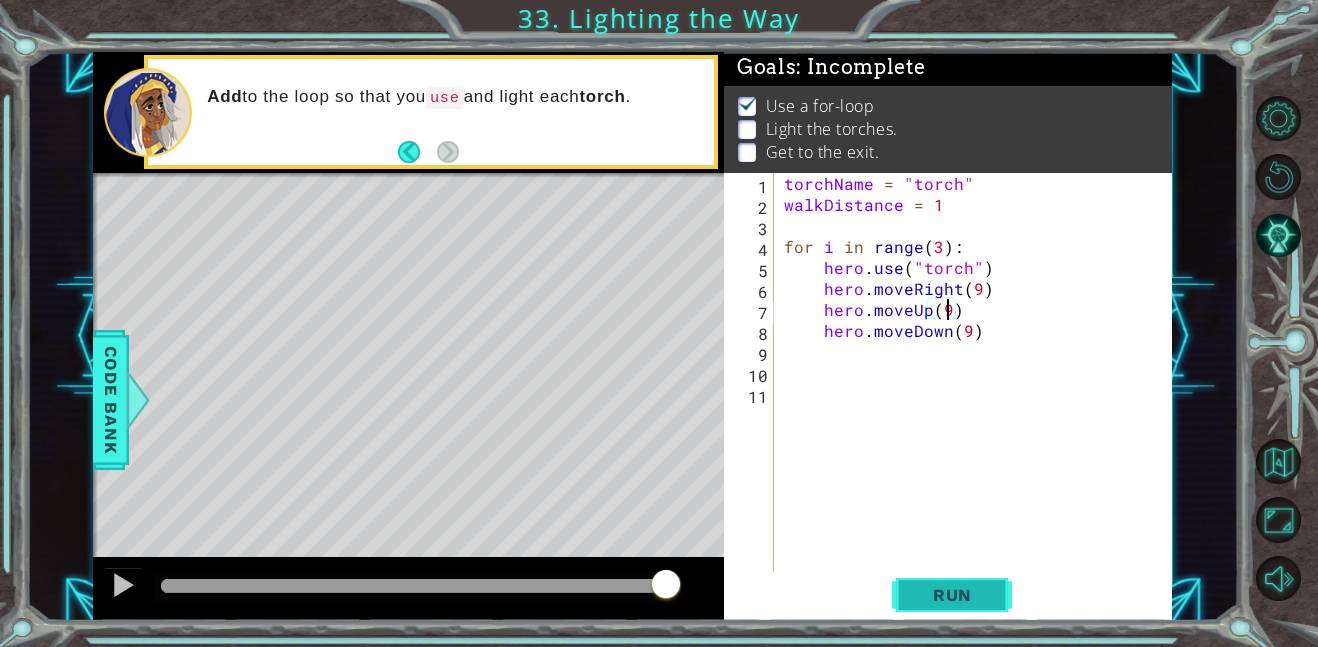 type on "hero.moveUp(9)" 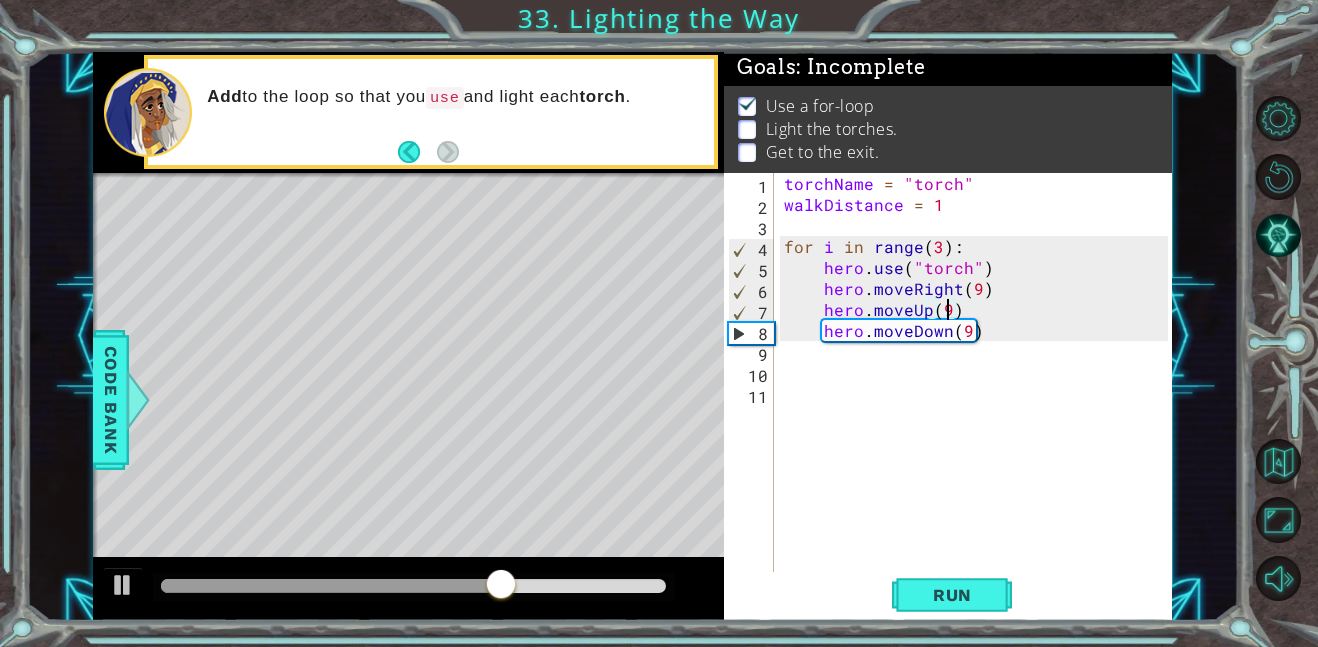 click on "torchName   =   "torch" walkDistance   =   1 for   i   in   range ( 3 ) :      hero . use ( "torch" )      hero . moveRight ( 9 )      hero . moveUp ( 9 )      hero . moveDown ( 9 )" at bounding box center (979, 393) 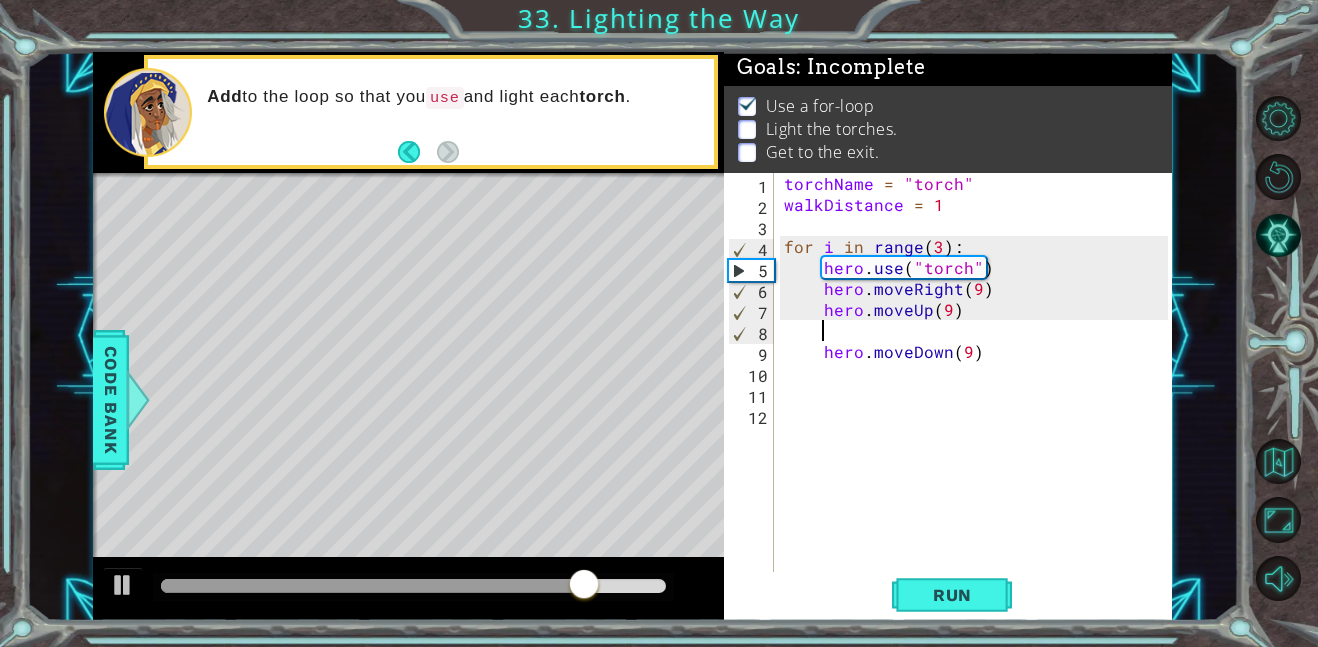 scroll, scrollTop: 0, scrollLeft: 2, axis: horizontal 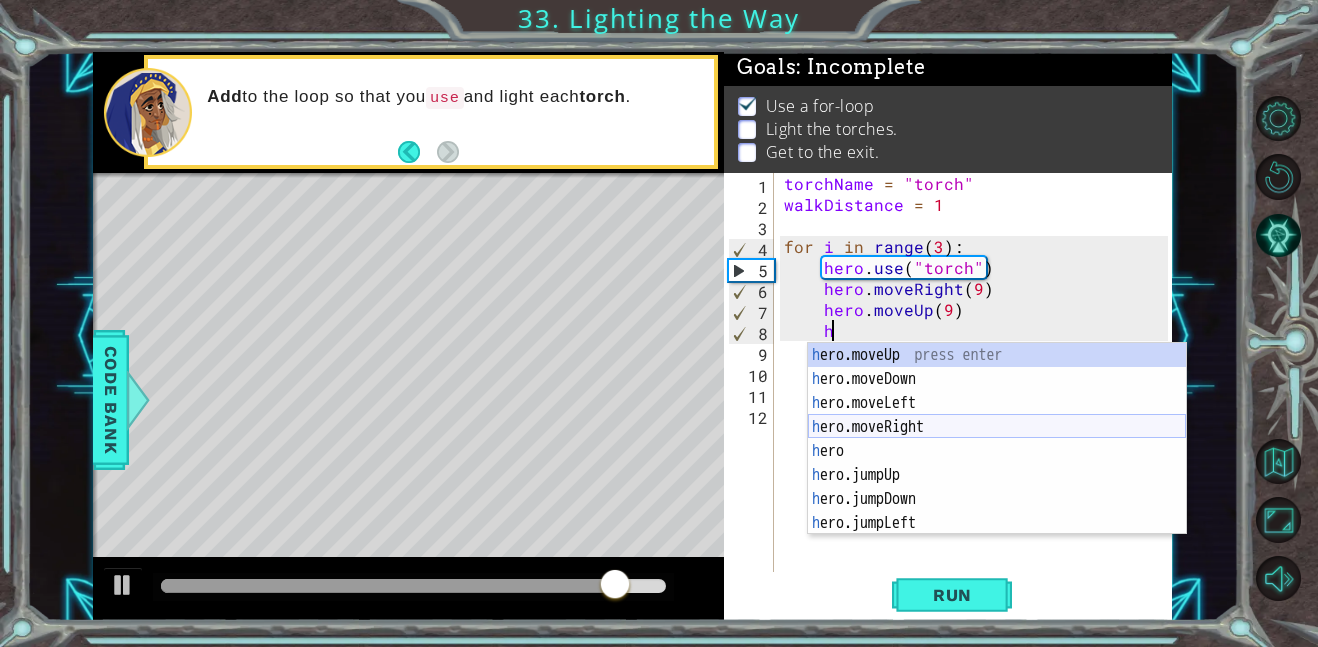 click on "h ero.moveUp press enter h ero.moveDown press enter h ero.moveLeft press enter h ero.moveRight press enter h ero press enter h ero.jumpUp press enter h ero.jumpDown press enter h ero.jumpLeft press enter h ero.sneakUp press enter" at bounding box center (997, 463) 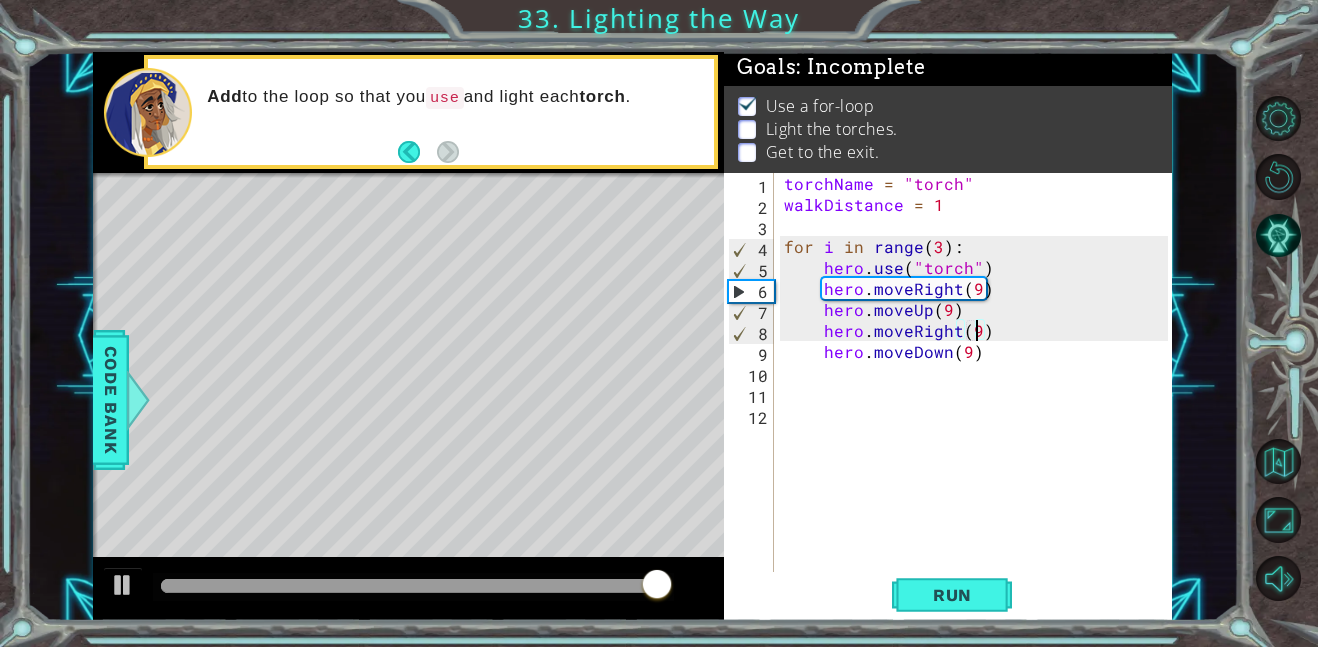scroll, scrollTop: 0, scrollLeft: 11, axis: horizontal 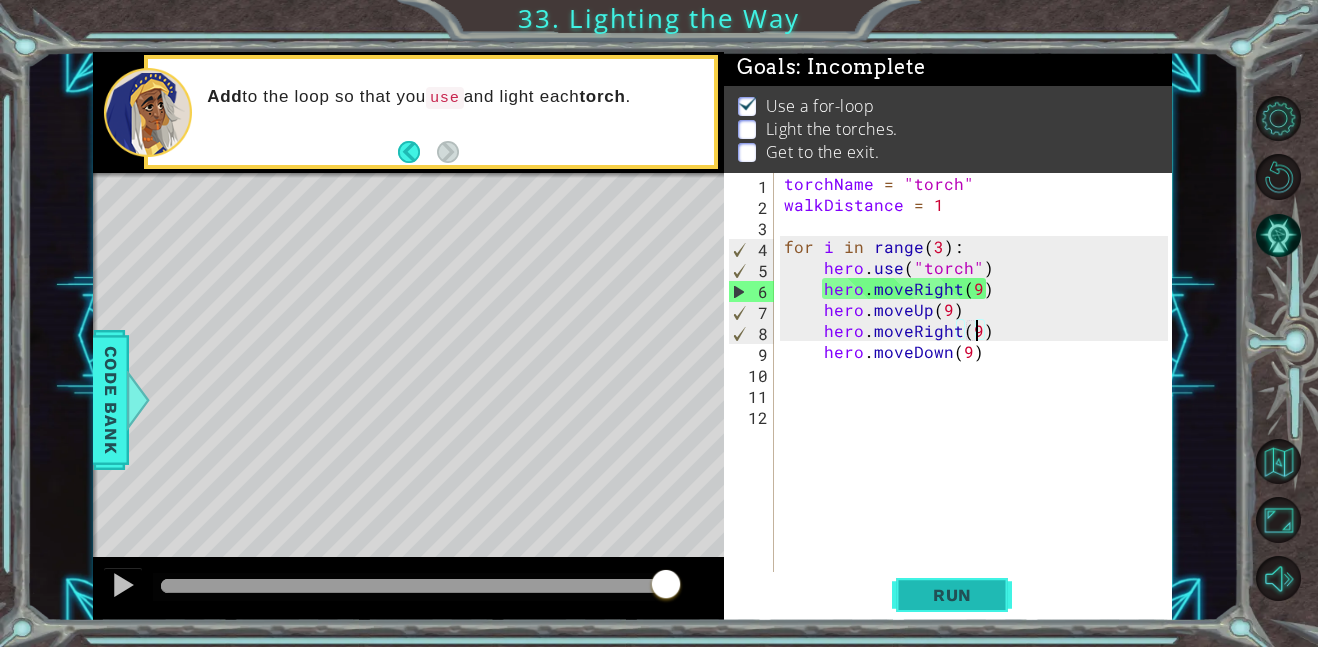 click on "Run" at bounding box center [952, 595] 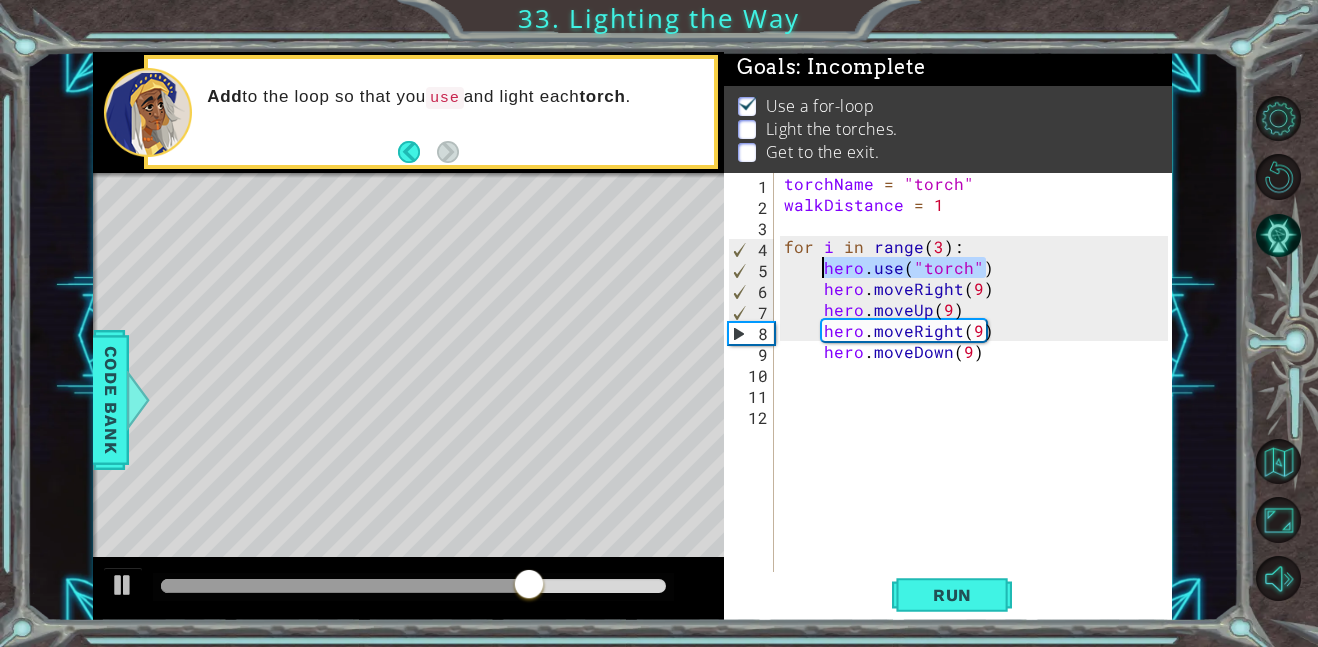drag, startPoint x: 986, startPoint y: 273, endPoint x: 822, endPoint y: 266, distance: 164.14932 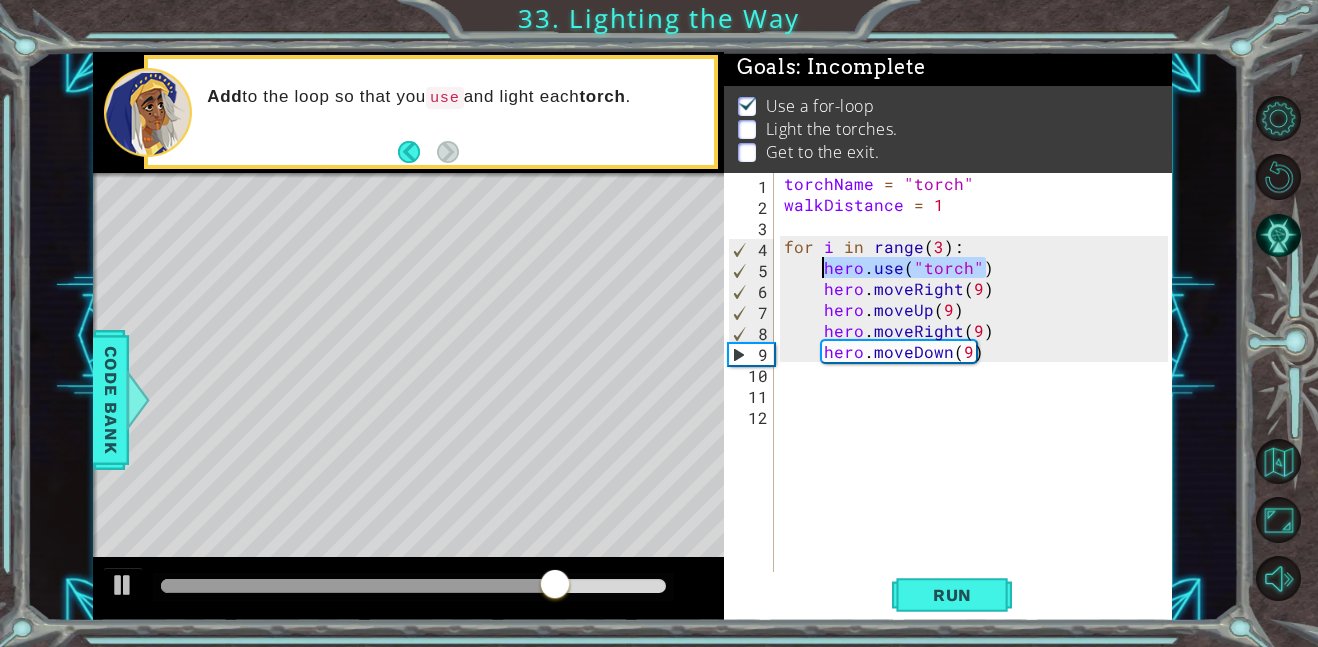 click on "torchName   =   "torch" walkDistance   =   1 for   i   in   range ( 3 ) :      hero . use ( "torch" )      hero . moveRight ( 9 )      hero . moveUp ( 9 )      hero . moveRight ( 9 )      hero . moveDown ( 9 )" at bounding box center (974, 372) 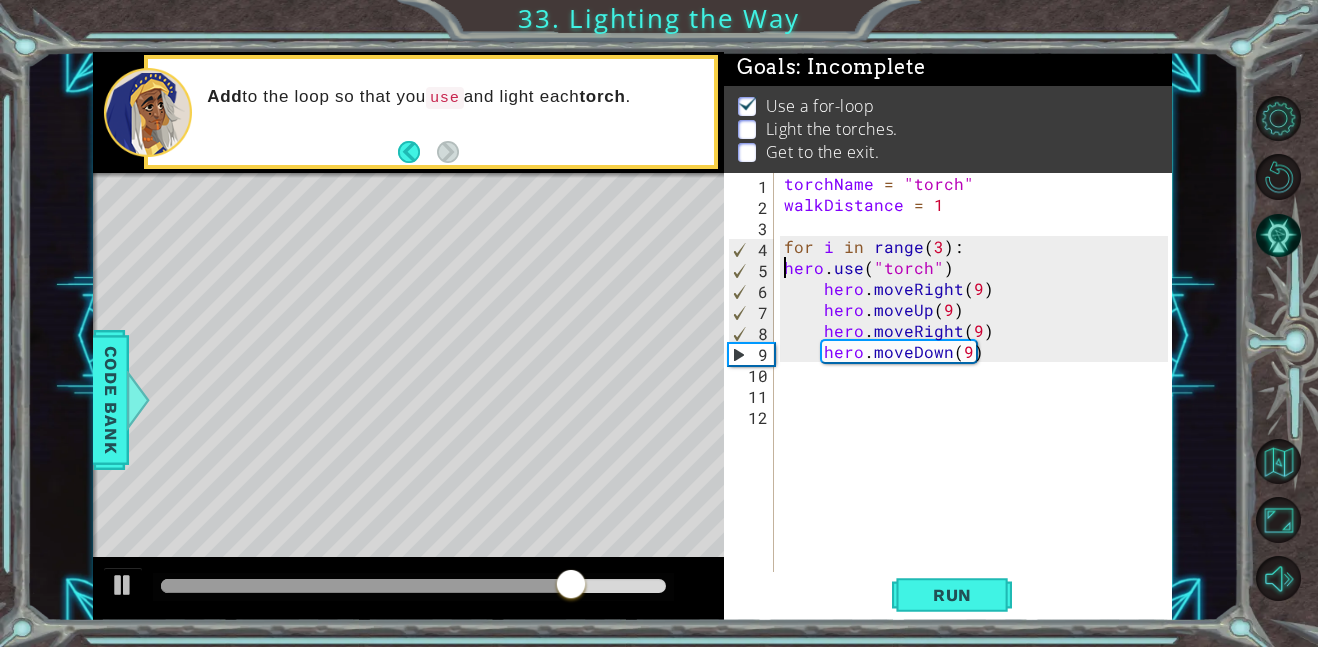 scroll, scrollTop: 0, scrollLeft: 9, axis: horizontal 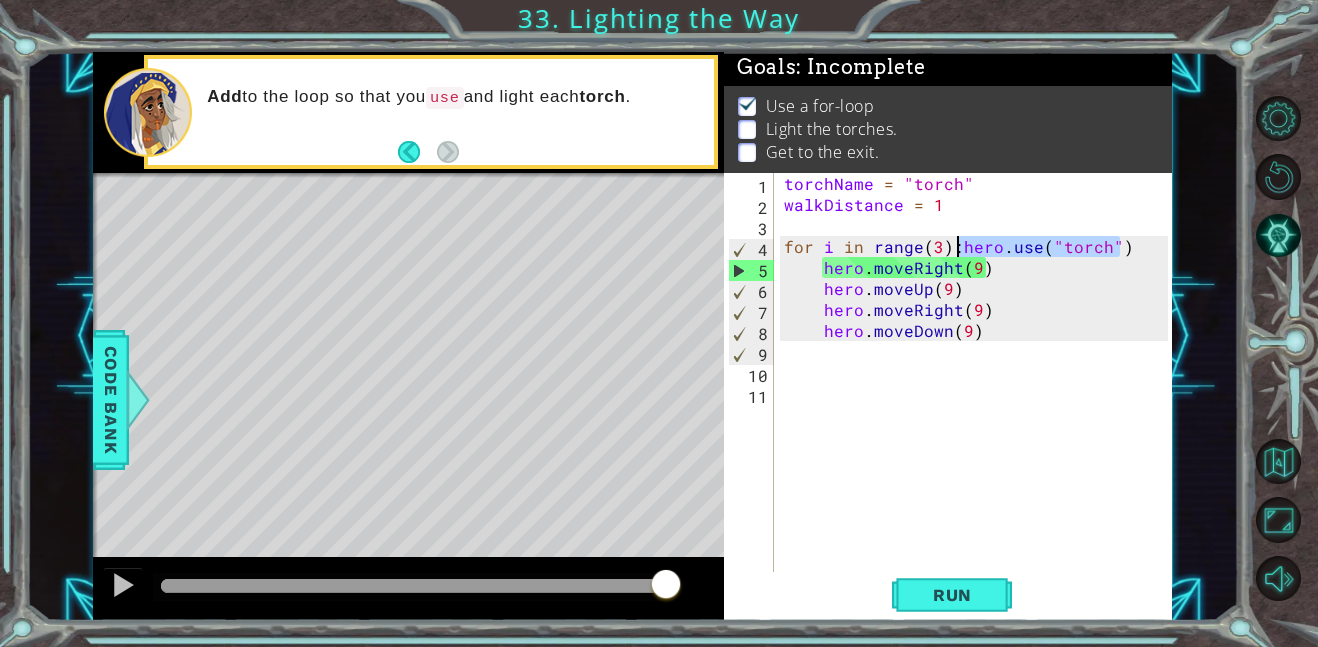drag, startPoint x: 1132, startPoint y: 246, endPoint x: 958, endPoint y: 249, distance: 174.02586 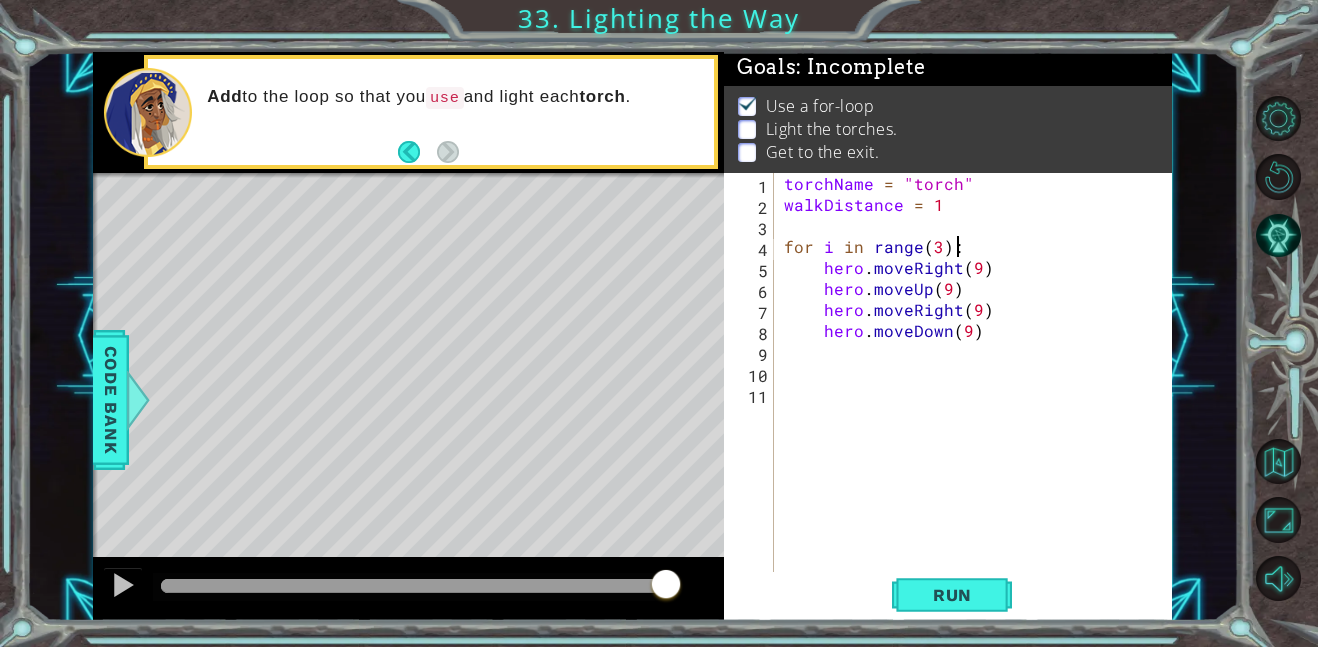 click on "torchName   =   "torch" walkDistance   =   1 for   i   in   range ( 3 ) :      hero . moveRight ( 9 )      hero . moveUp ( 9 )      hero . moveRight ( 9 )      hero . moveDown ( 9 )" at bounding box center [979, 393] 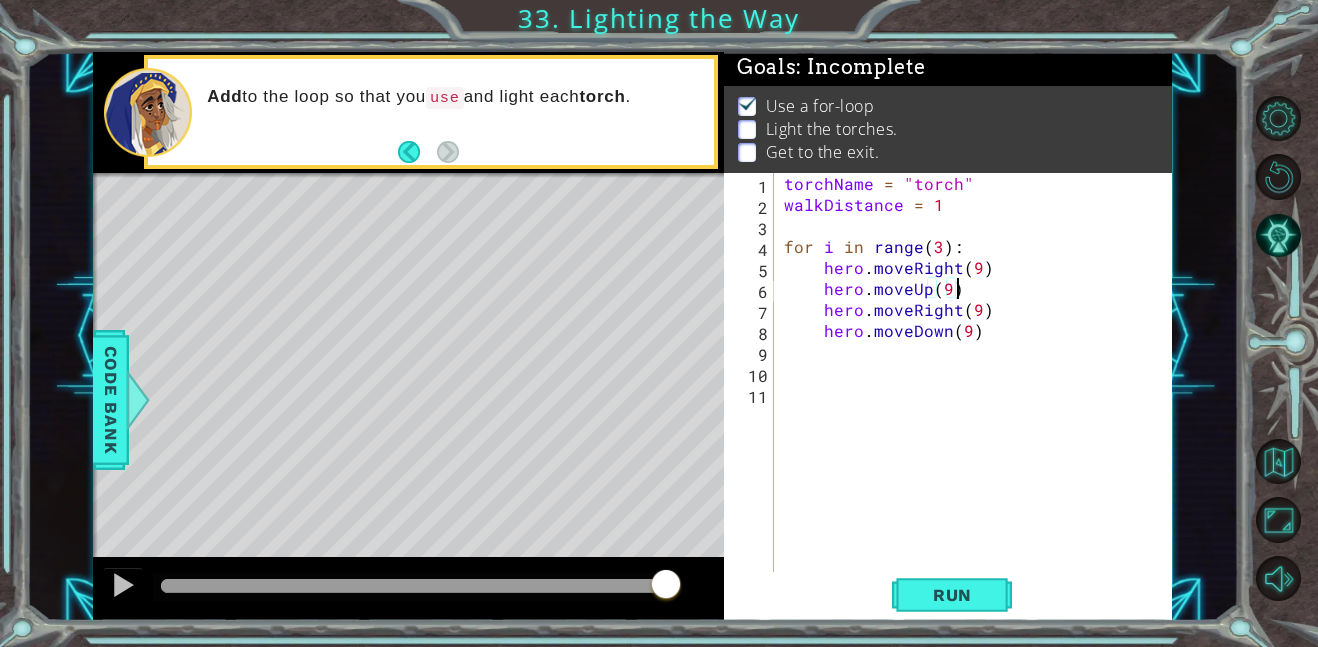 scroll, scrollTop: 0, scrollLeft: 1, axis: horizontal 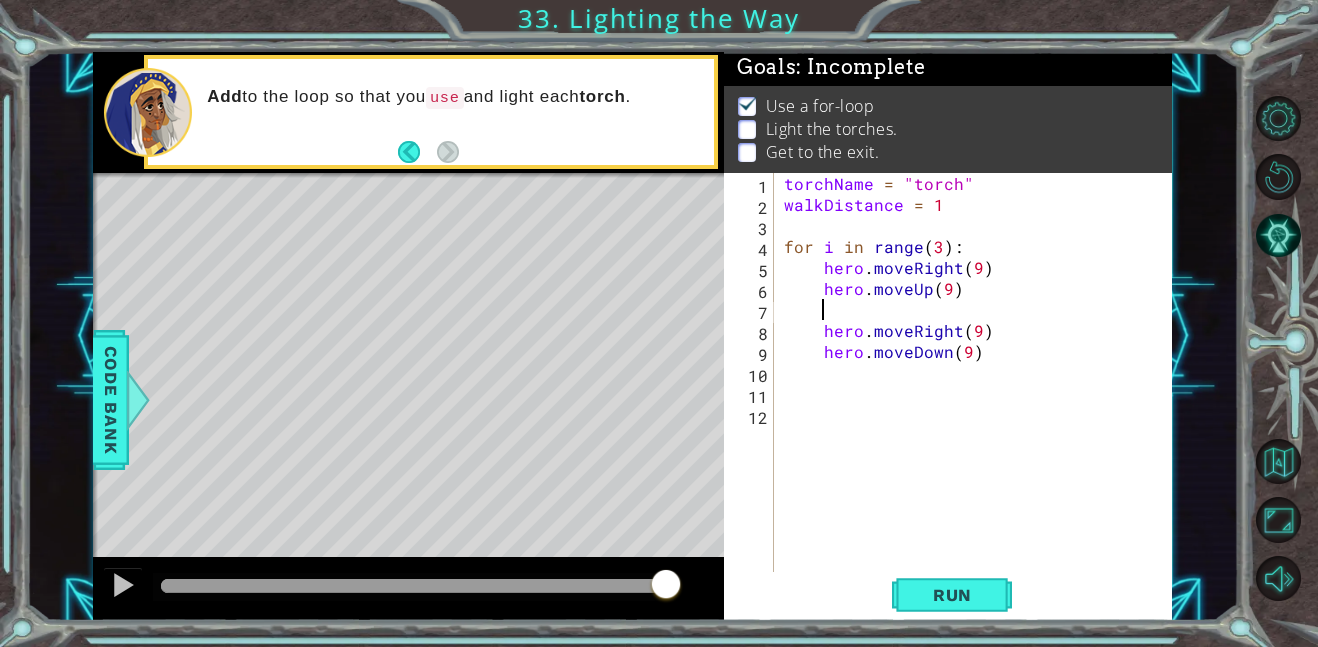 paste on "hero.use("torch")" 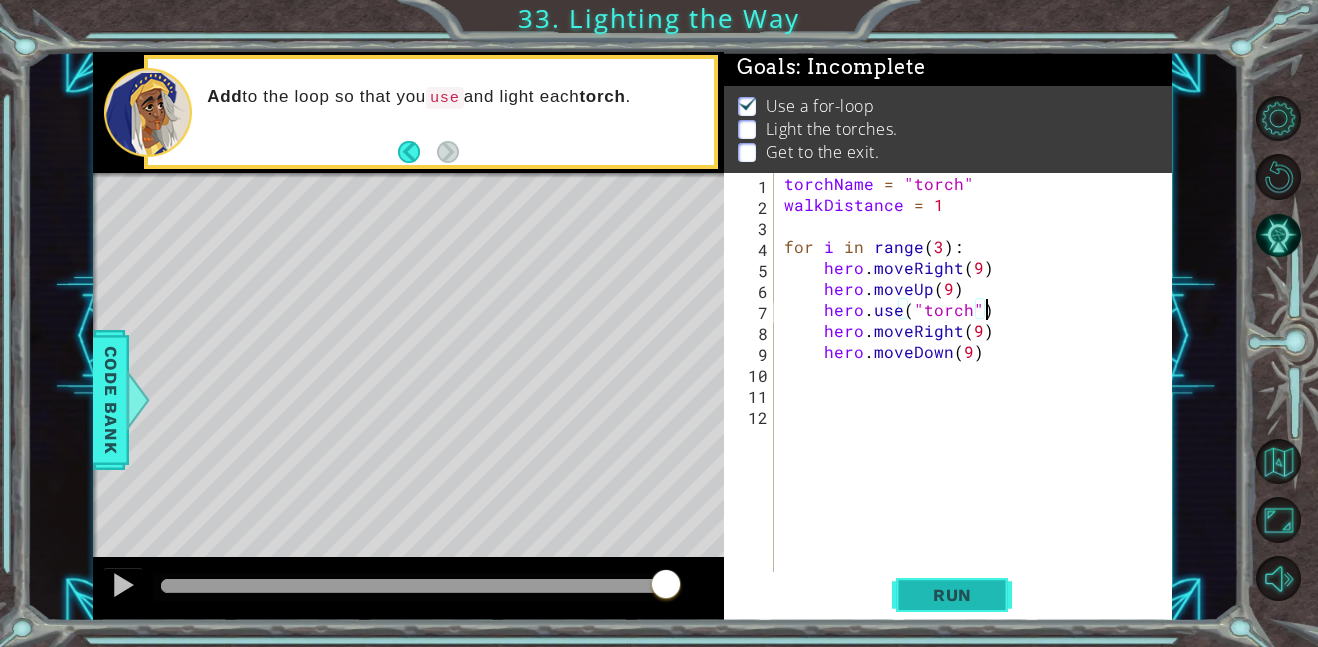 click on "Run" at bounding box center [952, 594] 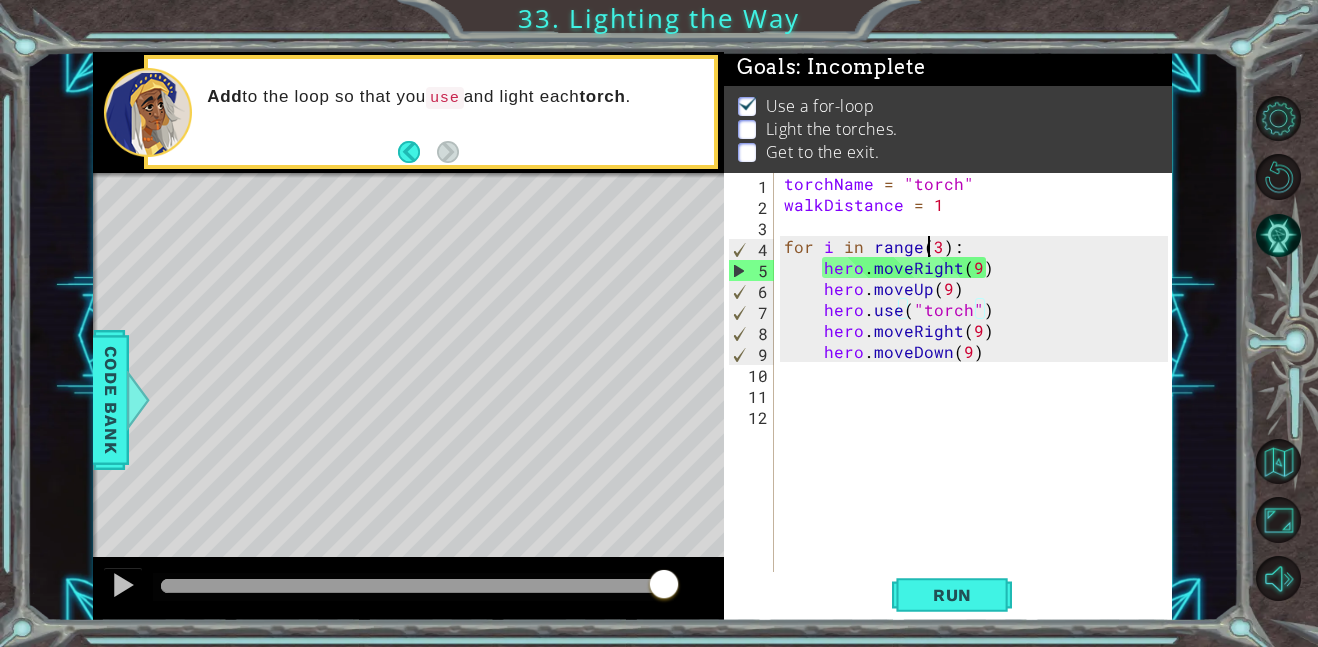 click on "torchName   =   "torch" walkDistance   =   1 for   i   in   range ( 3 ) :      hero . moveRight ( 9 )      hero . moveUp ( 9 )      hero . use ( "torch" )      hero . moveRight ( 9 )      hero . moveDown ( 9 )" at bounding box center (979, 393) 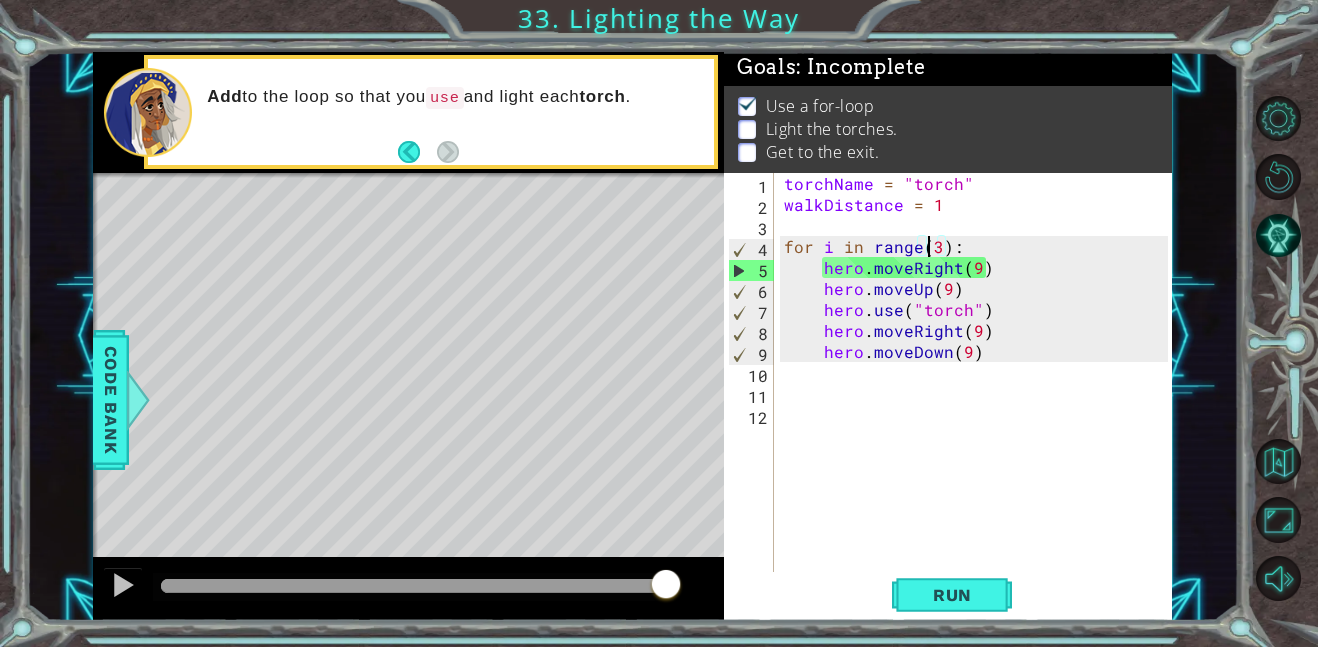 click on "torchName   =   "torch" walkDistance   =   1 for   i   in   range ( 3 ) :      hero . moveRight ( 9 )      hero . moveUp ( 9 )      hero . use ( "torch" )      hero . moveRight ( 9 )      hero . moveDown ( 9 )" at bounding box center [979, 393] 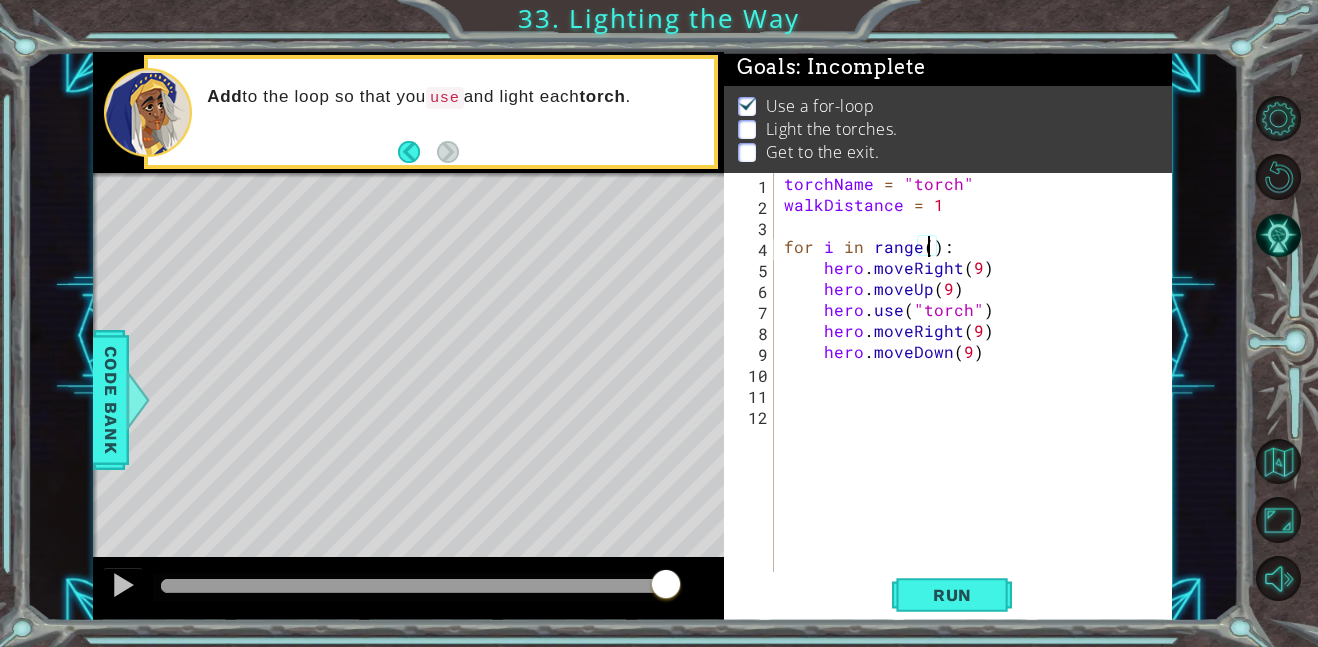 scroll, scrollTop: 0, scrollLeft: 9, axis: horizontal 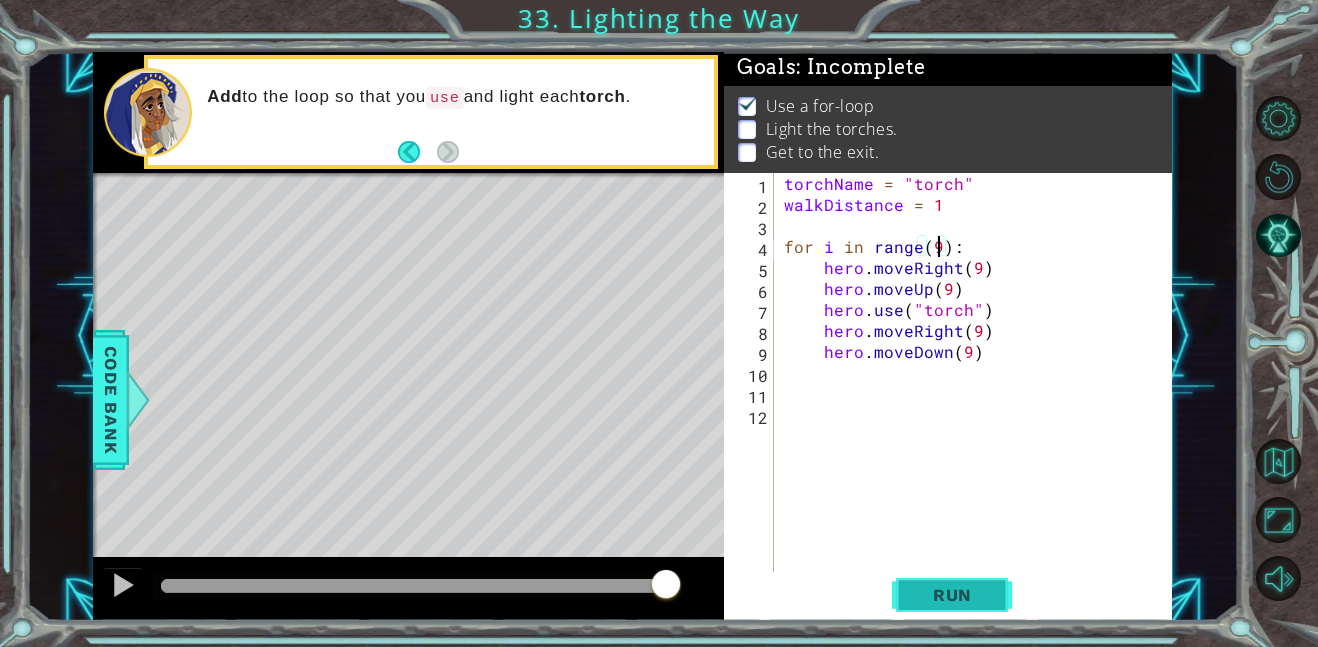 type on "for i in range(9):" 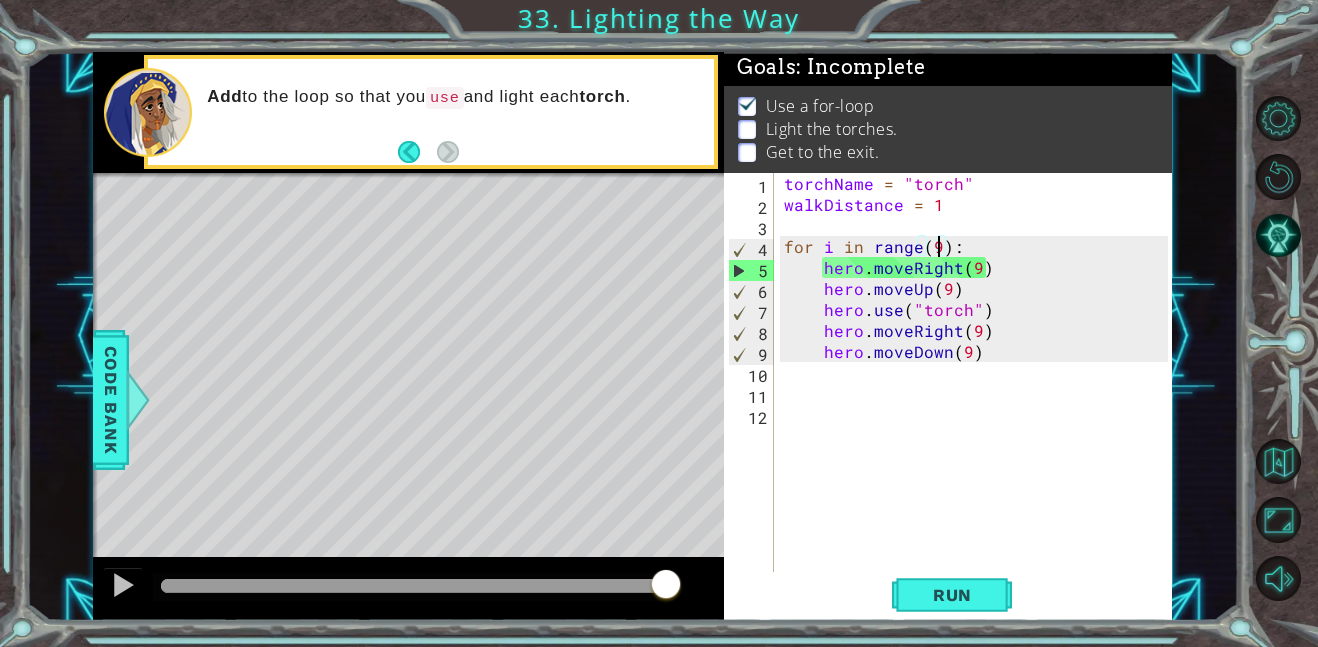 drag, startPoint x: 210, startPoint y: 579, endPoint x: 941, endPoint y: 623, distance: 732.323 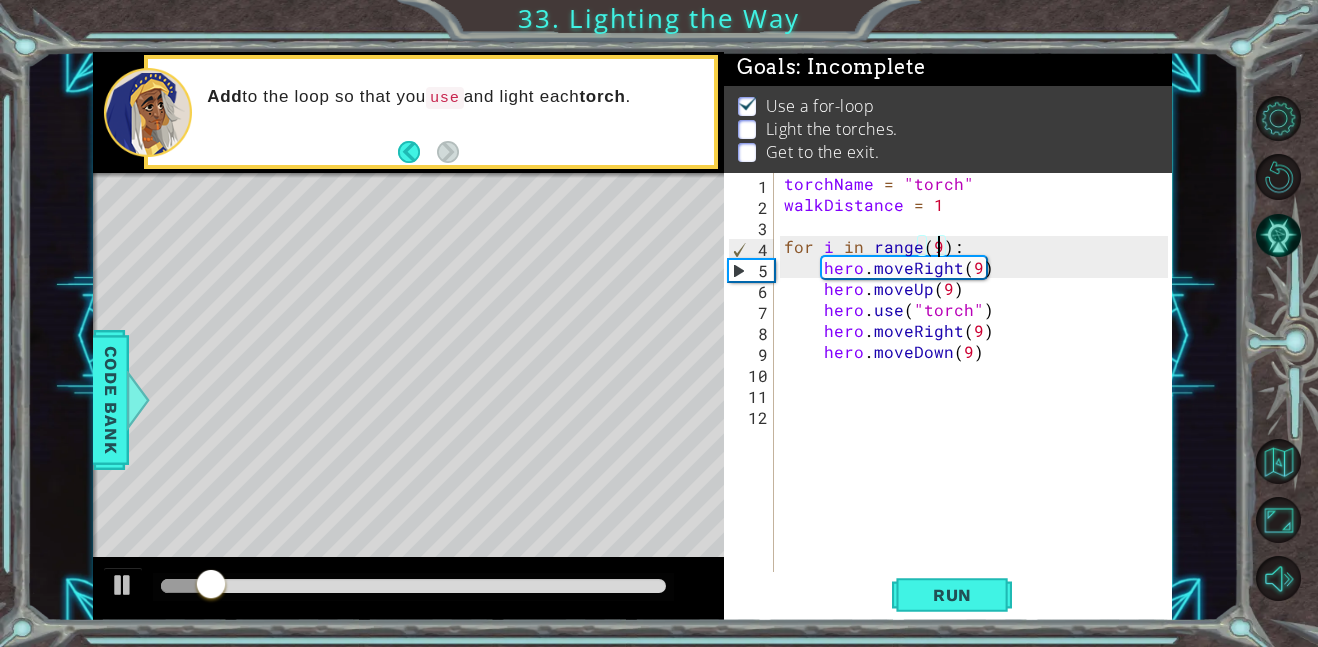 click on "torchName   =   "torch" walkDistance   =   1 for   i   in   range ( 9 ) :      hero . moveRight ( 9 )      hero . moveUp ( 9 )      hero . use ( "torch" )      hero . moveRight ( 9 )      hero . moveDown ( 9 )" at bounding box center (979, 393) 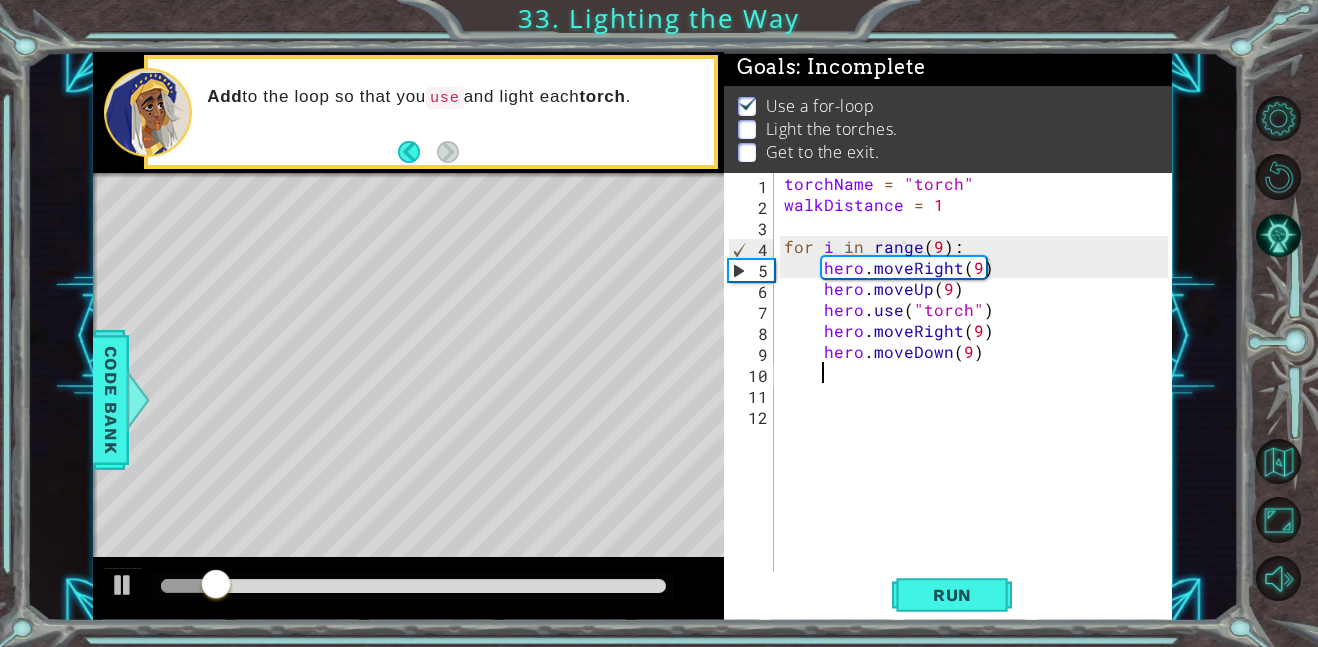 scroll, scrollTop: 0, scrollLeft: 1, axis: horizontal 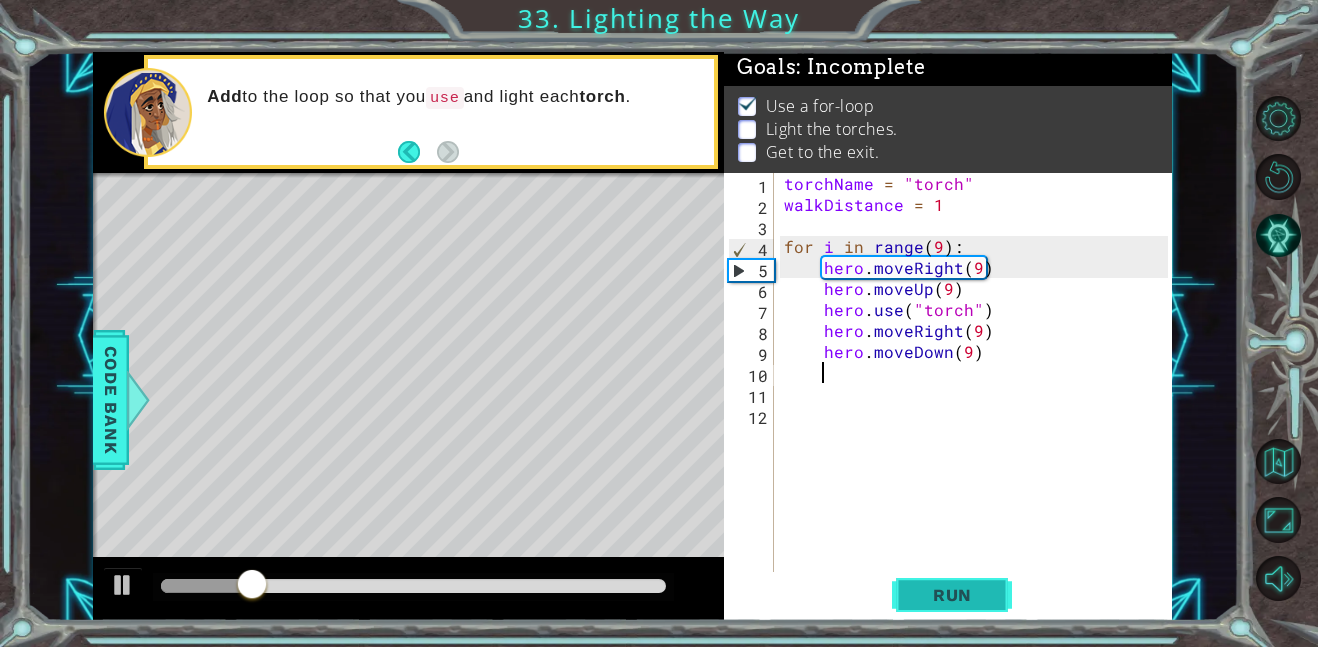 click on "Run" at bounding box center [952, 595] 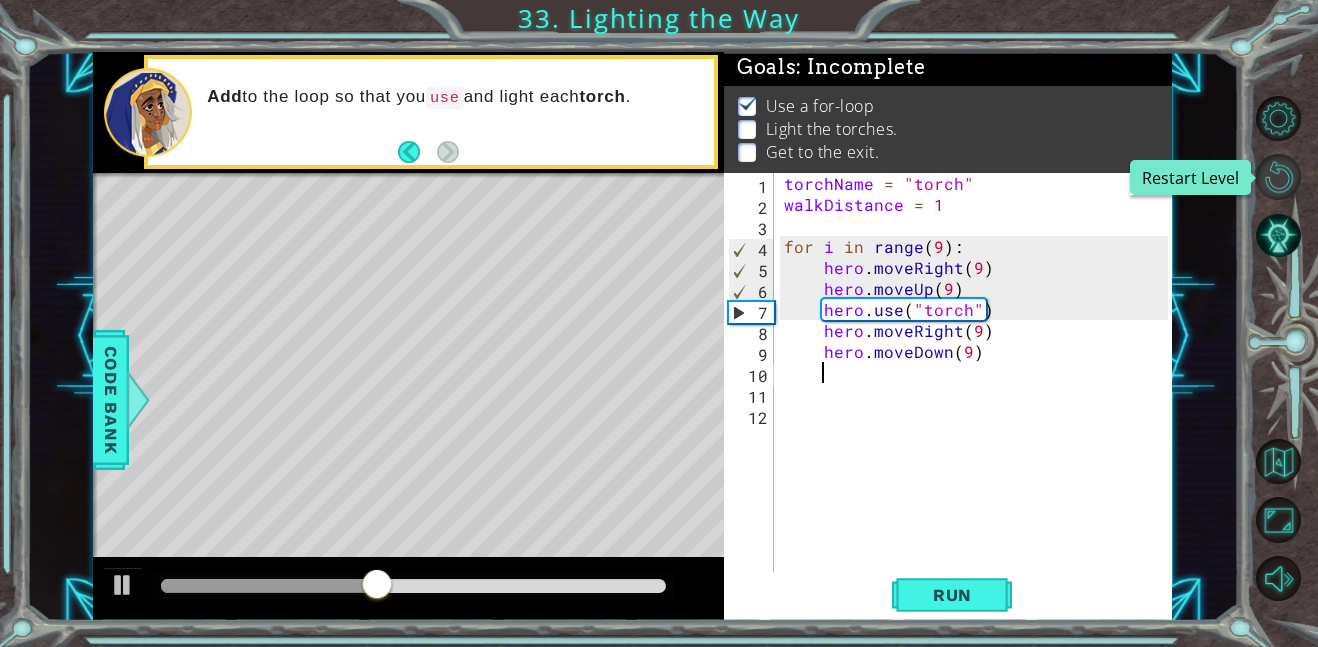 click at bounding box center (1278, 176) 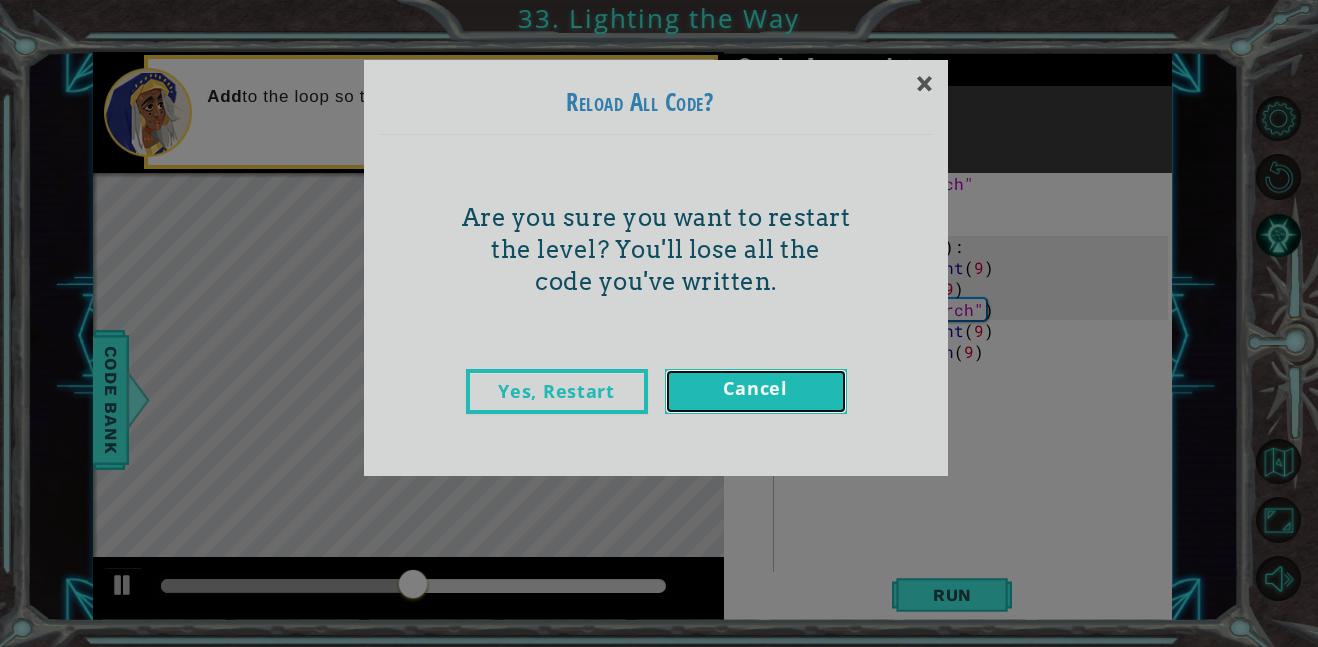 click on "Cancel" at bounding box center [756, 391] 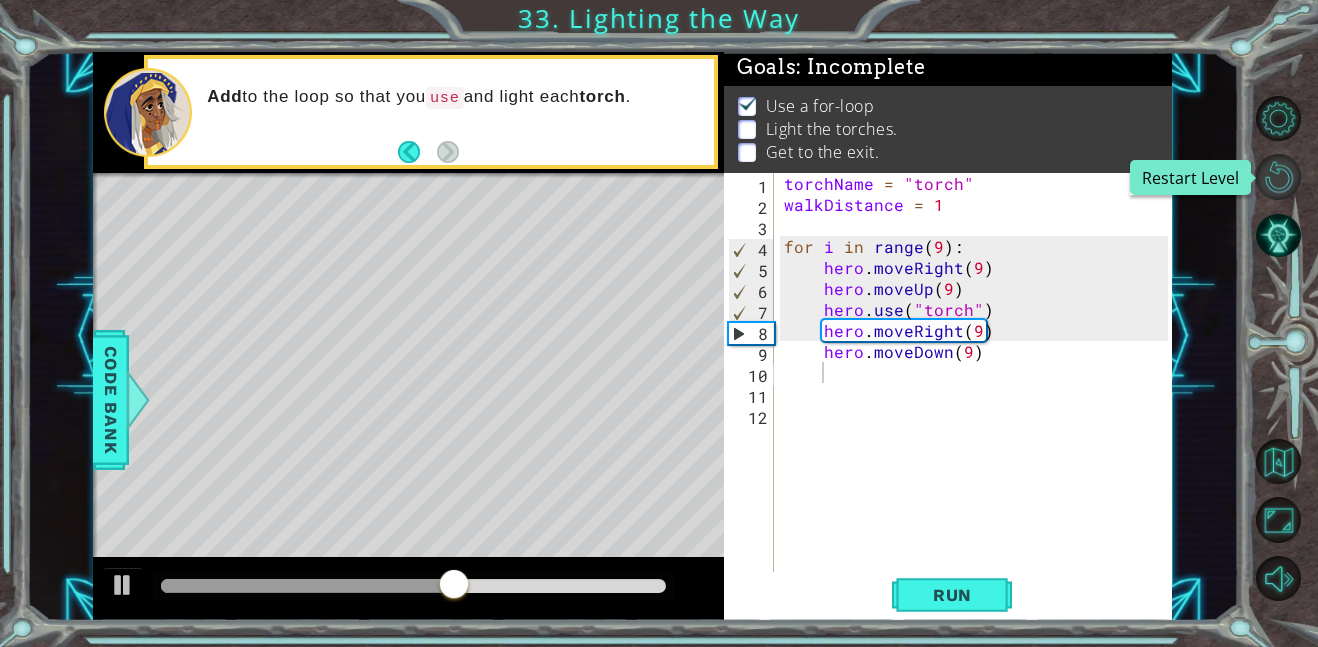 click at bounding box center [1278, 176] 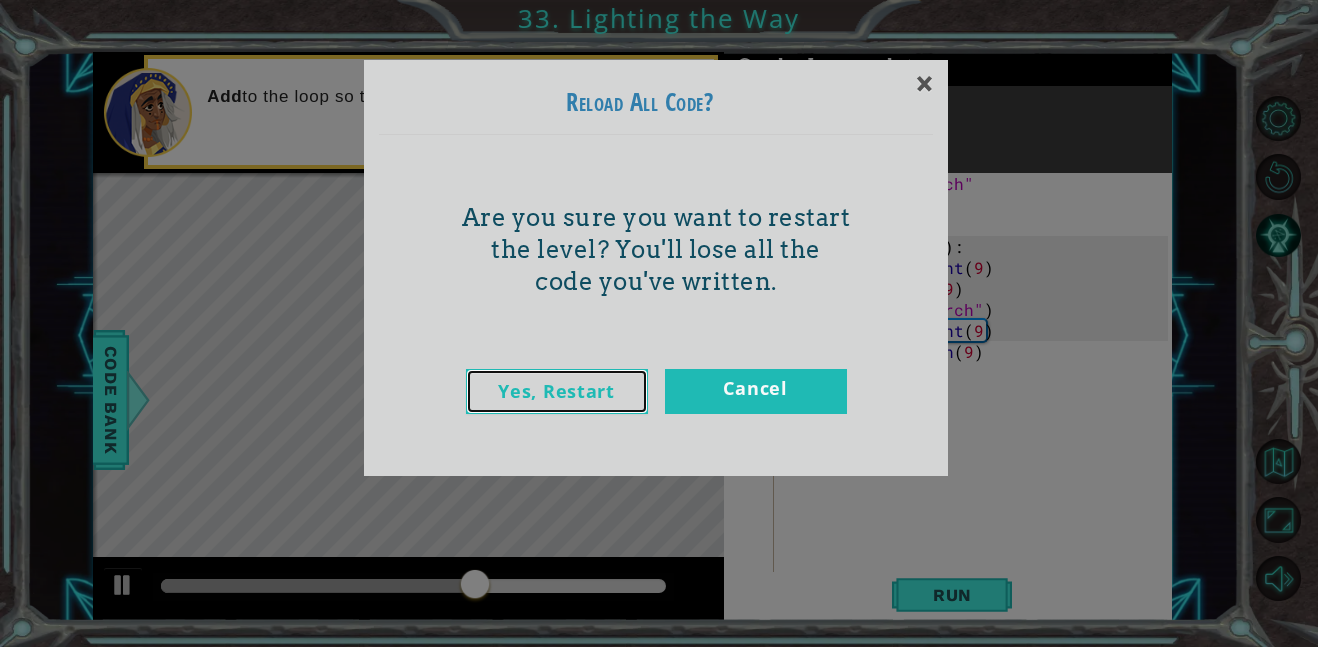 click on "Yes, Restart" at bounding box center (557, 391) 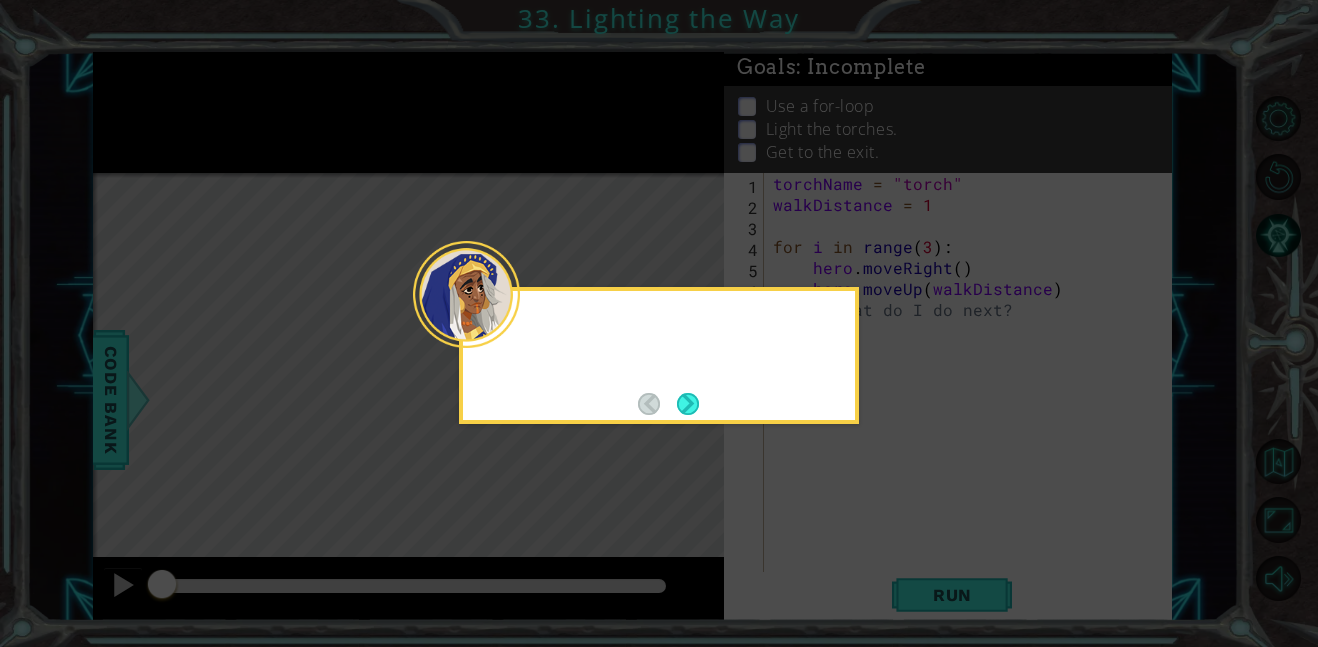 scroll, scrollTop: 0, scrollLeft: 0, axis: both 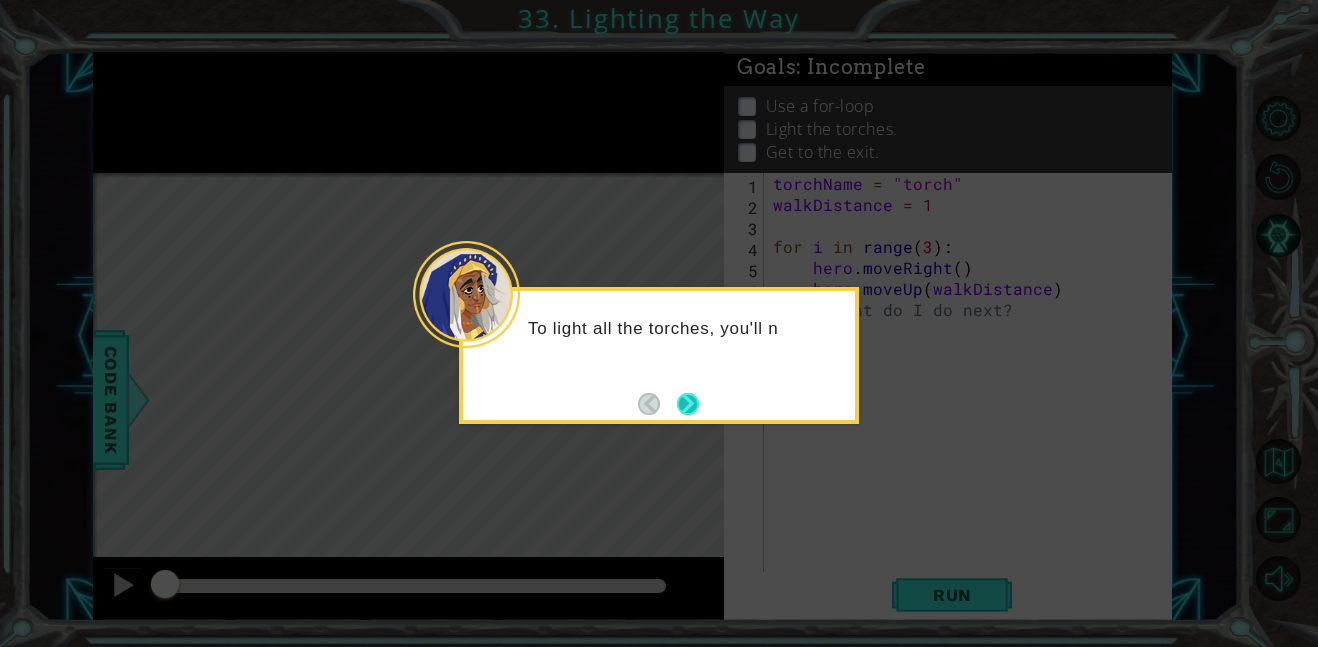 click on "To light all the torches, you'll n" at bounding box center (659, 355) 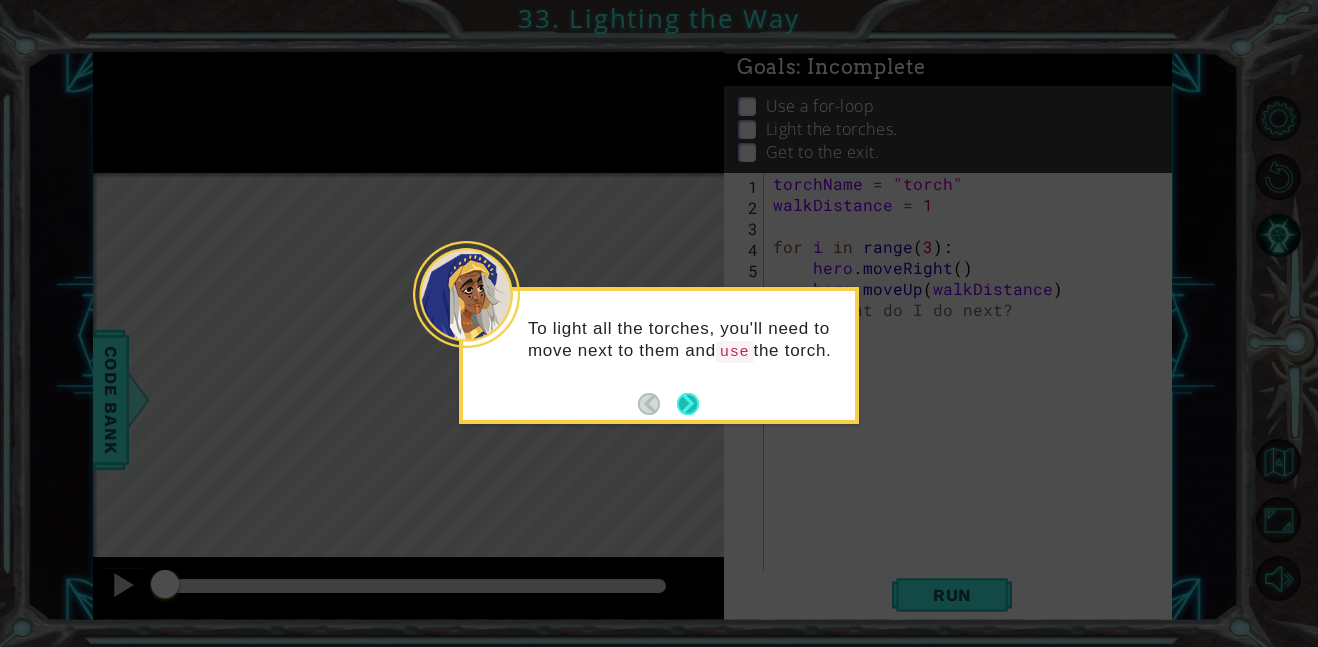 click at bounding box center [688, 404] 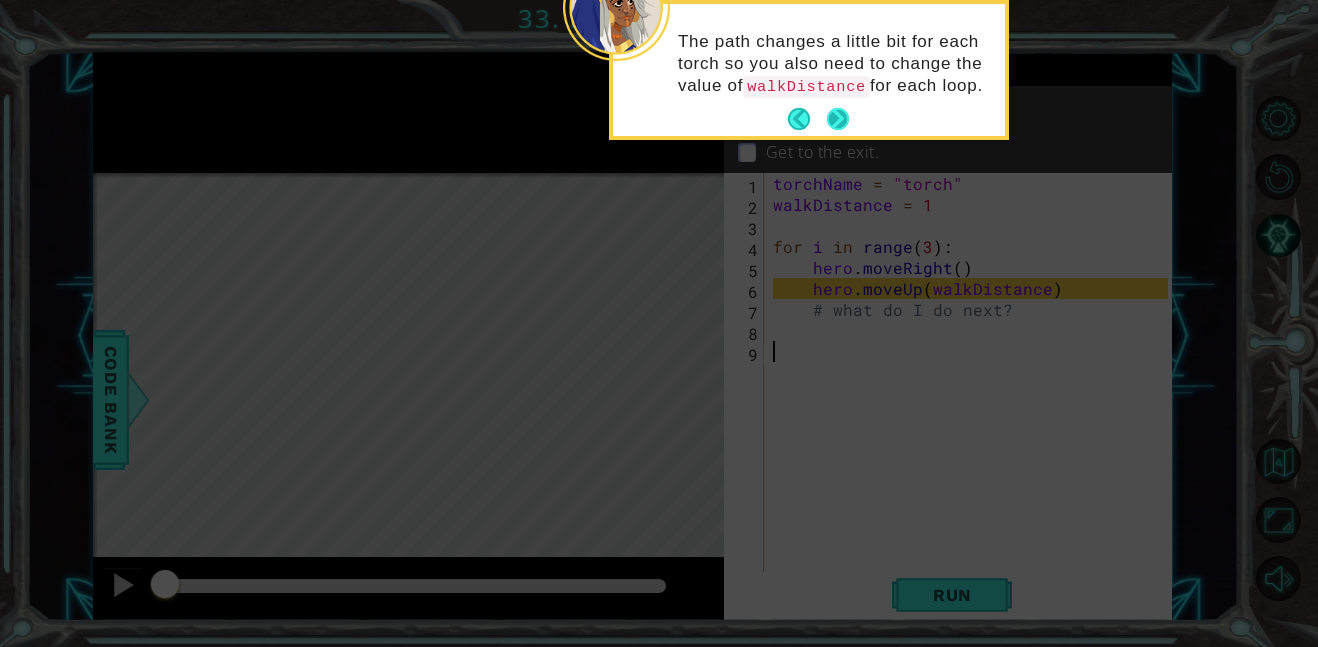 click at bounding box center [838, 119] 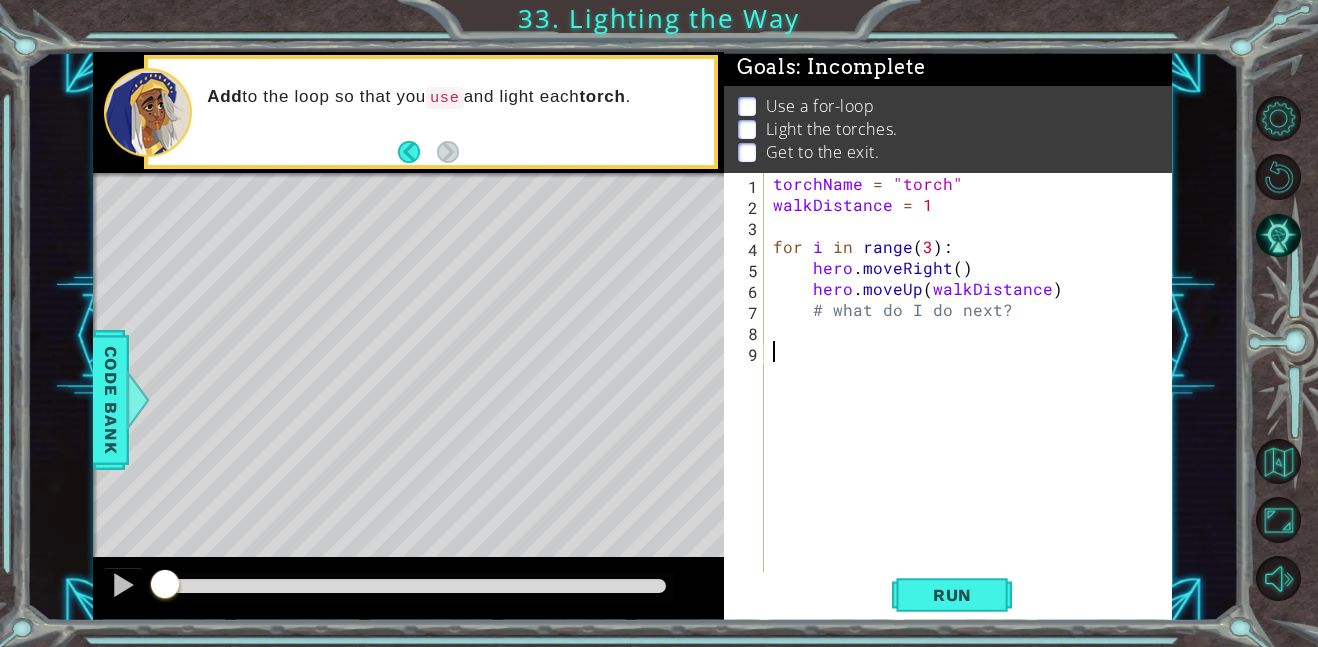 click on "torchName   =   "torch" walkDistance   =   1 for   i   in   range ( 3 ) :      hero . moveRight ( )      hero . moveUp ( walkDistance )      # what do I do next?" at bounding box center (973, 393) 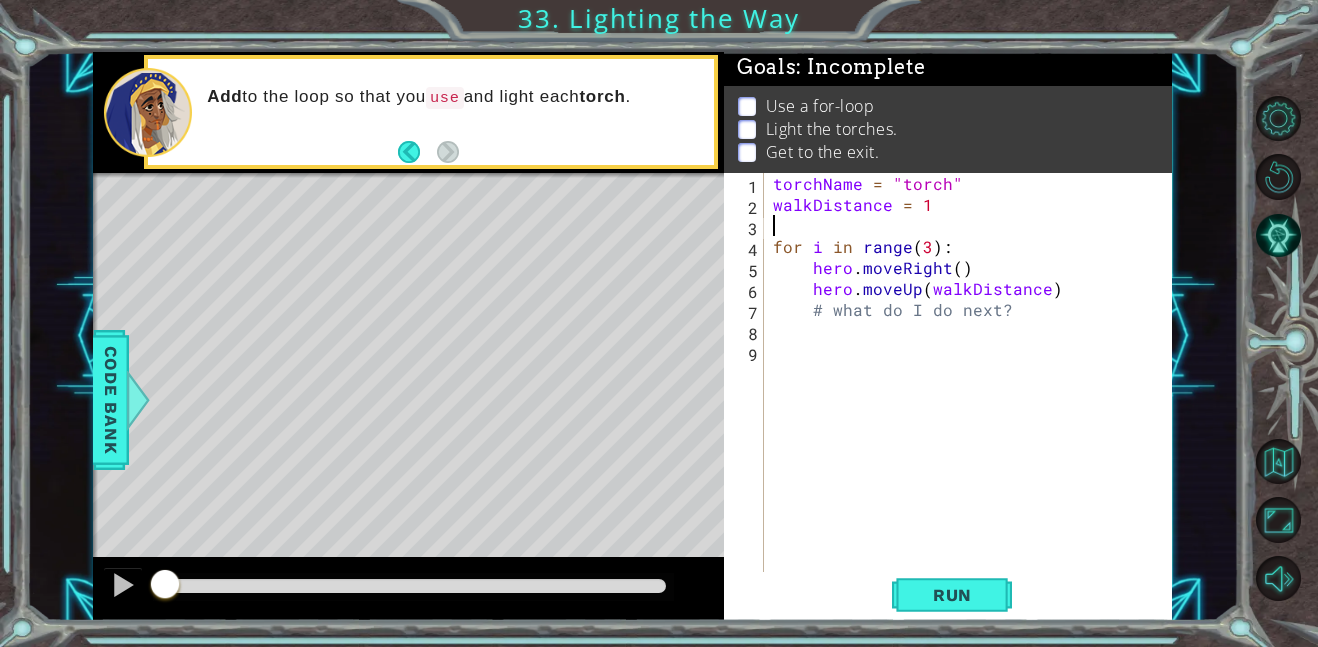 click on "torchName   =   "torch" walkDistance   =   1 for   i   in   range ( 3 ) :      hero . moveRight ( )      hero . moveUp ( walkDistance )      # what do I do next?" at bounding box center [973, 393] 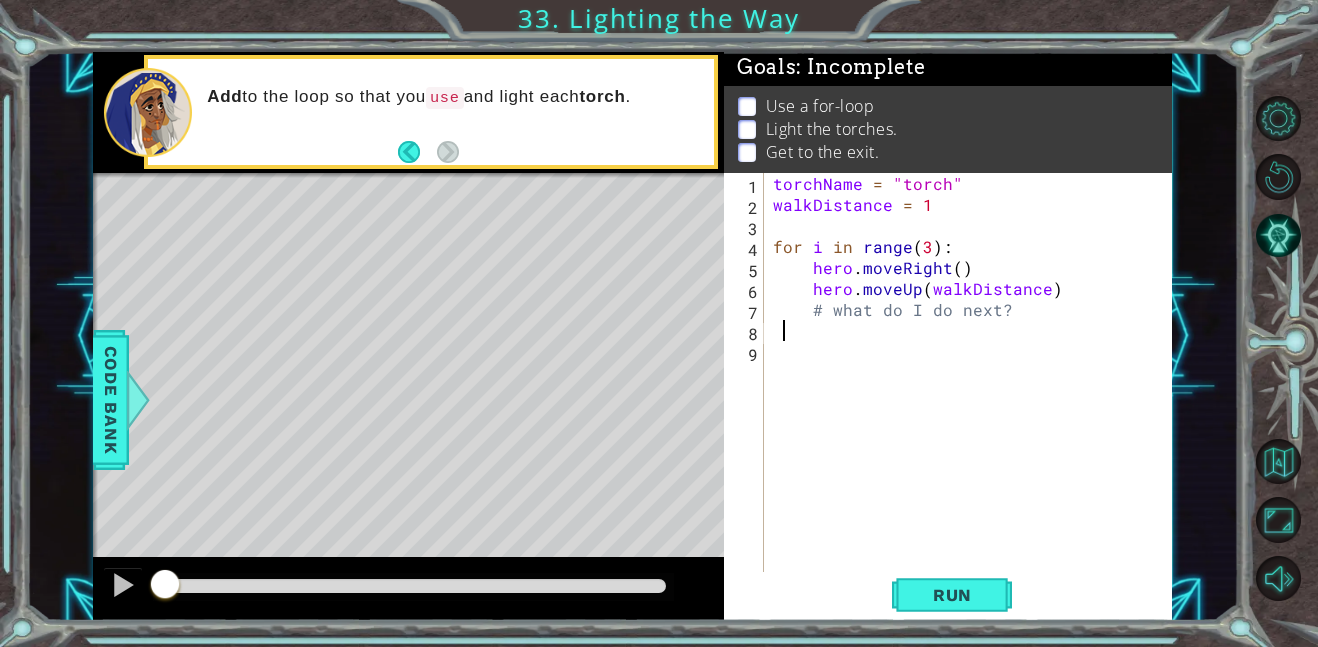 click on "torchName   =   "torch" walkDistance   =   1 for   i   in   range ( 3 ) :      hero . moveRight ( )      hero . moveUp ( walkDistance )      # what do I do next?" at bounding box center (973, 393) 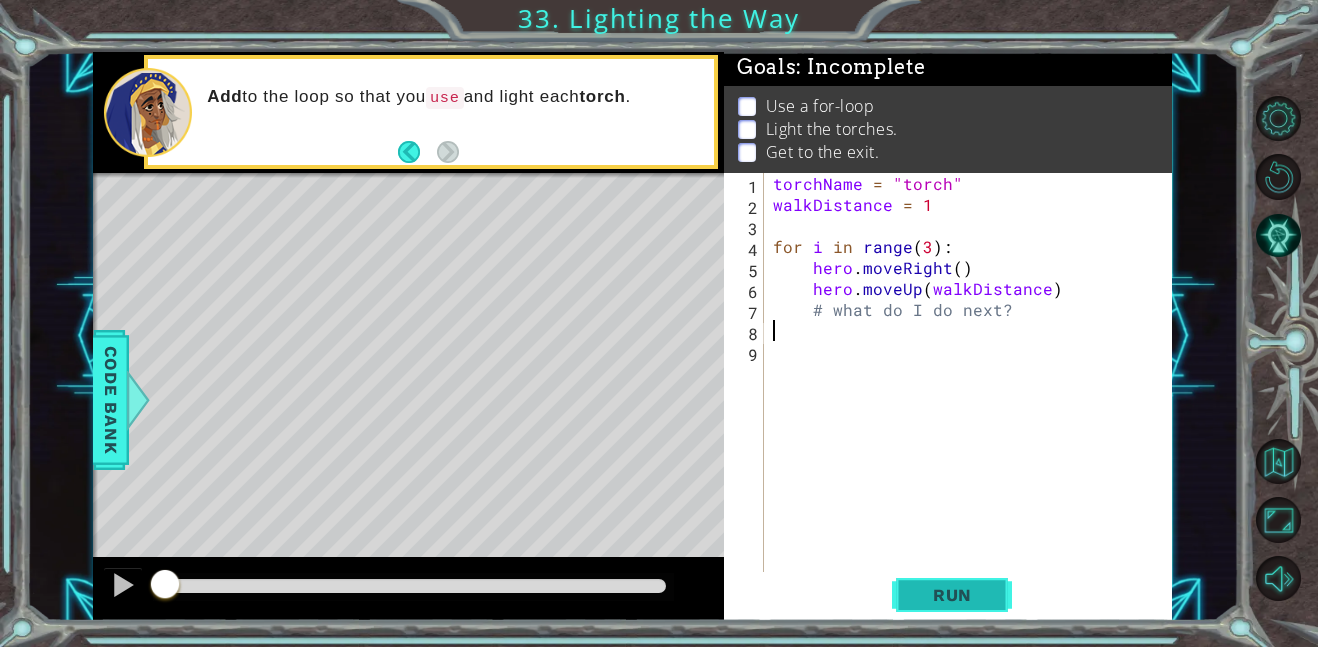 click on "Run" at bounding box center [952, 595] 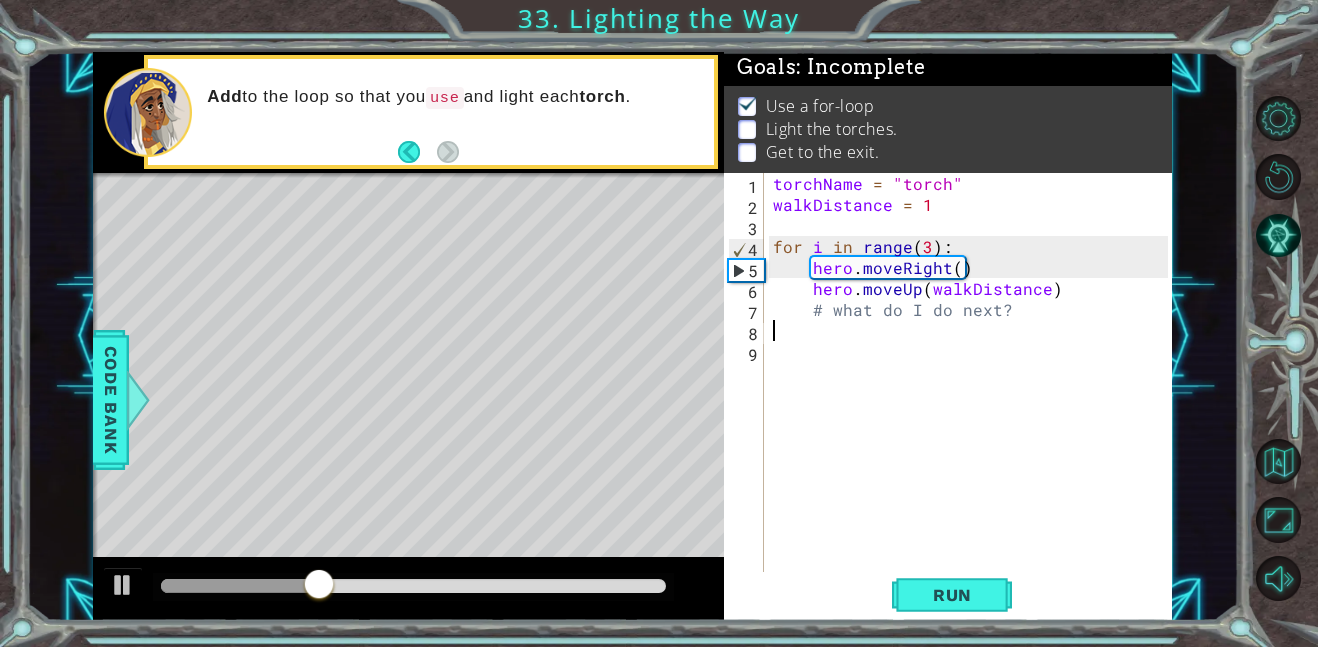 click on "torchName   =   "torch" walkDistance   =   1 for   i   in   range ( 3 ) :      hero . moveRight ( )      hero . moveUp ( walkDistance )      # what do I do next?" at bounding box center [973, 393] 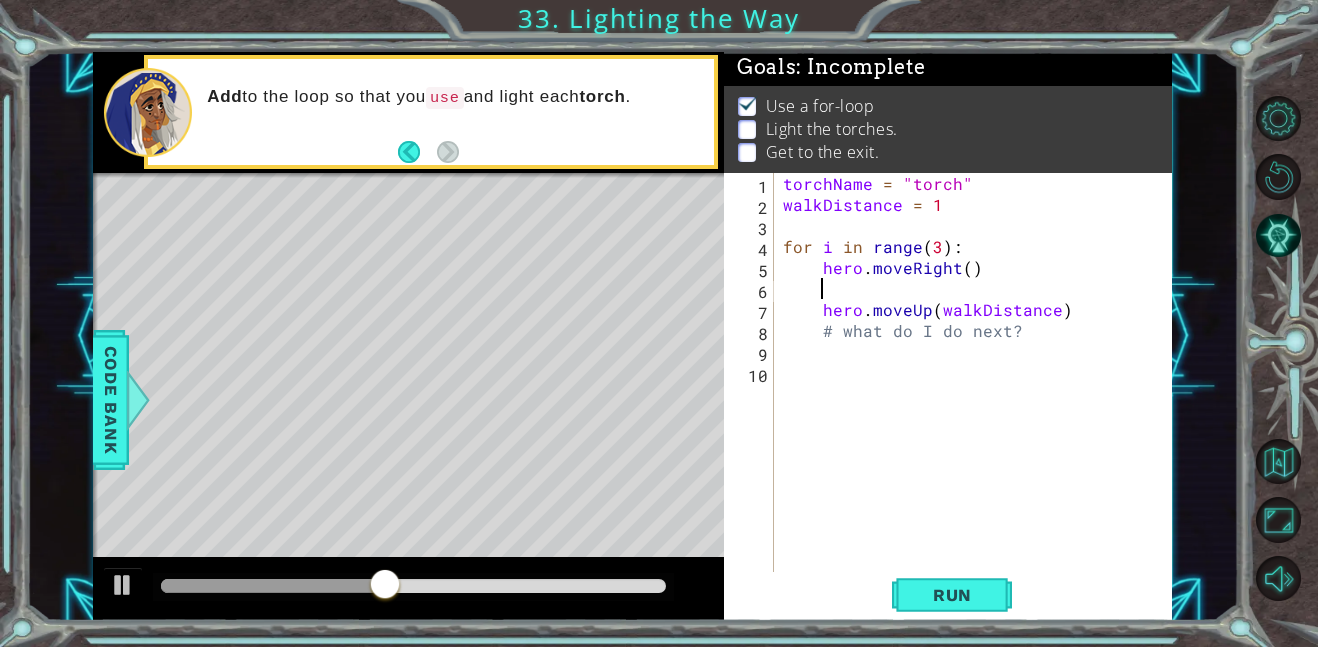 scroll, scrollTop: 0, scrollLeft: 2, axis: horizontal 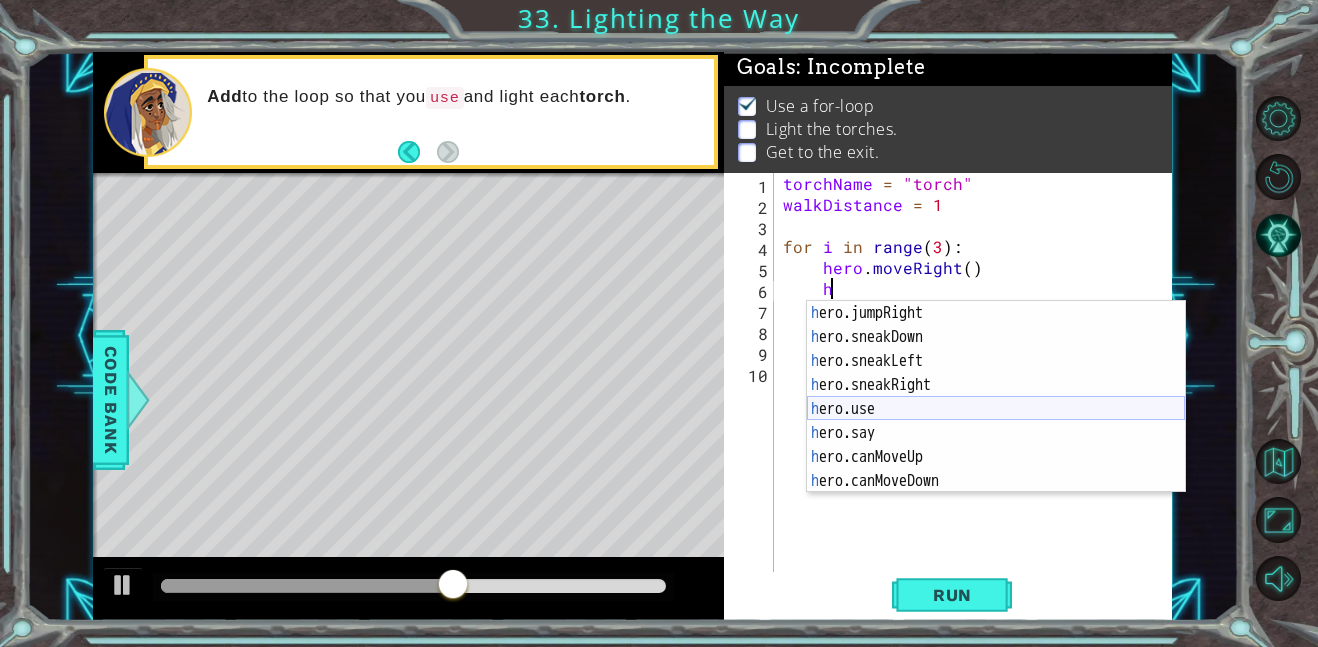 click on "h ero.jumpRight press enter h ero.sneakDown press enter h ero.sneakLeft press enter h ero.sneakRight press enter h ero.use press enter h ero.say press enter h ero.canMoveUp press enter h ero.canMoveDown press enter h ero.canMoveLeft press enter" at bounding box center (996, 421) 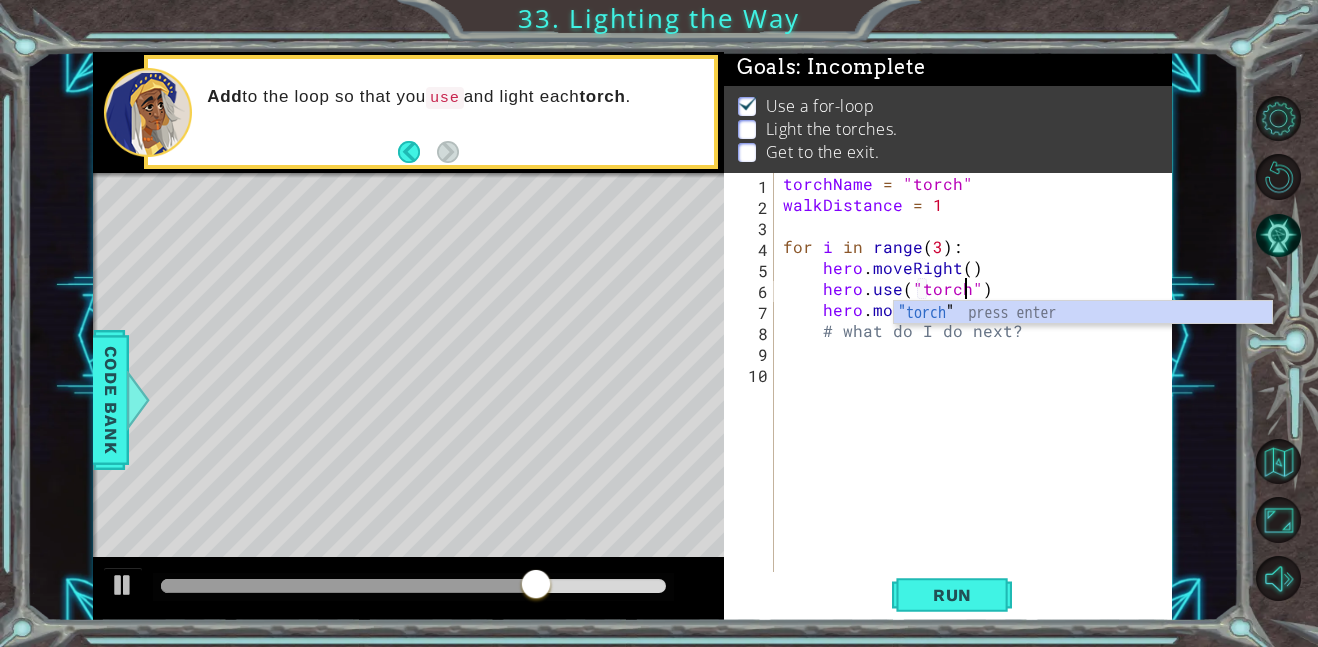 scroll, scrollTop: 0, scrollLeft: 11, axis: horizontal 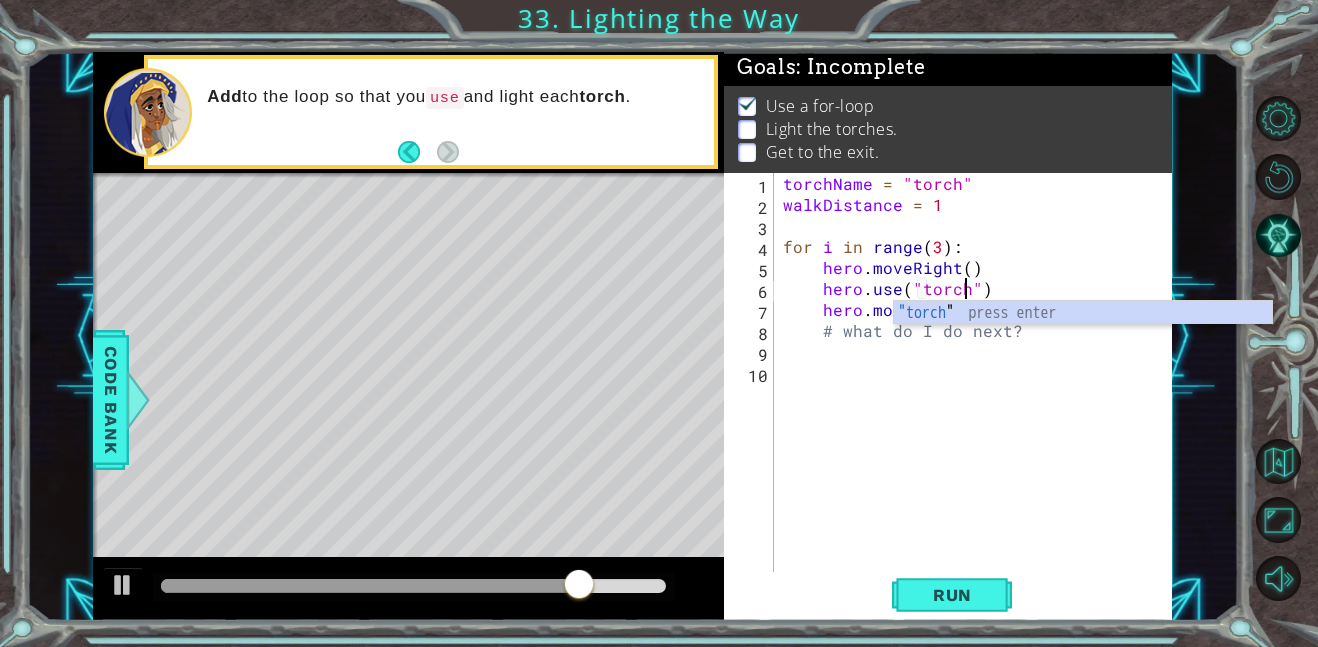 click on "torchName   =   "torch" walkDistance   =   1 for   i   in   range ( 3 ) :      hero . moveRight ( )      hero . use ( "torch" )      hero . moveUp ( walkDistance )      # what do I do next?" at bounding box center [978, 393] 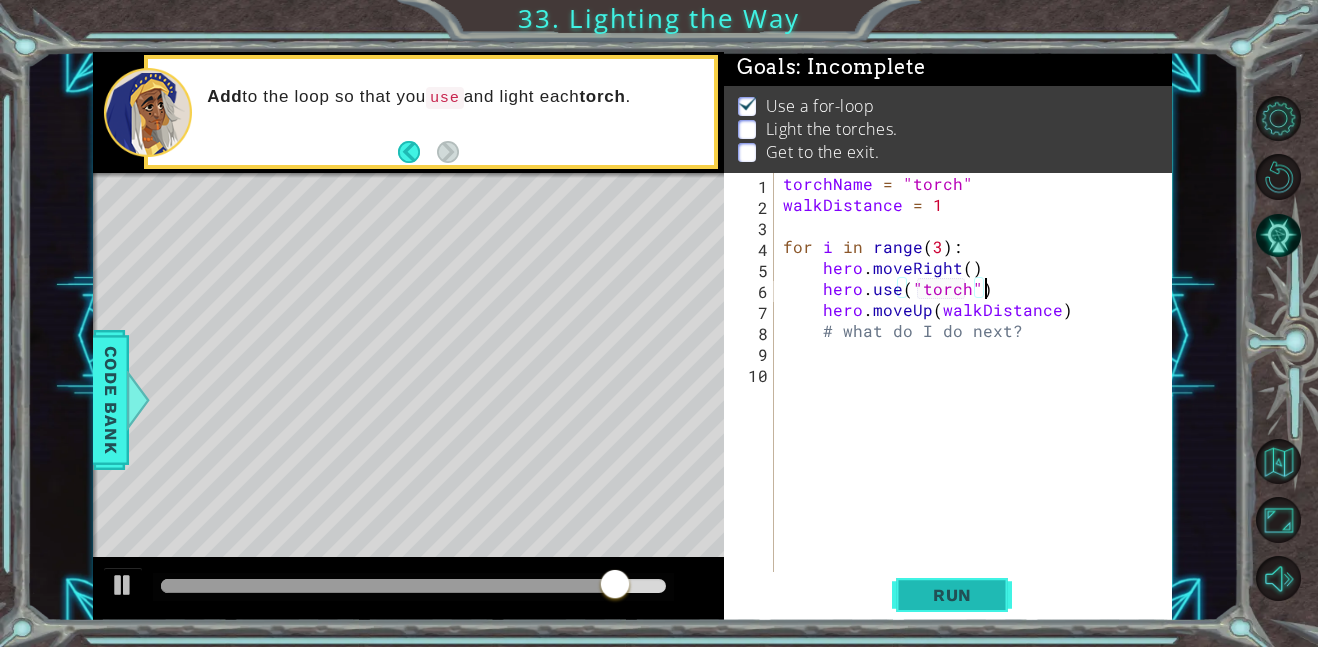 click on "Run" at bounding box center [952, 595] 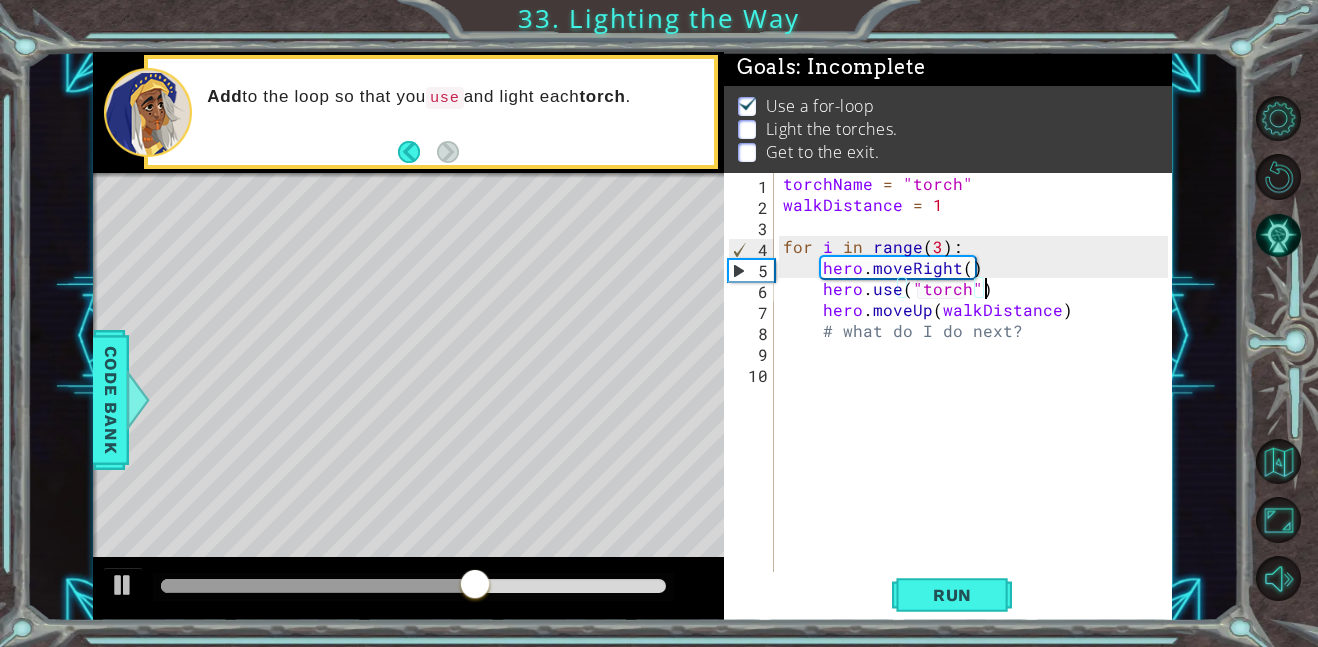 click on "torchName   =   "torch" walkDistance   =   1 for   i   in   range ( 3 ) :      hero . moveRight ( )      hero . use ( "torch" )      hero . moveUp ( walkDistance )      # what do I do next?" at bounding box center [978, 393] 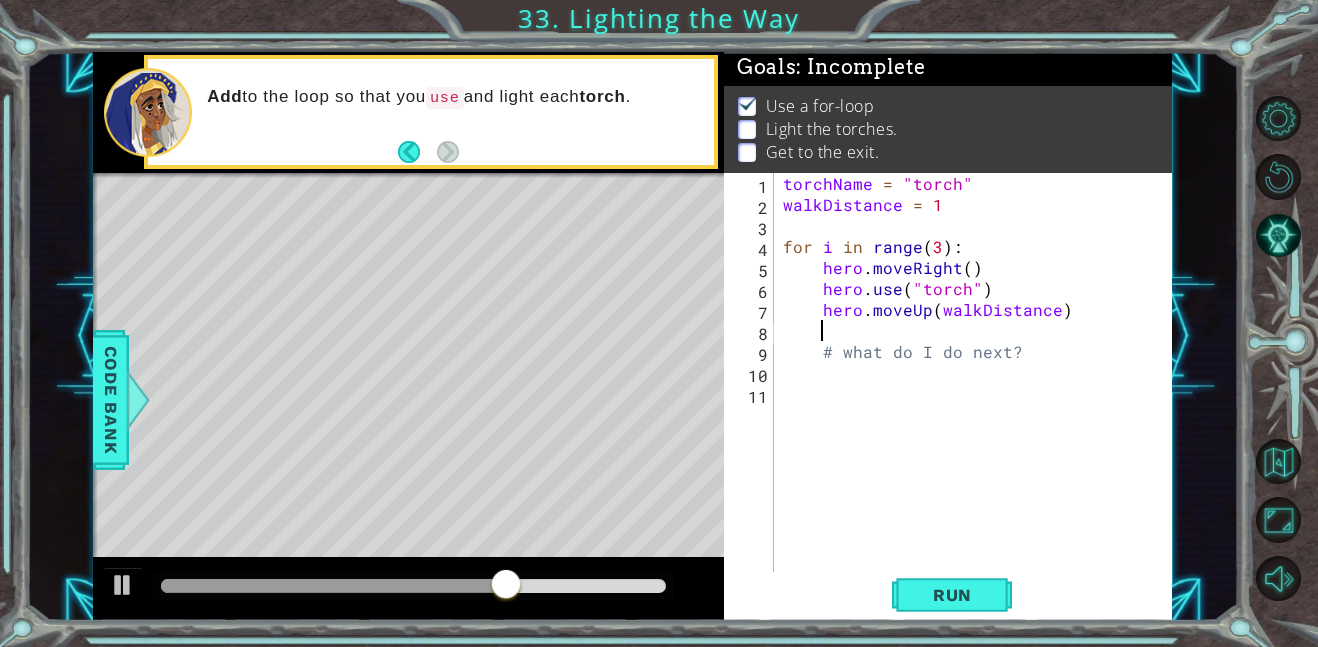 scroll, scrollTop: 0, scrollLeft: 2, axis: horizontal 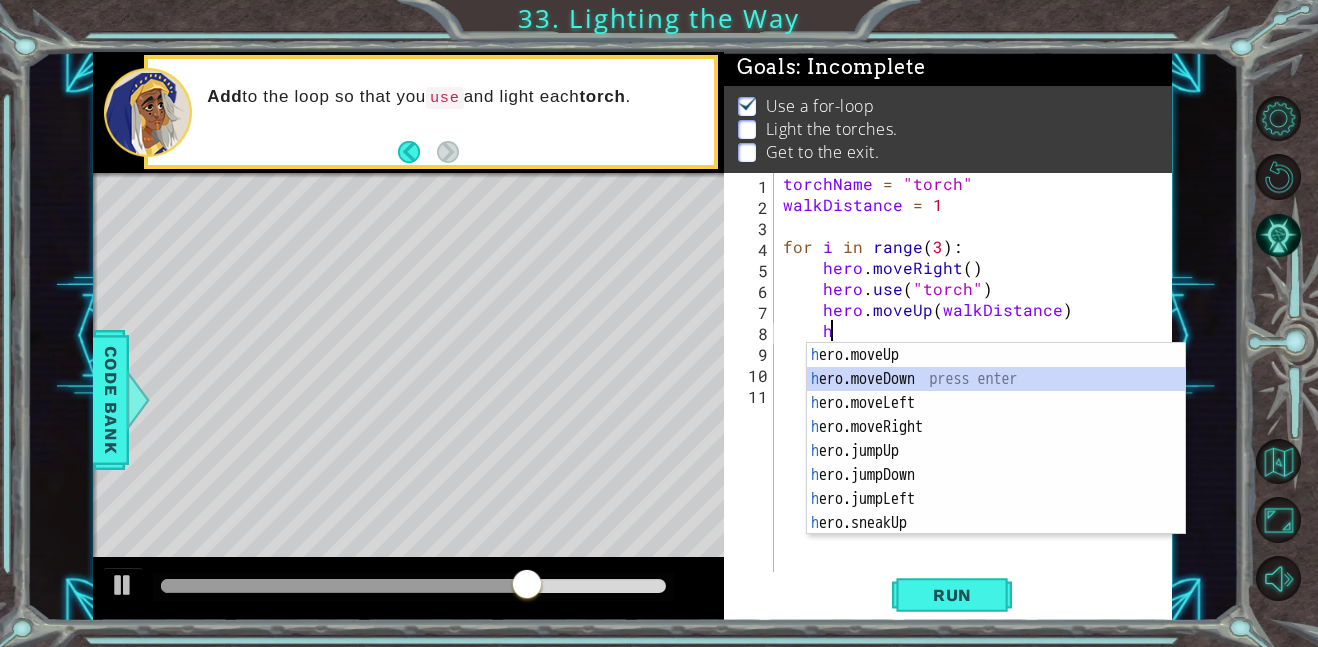 click on "h ero.moveUp press enter h ero.moveDown press enter h ero.moveLeft press enter h ero.moveRight press enter h ero.jumpUp press enter h ero.jumpDown press enter h ero.jumpLeft press enter h ero.sneakUp press enter h ero.jumpRight press enter" at bounding box center (996, 463) 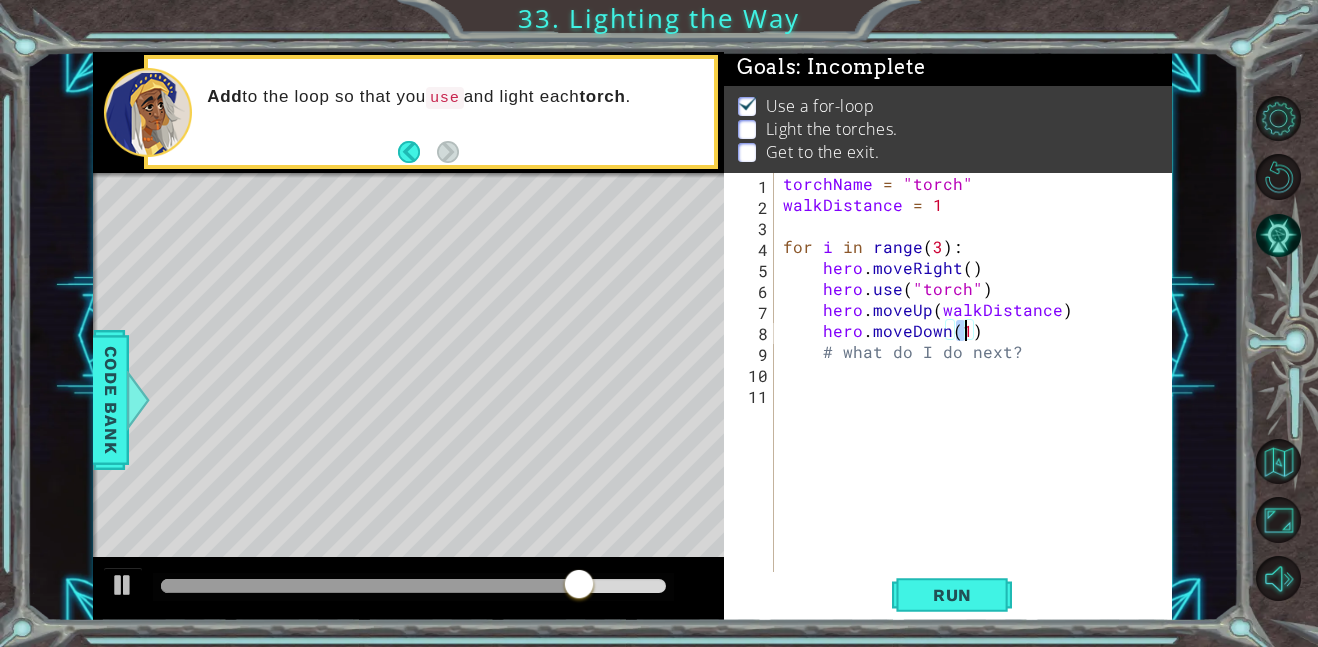 click on "torchName   =   "torch" walkDistance   =   1 for   i   in   range ( 3 ) :      hero . use ( "torch" )      hero . moveRight ( )      hero . moveUp ( walkDistance )      hero . moveDown ( 1 )      # what do I do next?" at bounding box center (978, 393) 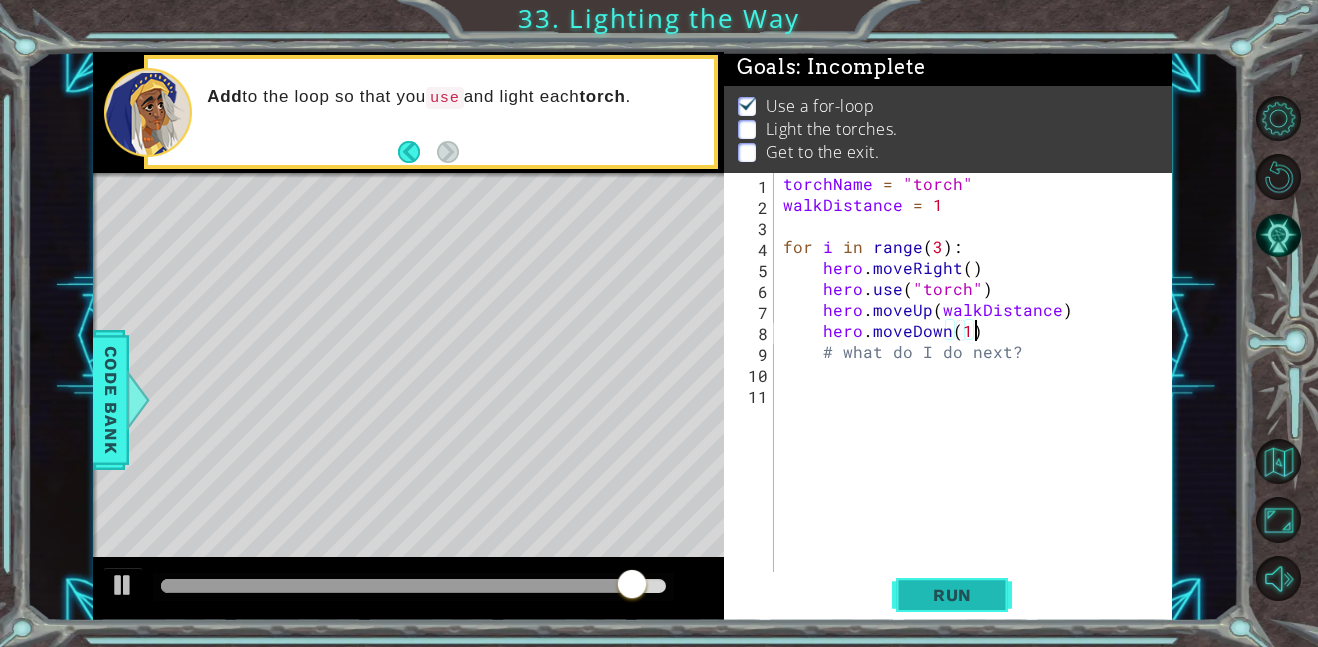 type on "hero.moveDown(1)" 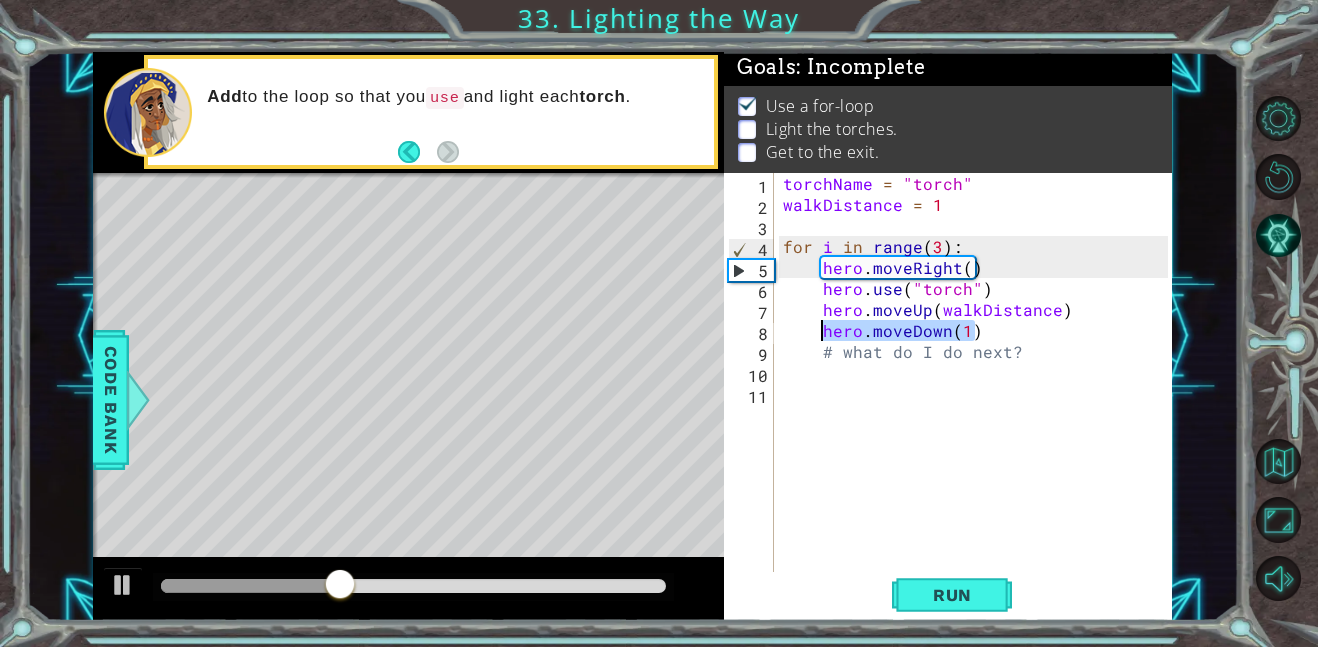 drag, startPoint x: 984, startPoint y: 331, endPoint x: 823, endPoint y: 332, distance: 161.00311 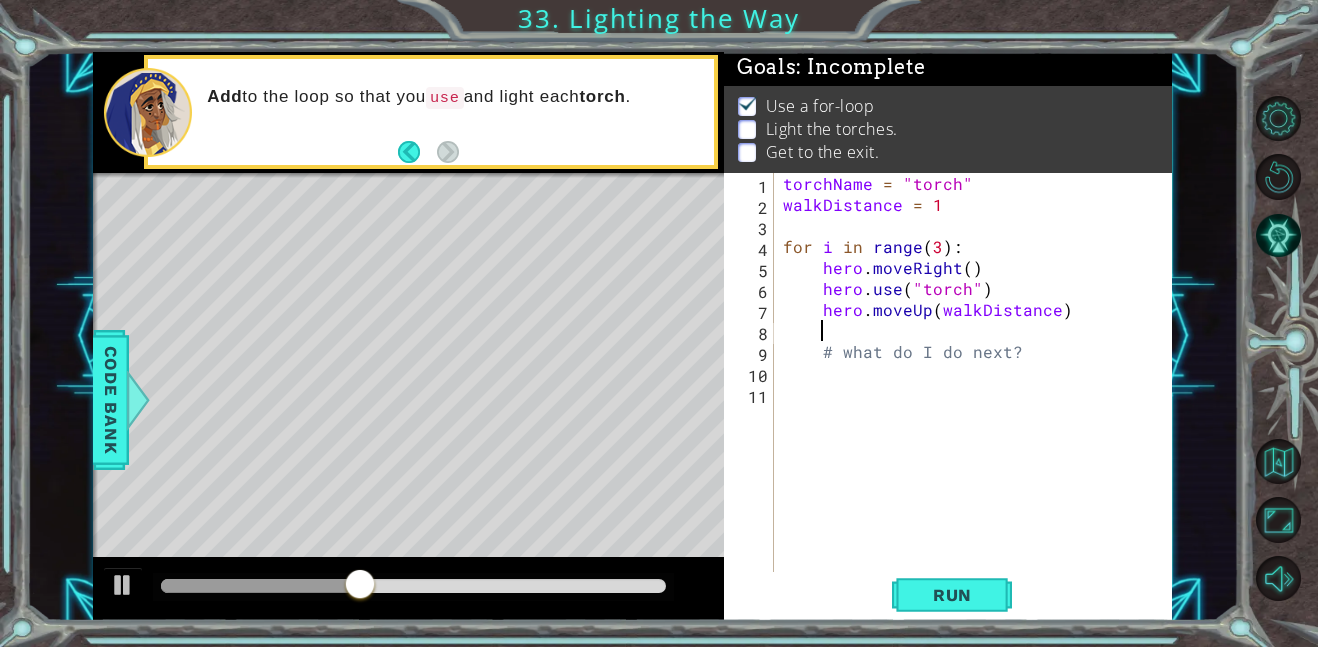 scroll, scrollTop: 0, scrollLeft: 1, axis: horizontal 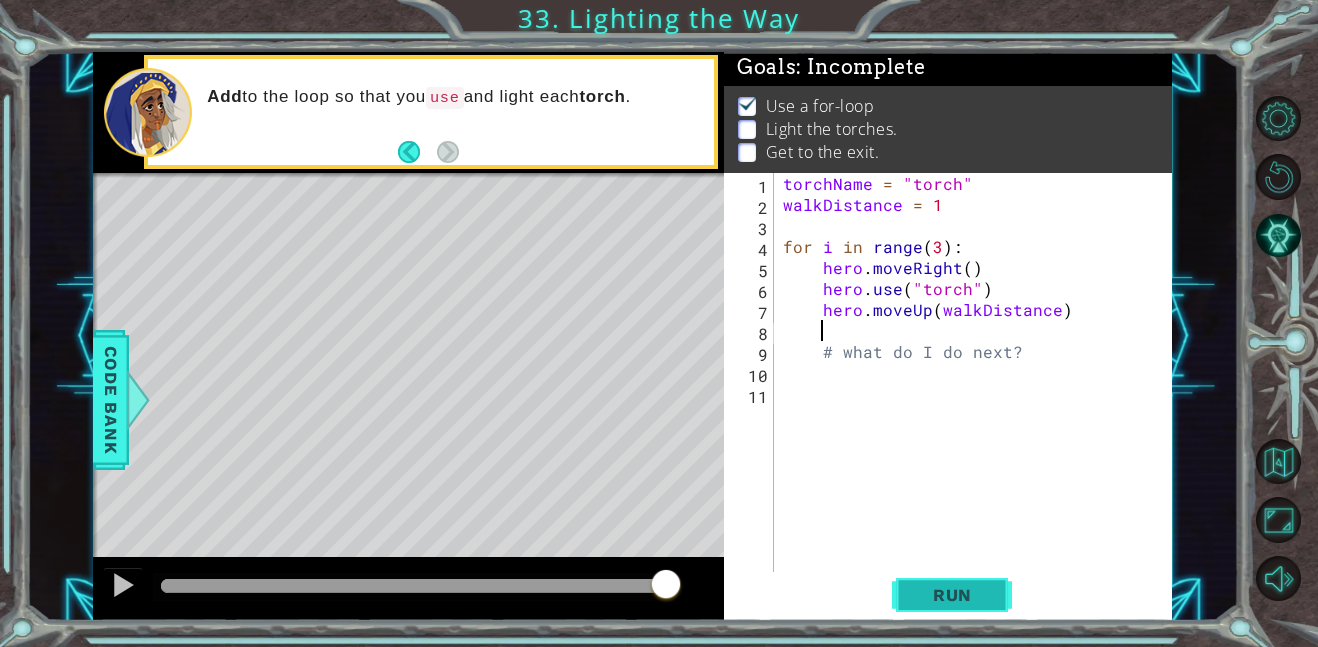 click on "Run" at bounding box center [952, 594] 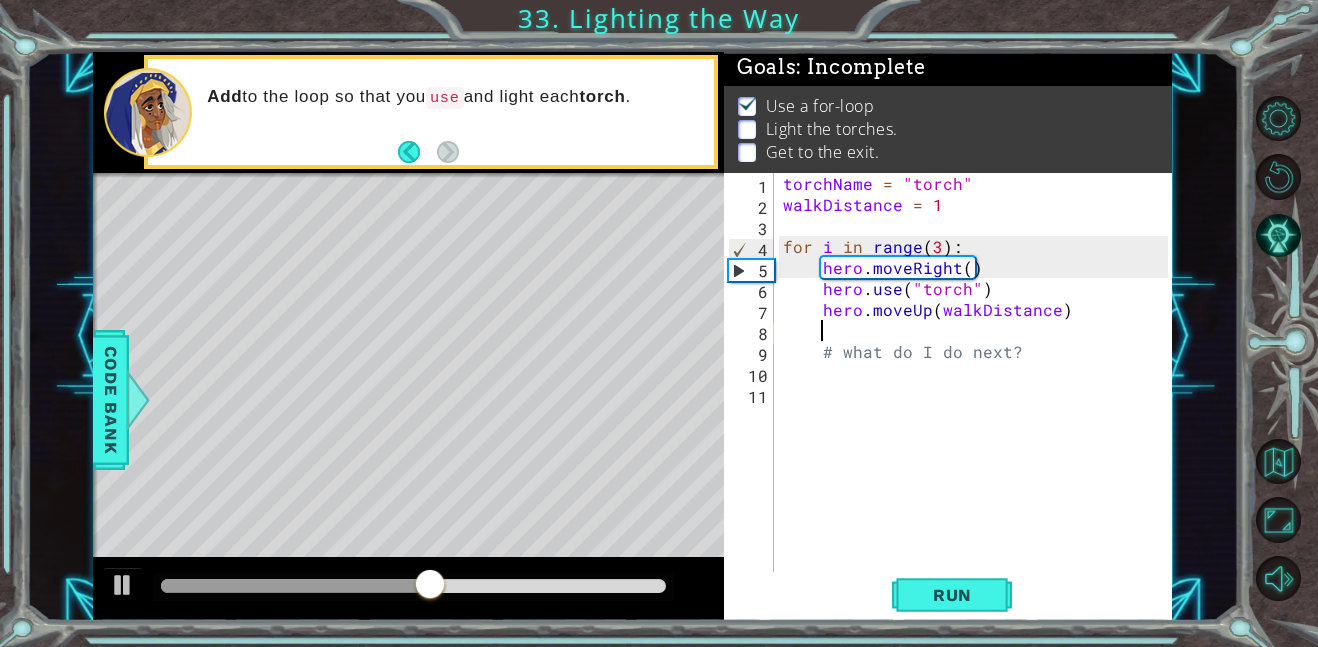 click on "torchName   =   "torch" walkDistance   =   1 for   i   in   range ( 3 ) :      hero . moveRight ( )      hero . use ( "torch" )      hero . moveUp ( walkDistance )           # what do I do next?" at bounding box center (978, 393) 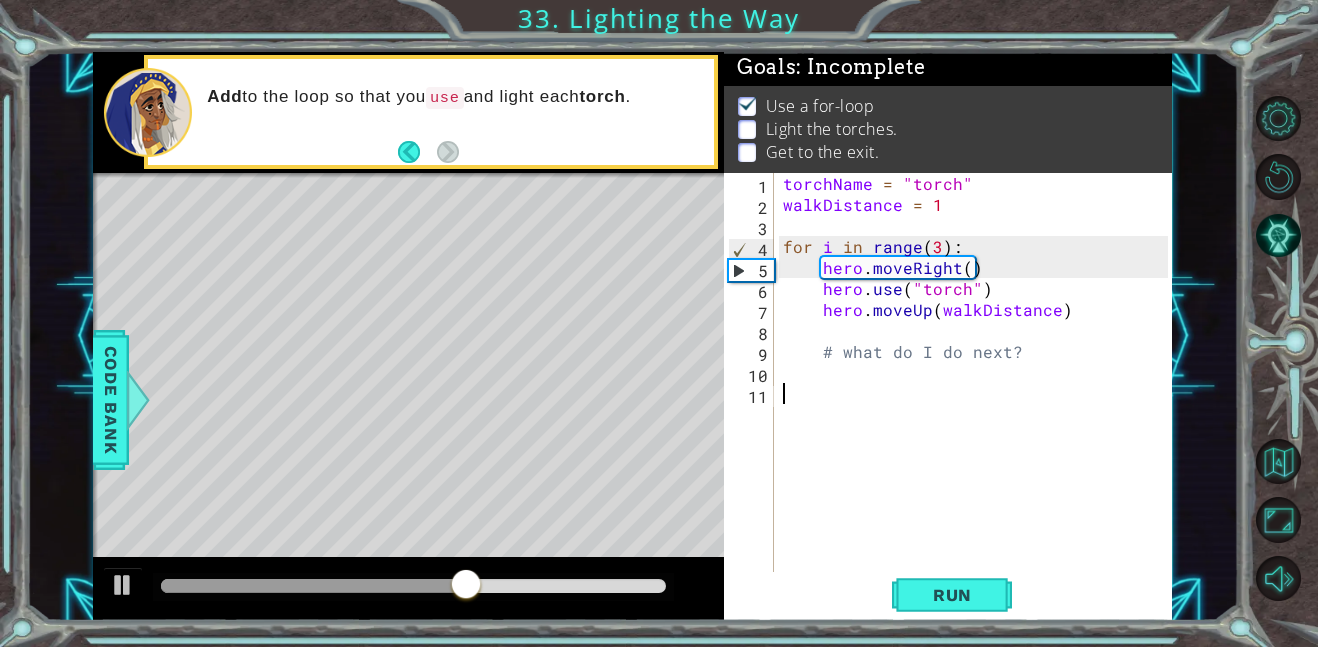 click on "torchName   =   "torch" walkDistance   =   1 for   i   in   range ( 3 ) :      hero . moveRight ( )      hero . use ( "torch" )      hero . moveUp ( walkDistance )           # what do I do next?" at bounding box center (978, 393) 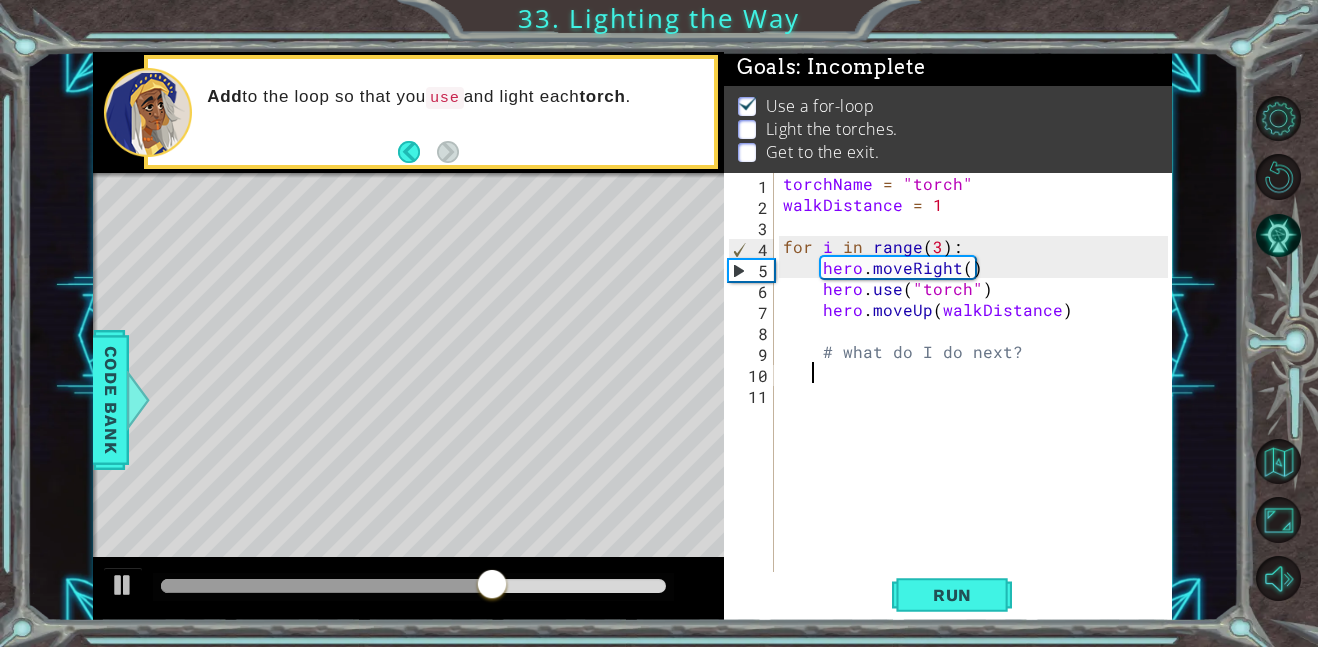 click on "10" at bounding box center [751, 375] 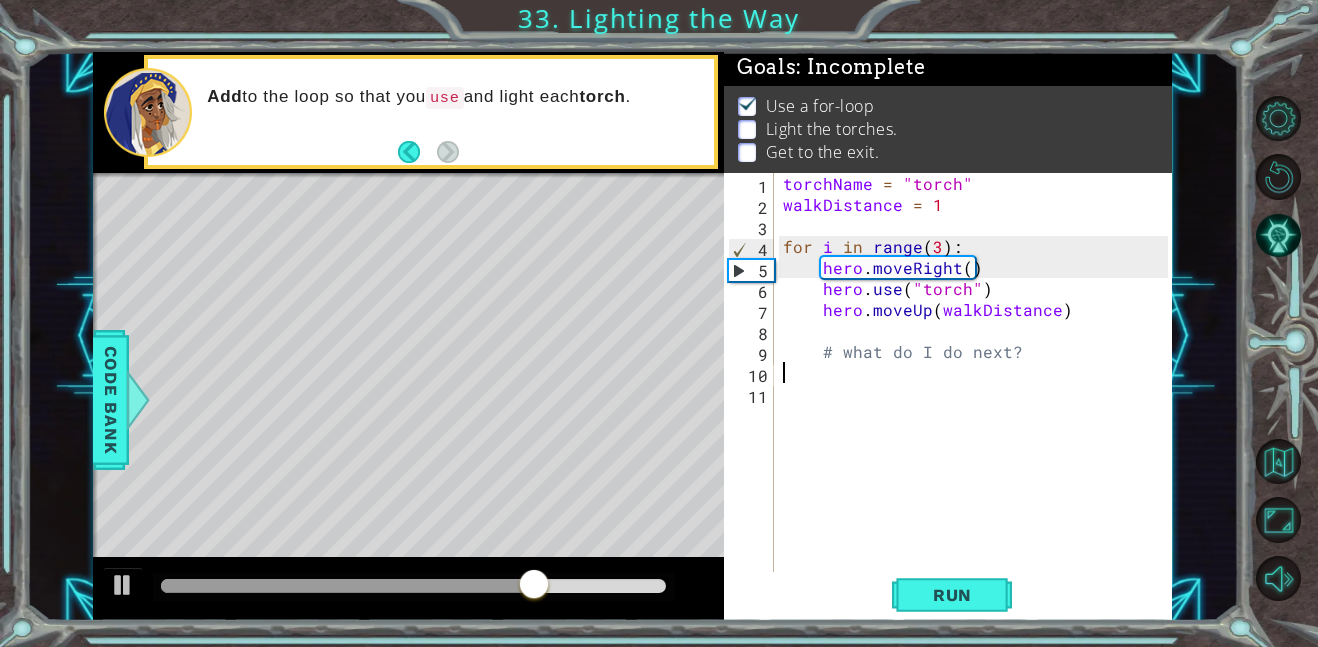 click on "10" at bounding box center [751, 375] 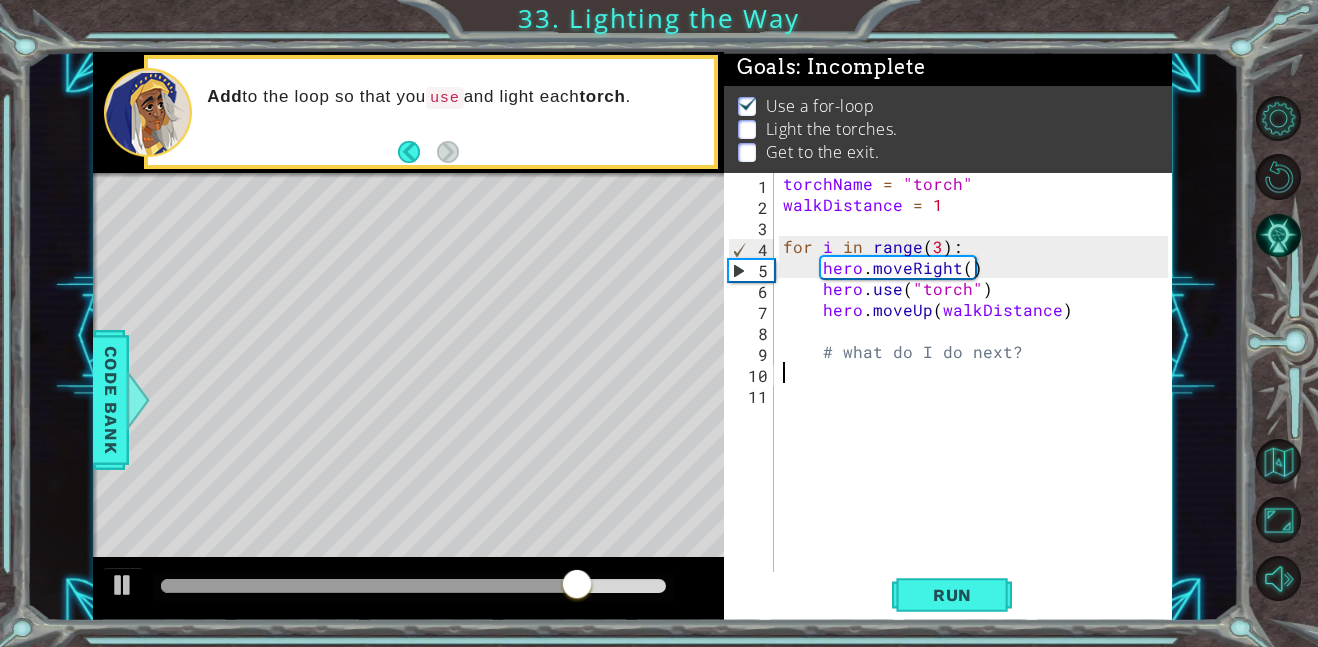 click on "10" at bounding box center (751, 375) 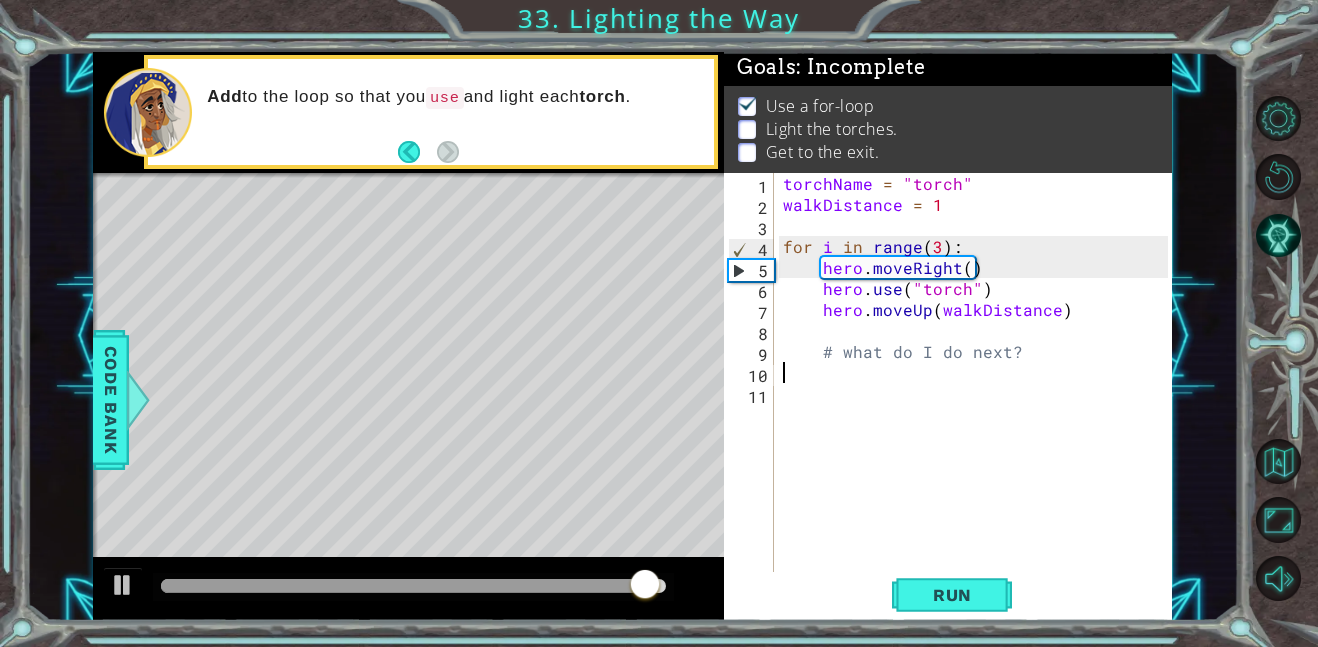 click on "1 2 3 4 5 6 7 8 9 10 11" at bounding box center [751, 500176] 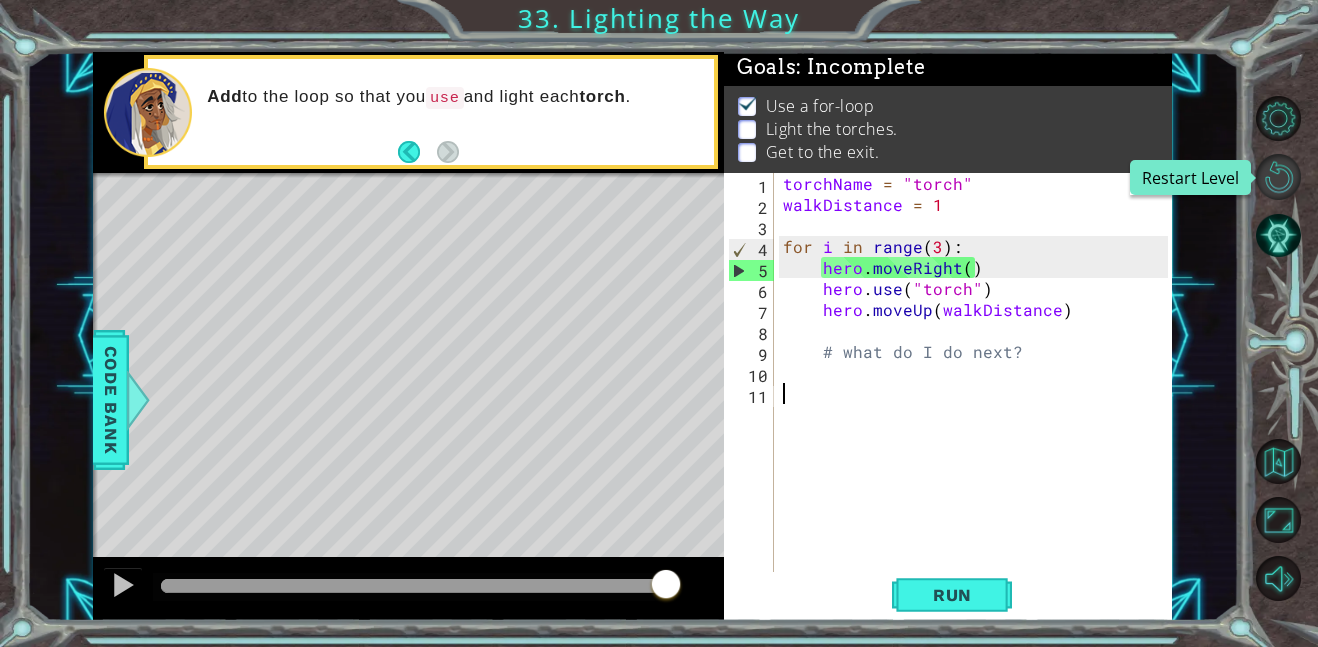 click at bounding box center [1278, 176] 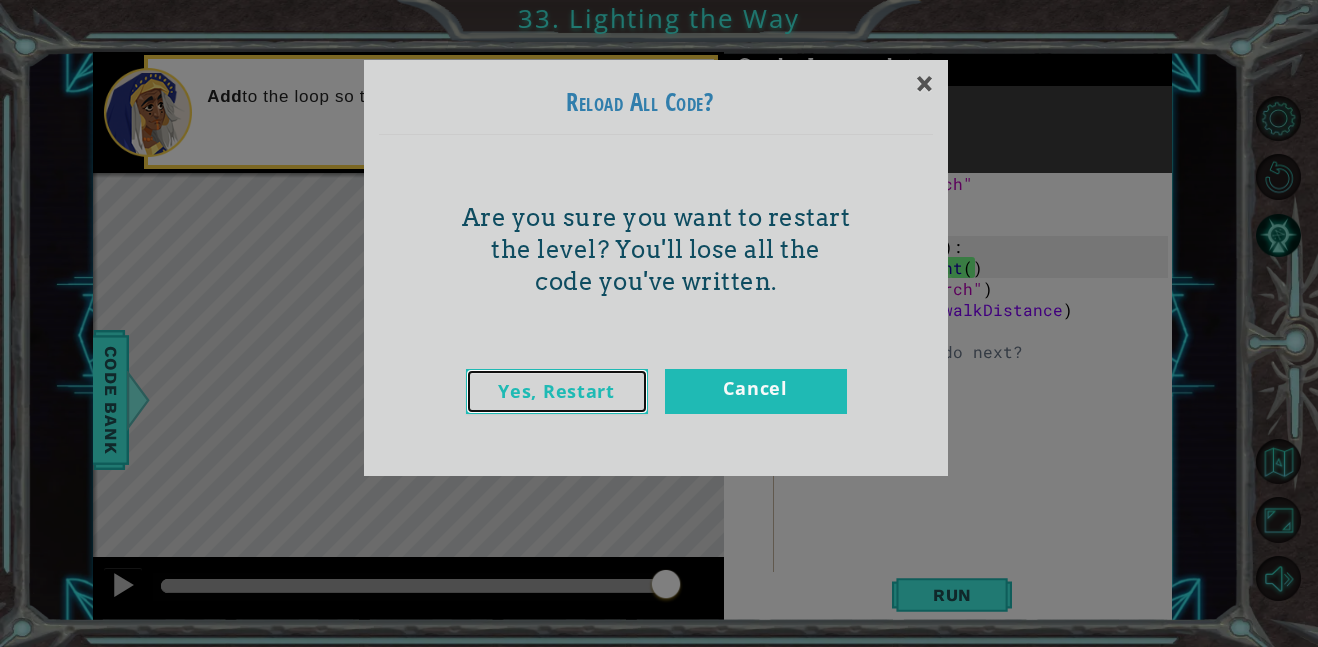 click on "Yes, Restart" at bounding box center [557, 391] 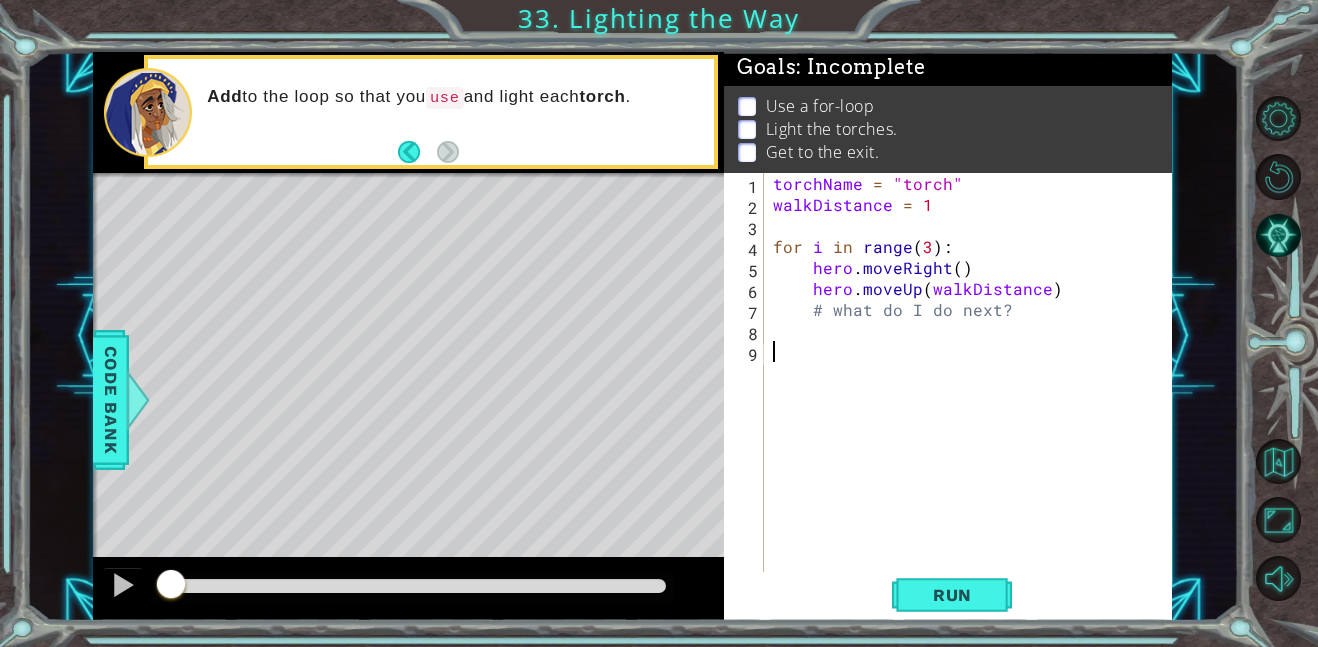click on "torchName   =   "torch" walkDistance   =   1 for   i   in   range ( 3 ) :      hero . moveRight ( )      hero . moveUp ( walkDistance )      # what do I do next?" at bounding box center (973, 393) 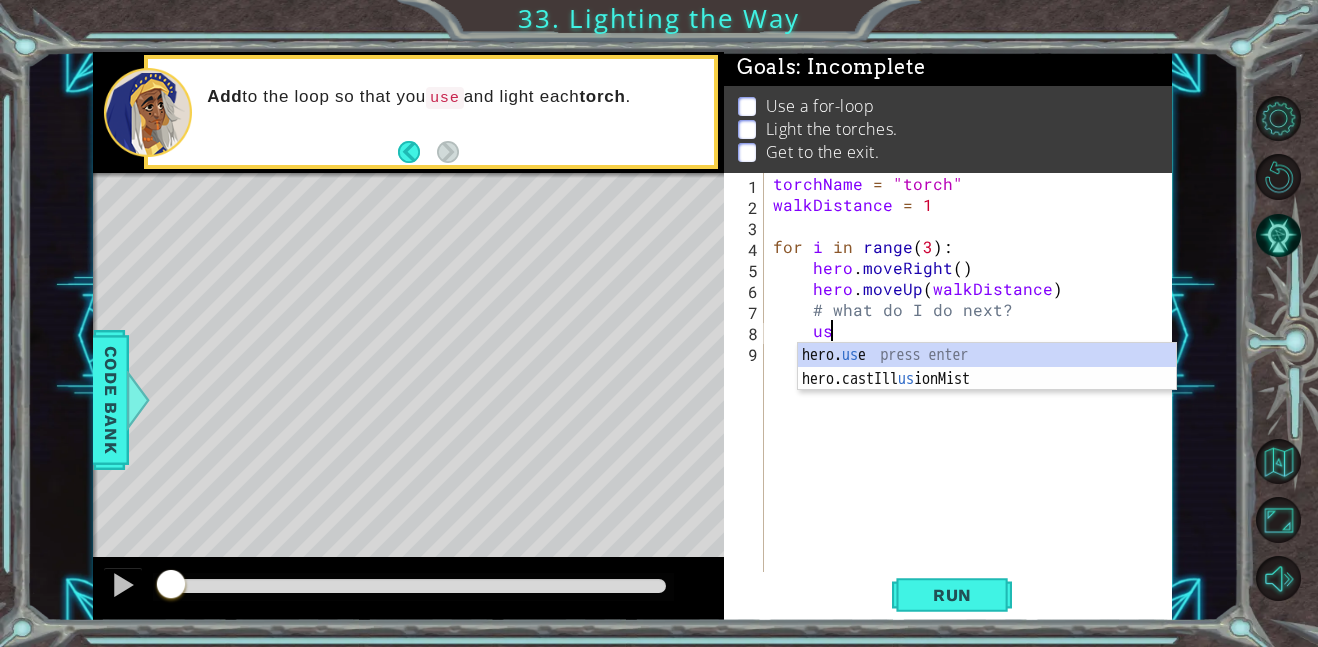 scroll, scrollTop: 0, scrollLeft: 3, axis: horizontal 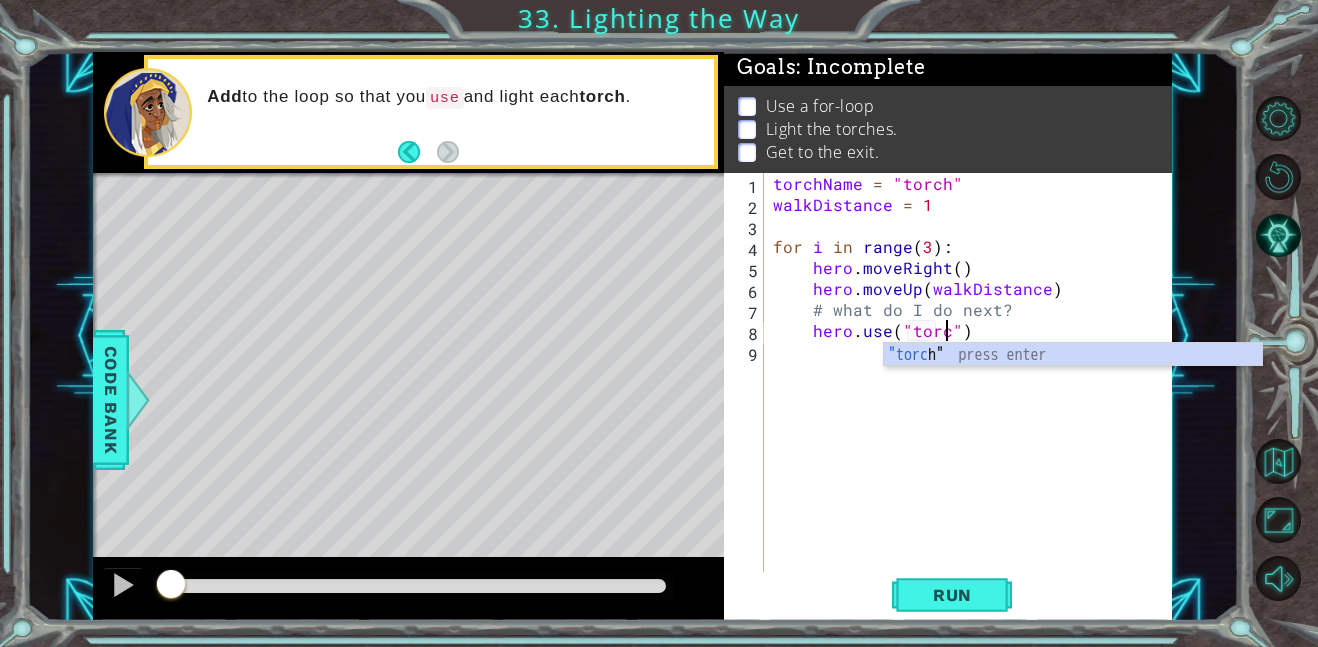 type on "hero.use("torch")" 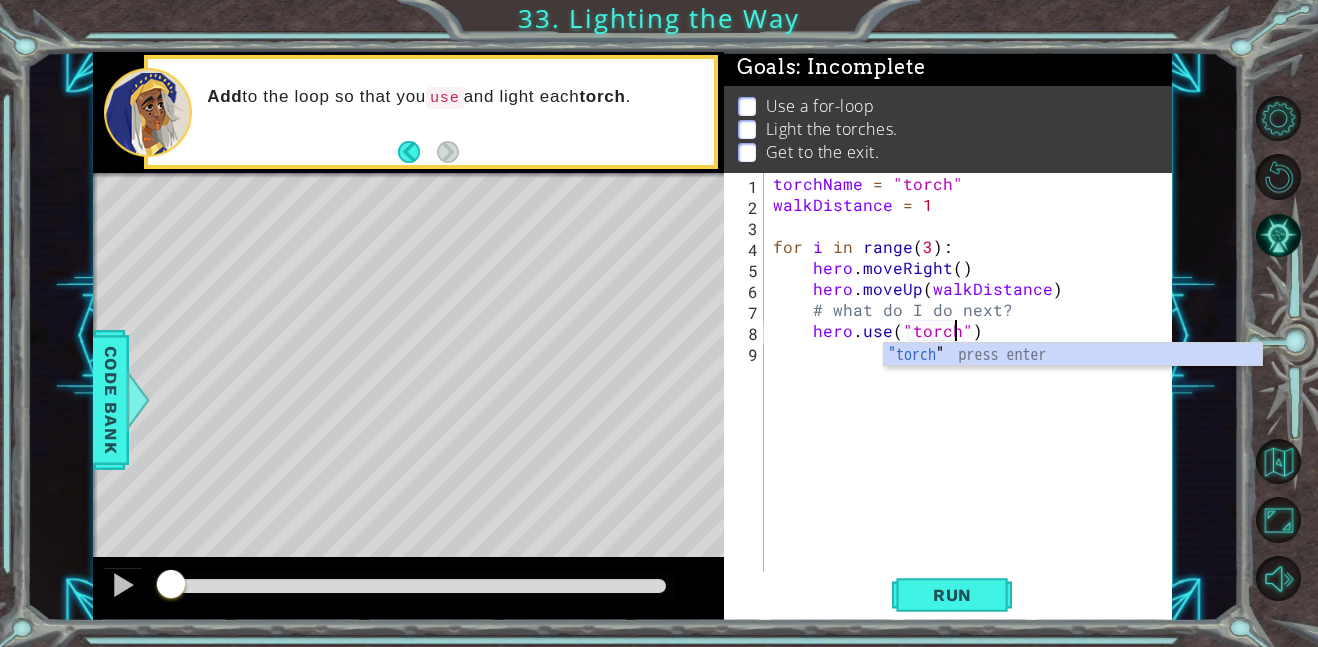 click on "torchName   =   "torch" walkDistance   =   1 for   i   in   range ( 3 ) :      hero . moveRight ( )      hero . moveUp ( walkDistance )      # what do I do next?      hero . use ( "torch" )" at bounding box center (973, 393) 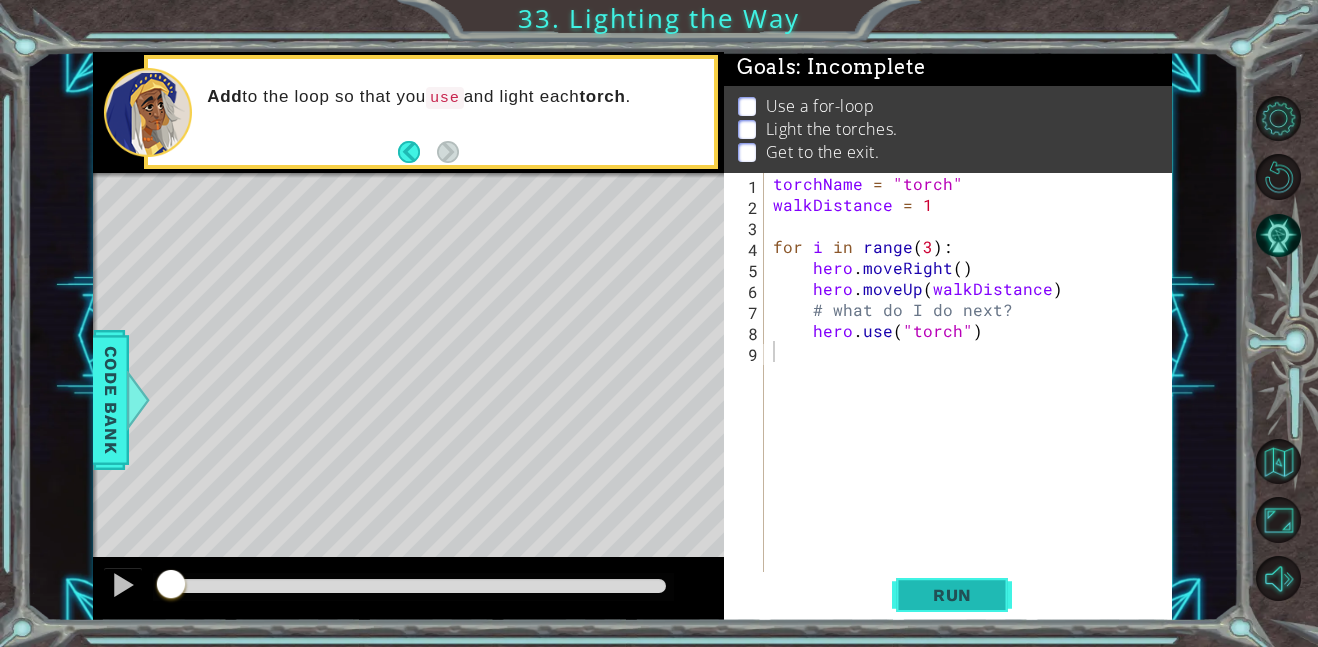 click on "Run" at bounding box center [952, 595] 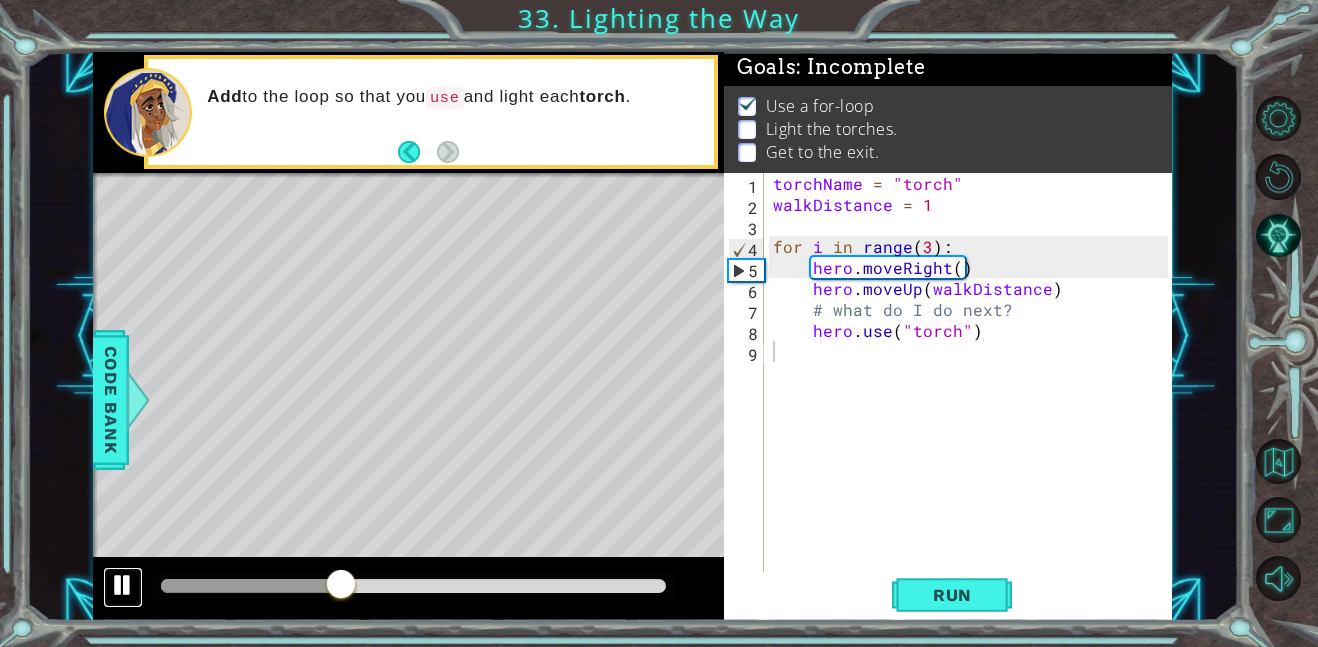 click at bounding box center [123, 585] 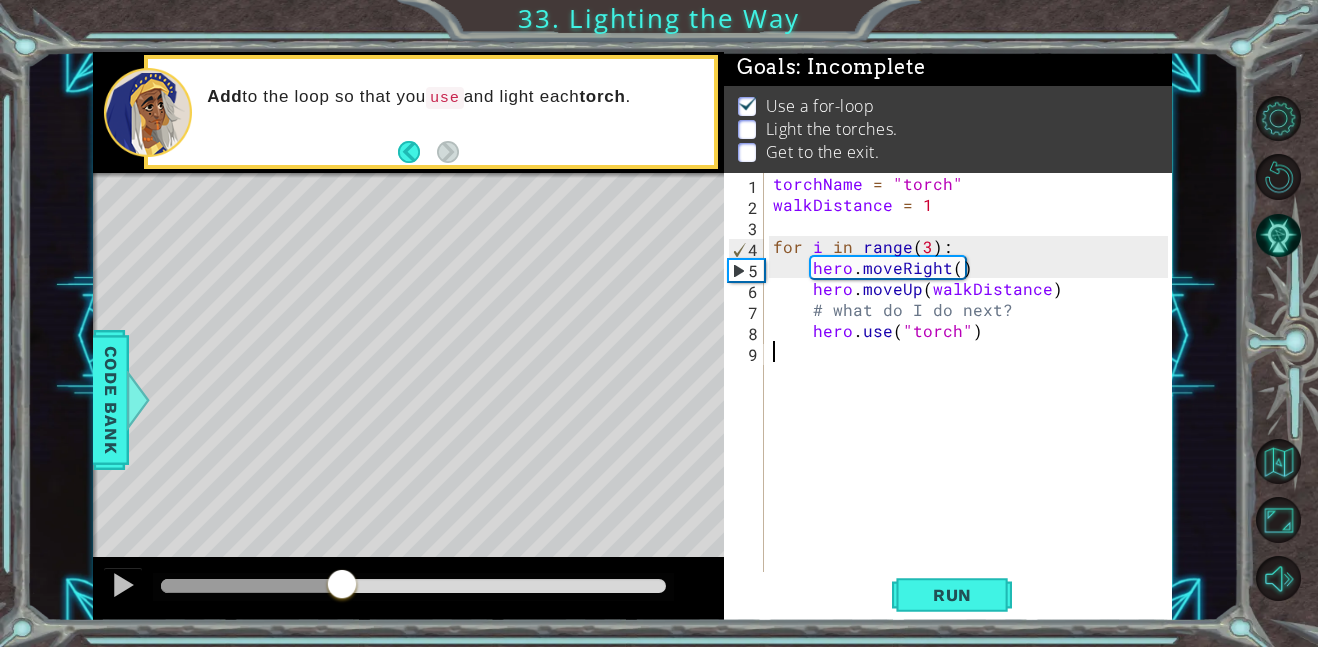 click on "torchName   =   "torch" walkDistance   =   1 for   i   in   range ( 3 ) :      hero . moveRight ( )      hero . moveUp ( walkDistance )      # what do I do next?      hero . use ( "torch" )" at bounding box center [973, 393] 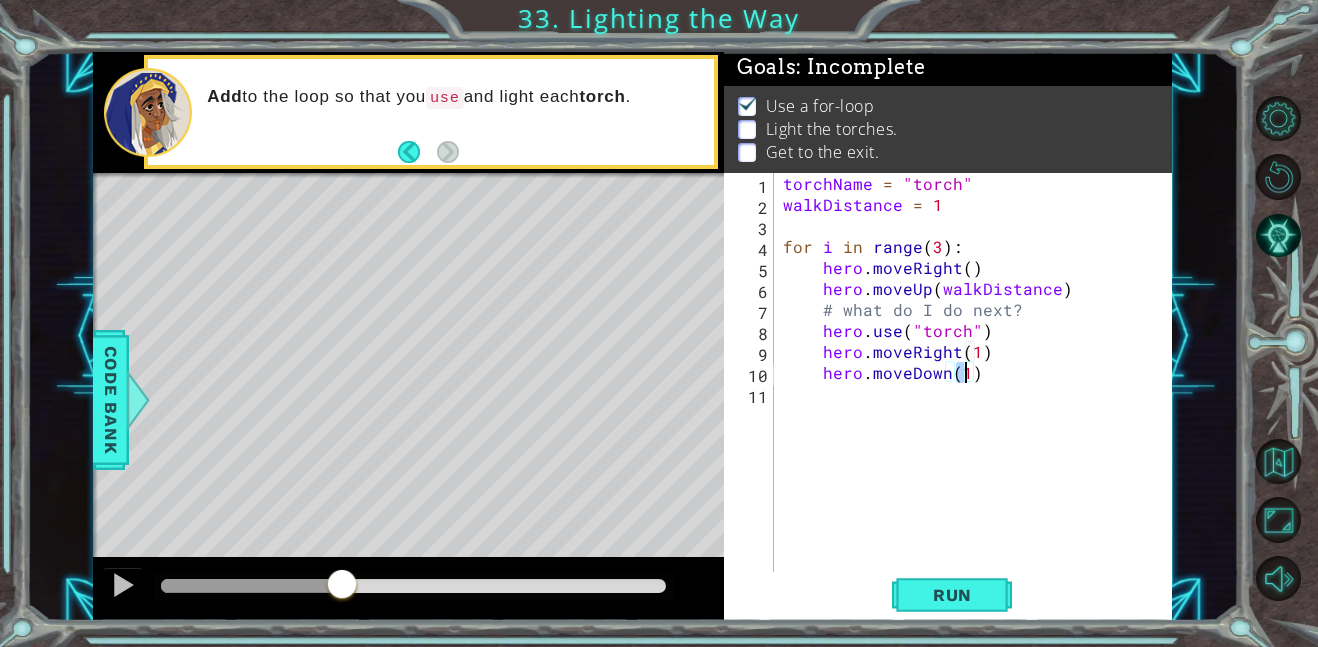 scroll, scrollTop: 0, scrollLeft: 11, axis: horizontal 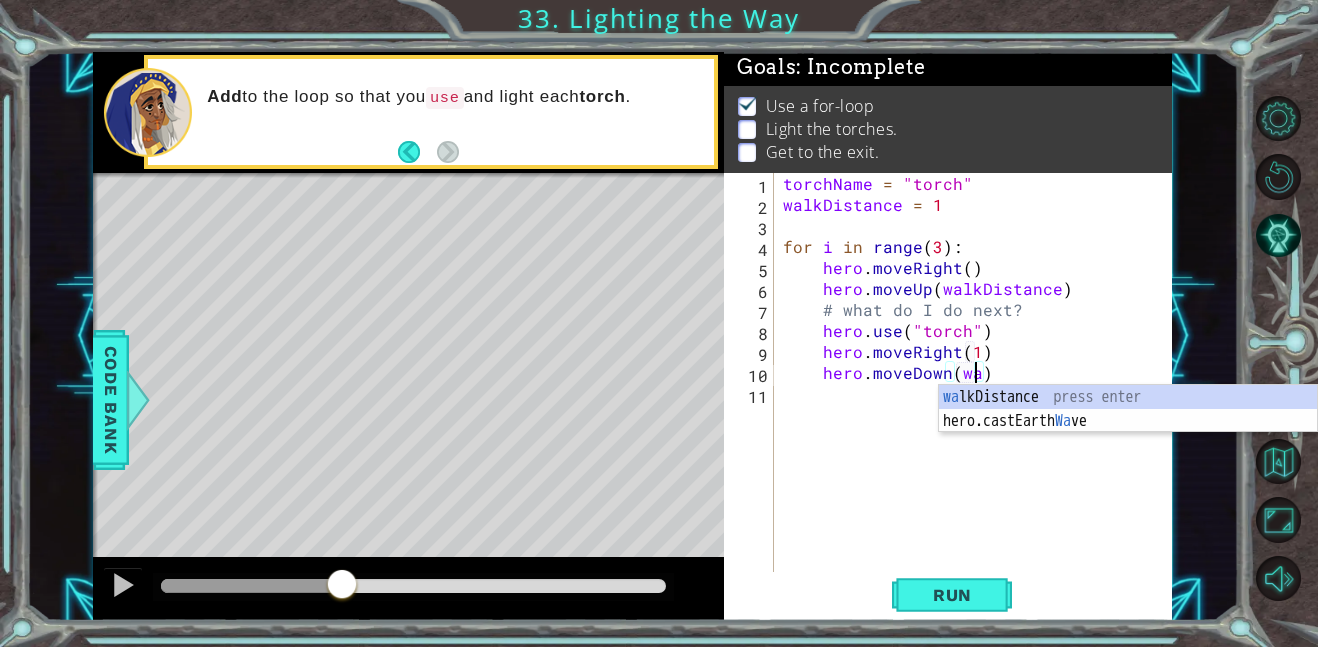 type on "hero.moveDown(walkDistance)" 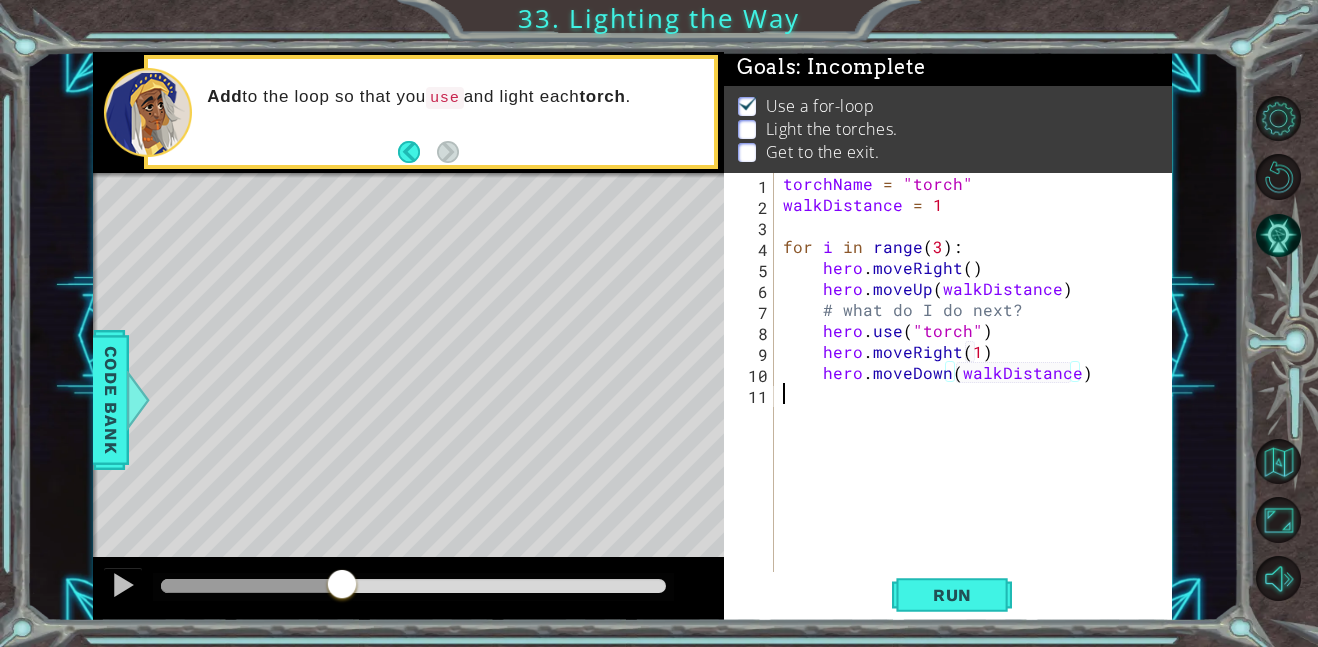 scroll, scrollTop: 0, scrollLeft: 0, axis: both 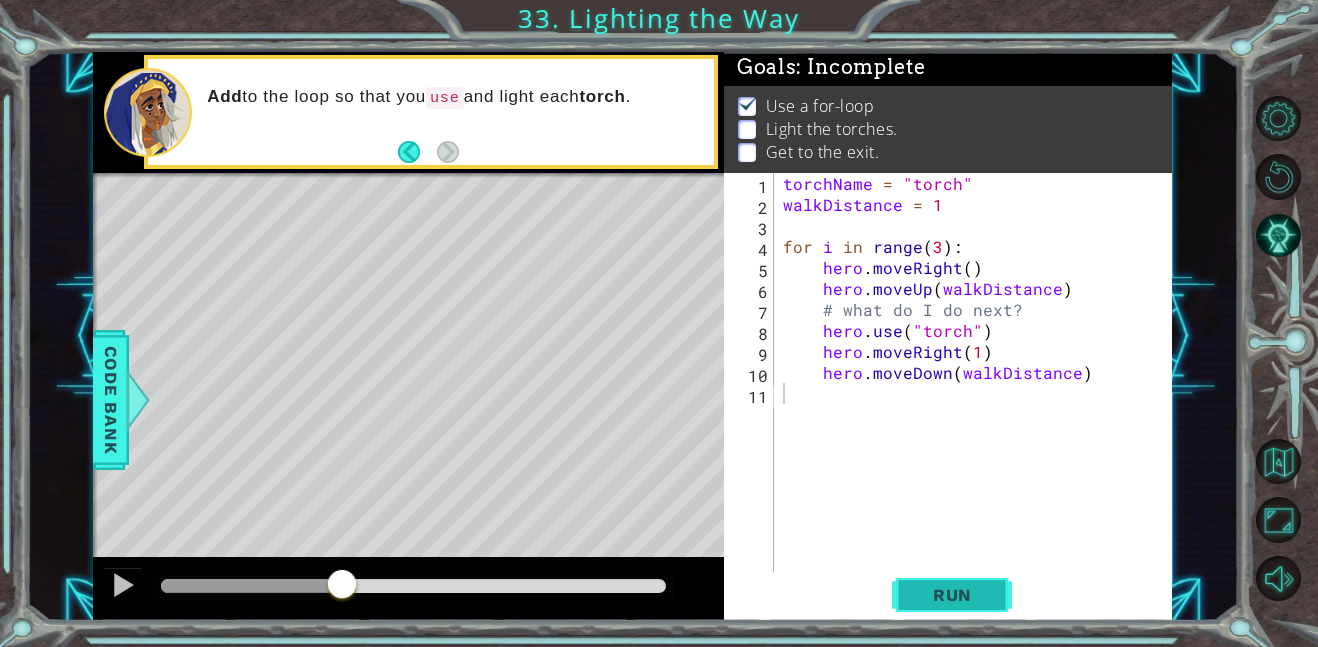 click on "Run" at bounding box center (952, 594) 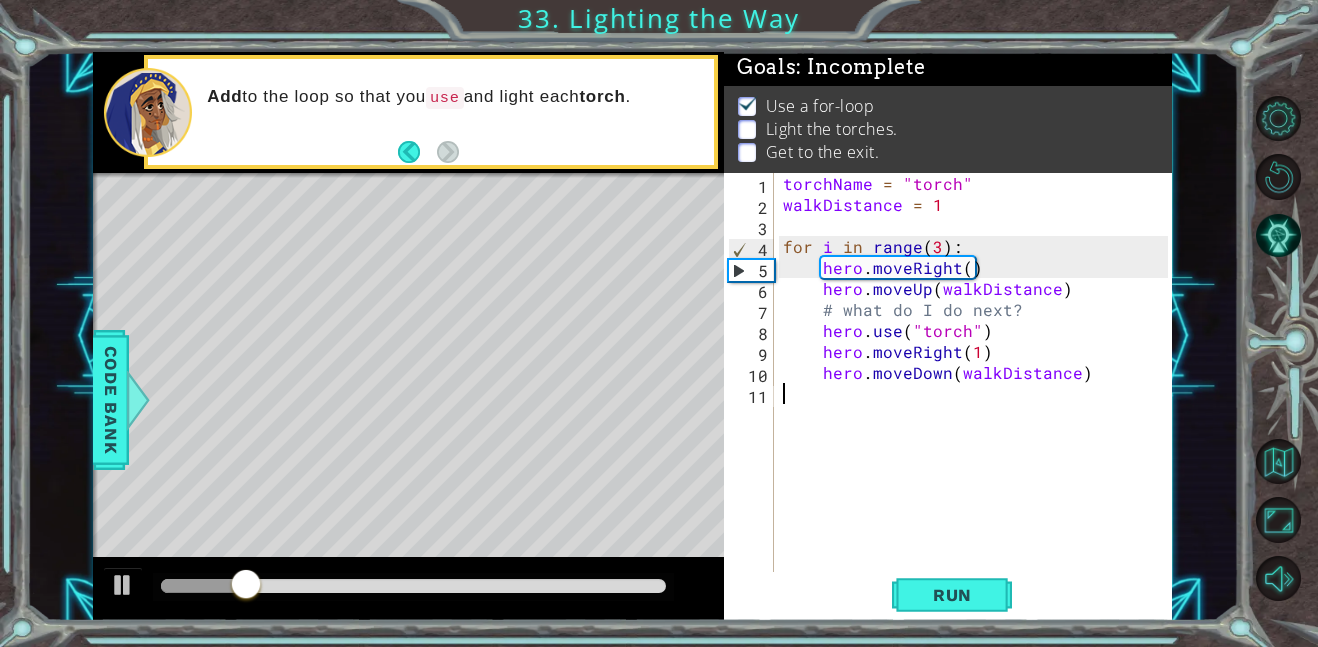 click on "torchName   =   "torch" walkDistance   =   1 for   i   in   range ( 3 ) :      hero . moveRight ( )      hero . moveUp ( walkDistance )      # what do I do next?      hero . use ( "torch" )      hero . moveRight ( 1 )      hero . moveDown ( walkDistance )" at bounding box center (978, 393) 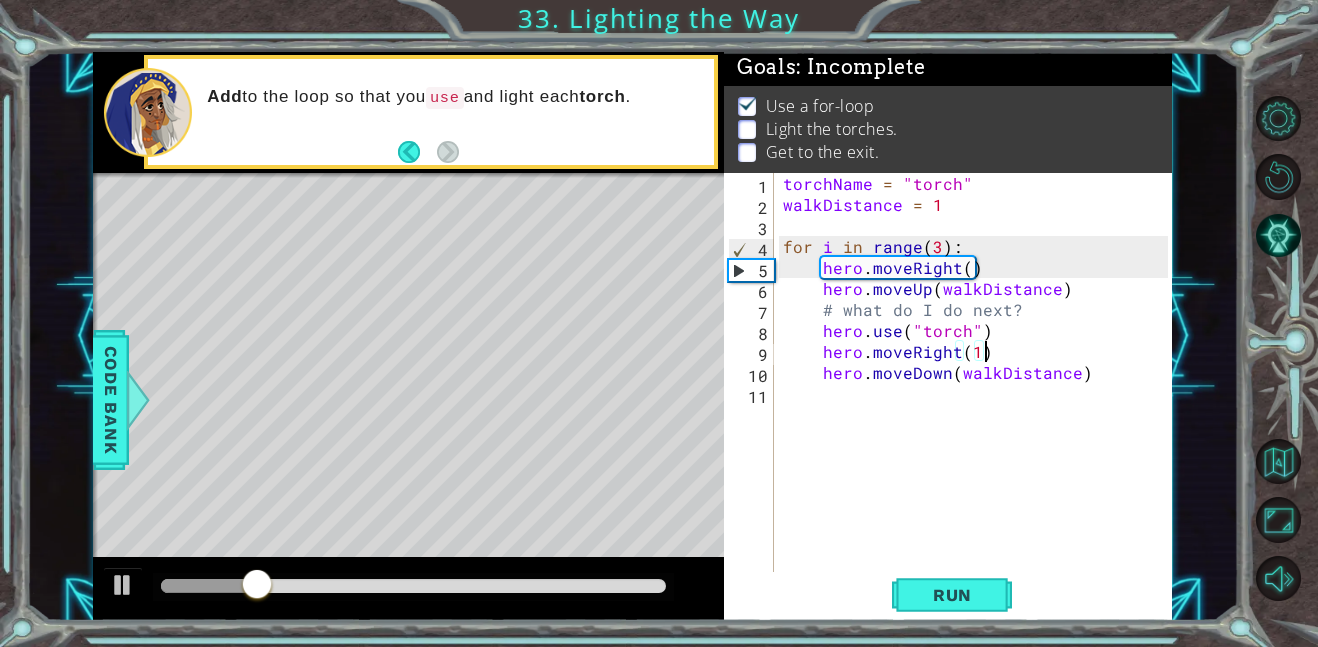 click on "torchName   =   "torch" walkDistance   =   1 for   i   in   range ( 3 ) :      hero . moveRight ( )      hero . moveUp ( walkDistance )      # what do I do next?      hero . use ( "torch" )      hero . moveRight ( 1 )      hero . moveDown ( walkDistance )" at bounding box center (978, 393) 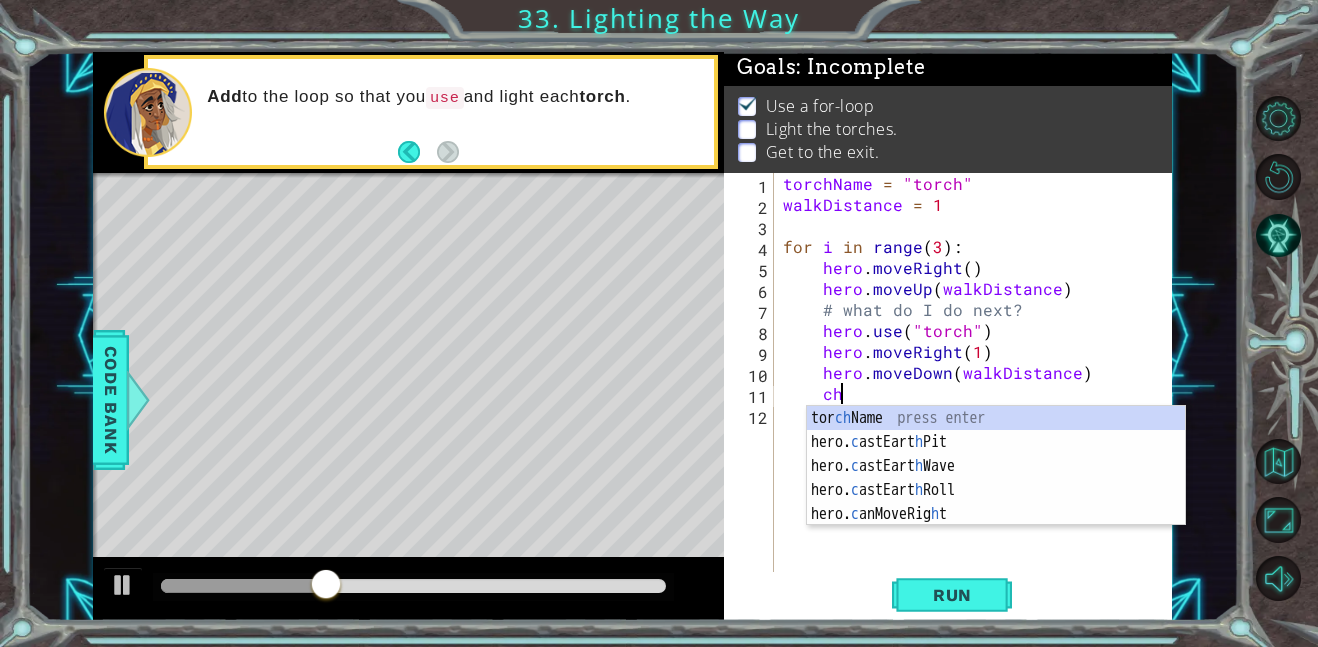 type on "c" 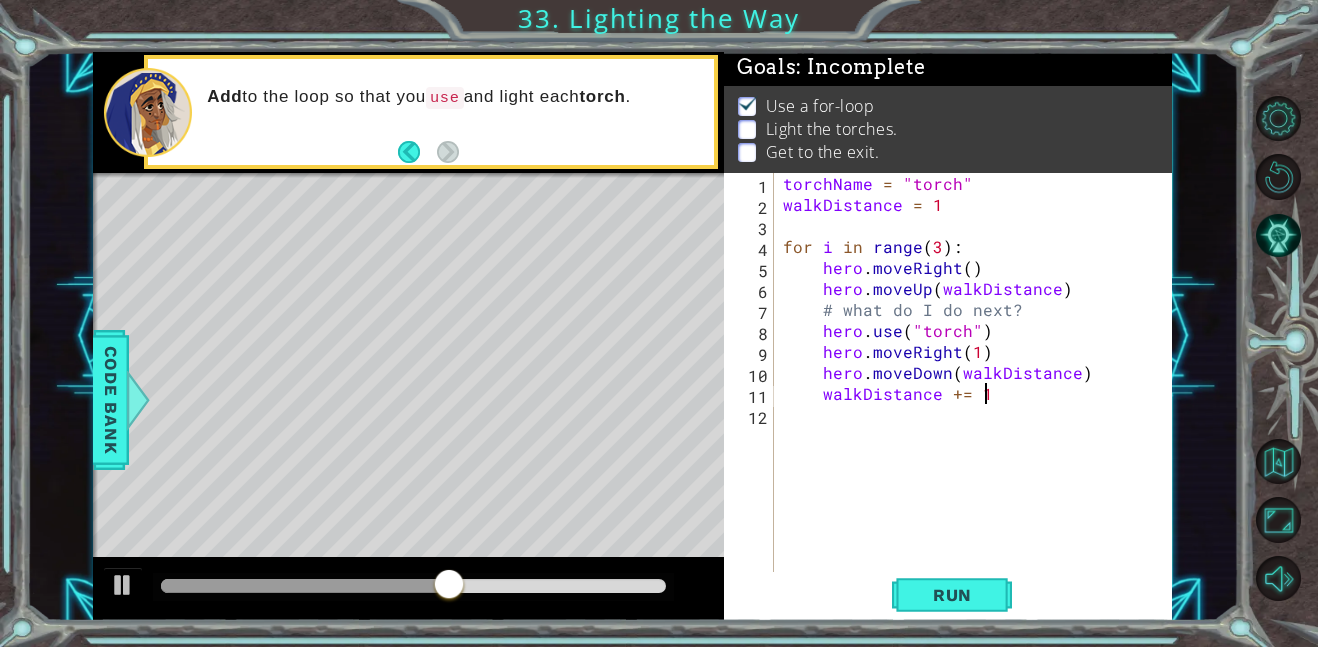 scroll, scrollTop: 0, scrollLeft: 11, axis: horizontal 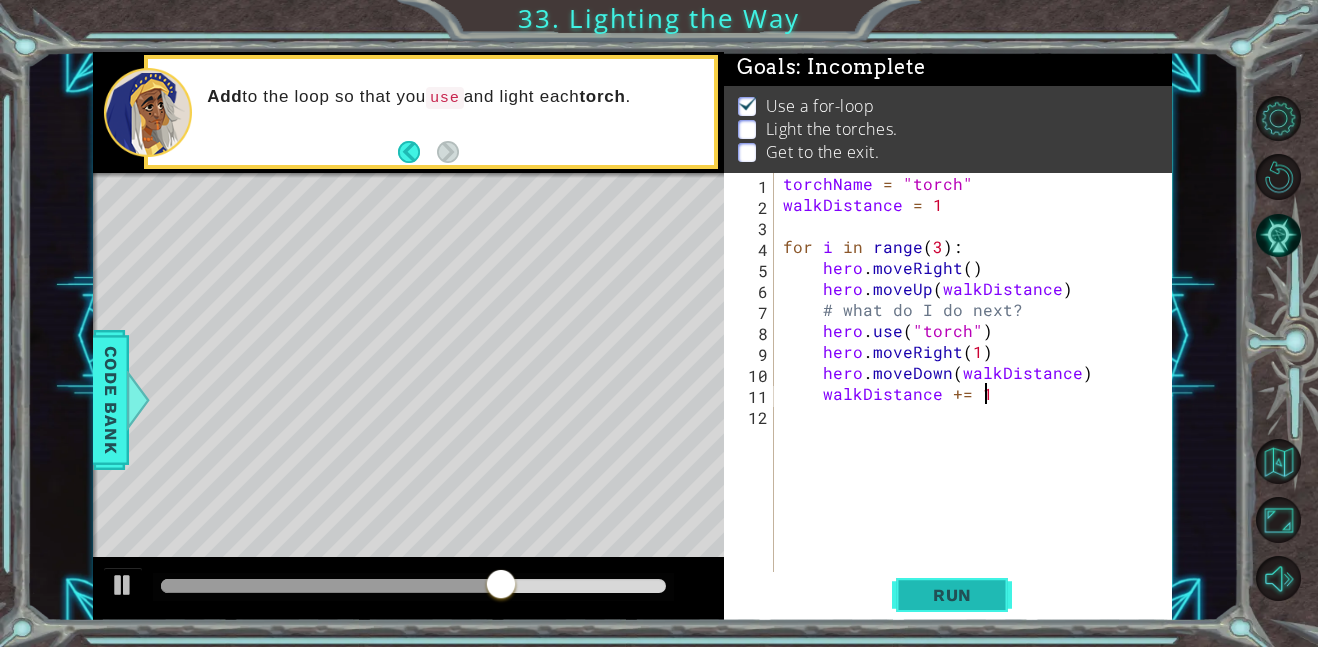 type on "walkDistance += 1" 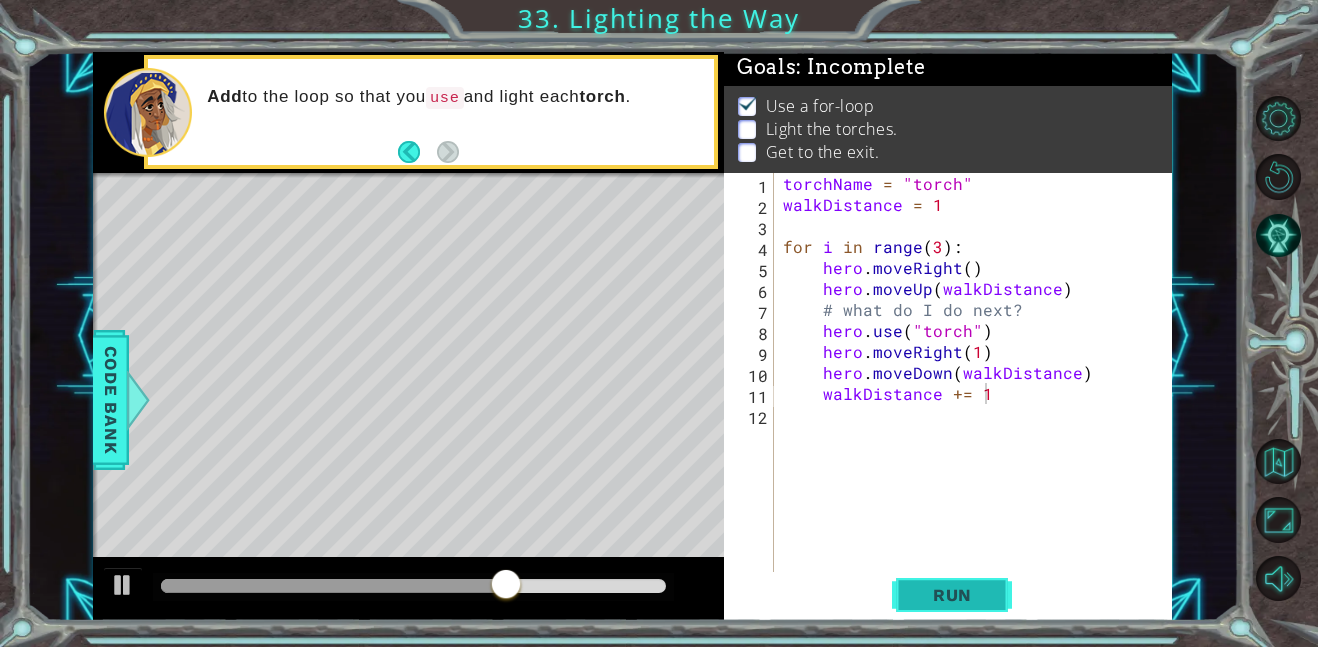 click on "Run" at bounding box center [952, 595] 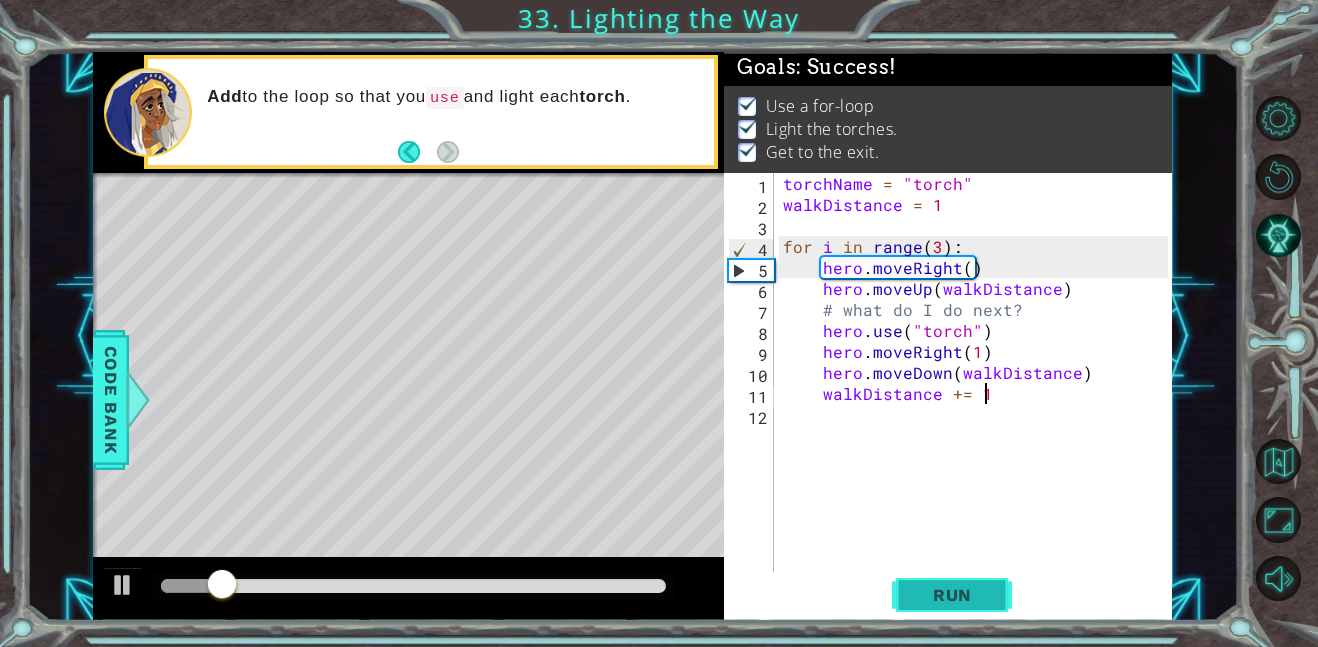 click on "Run" at bounding box center [952, 595] 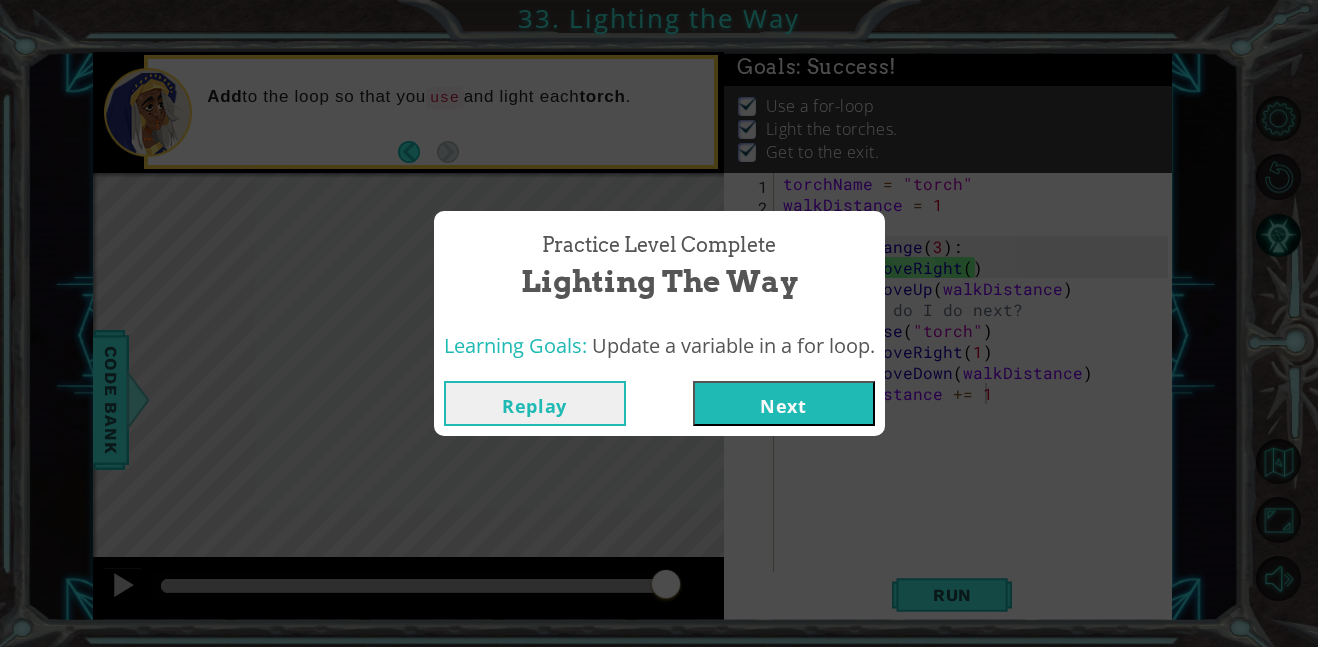 click on "Next" at bounding box center [784, 403] 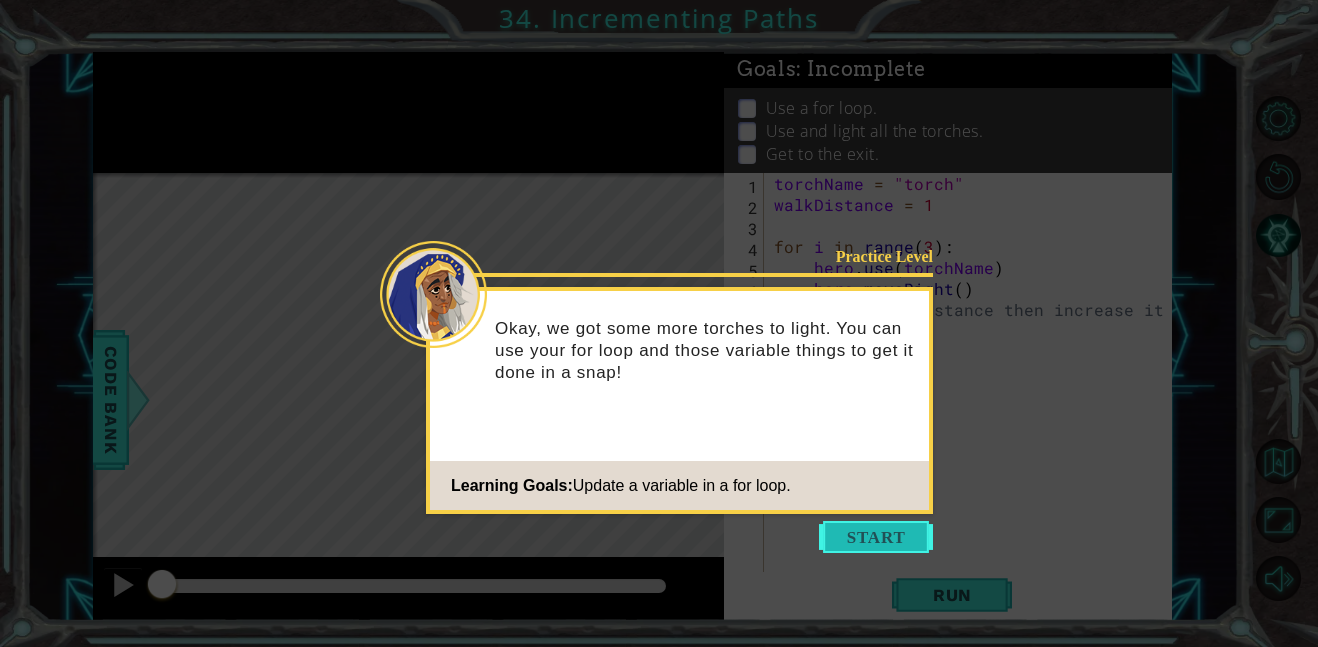 click at bounding box center (876, 537) 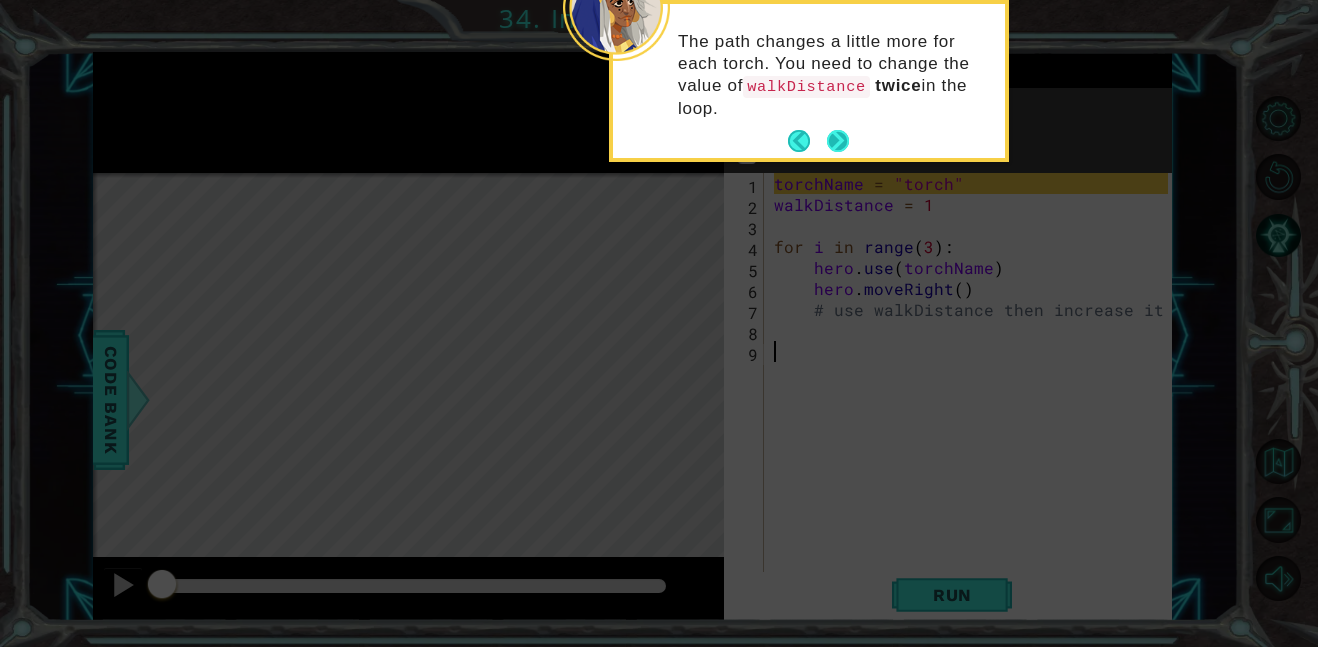 click at bounding box center (838, 141) 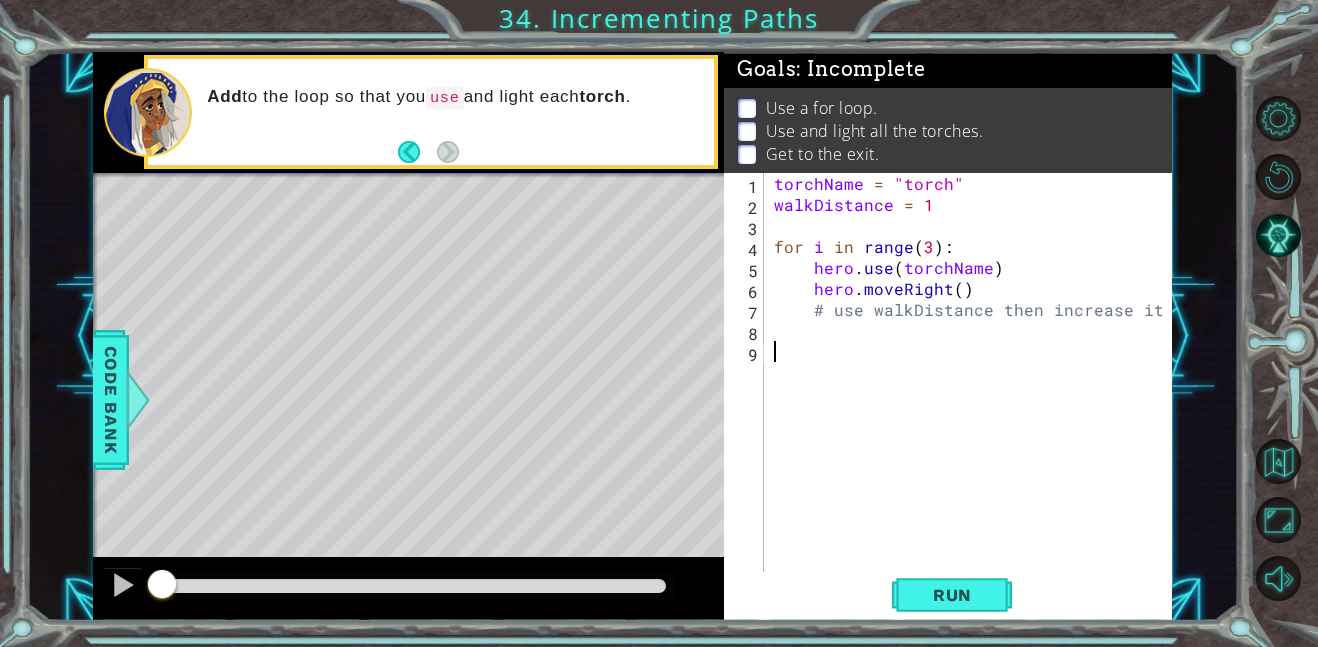 click on "torchName   =   "torch" walkDistance   =   1 for   i   in   range ( 3 ) :      hero . use ( torchName )      hero . moveRight ( )      # use walkDistance then increase it" at bounding box center [974, 393] 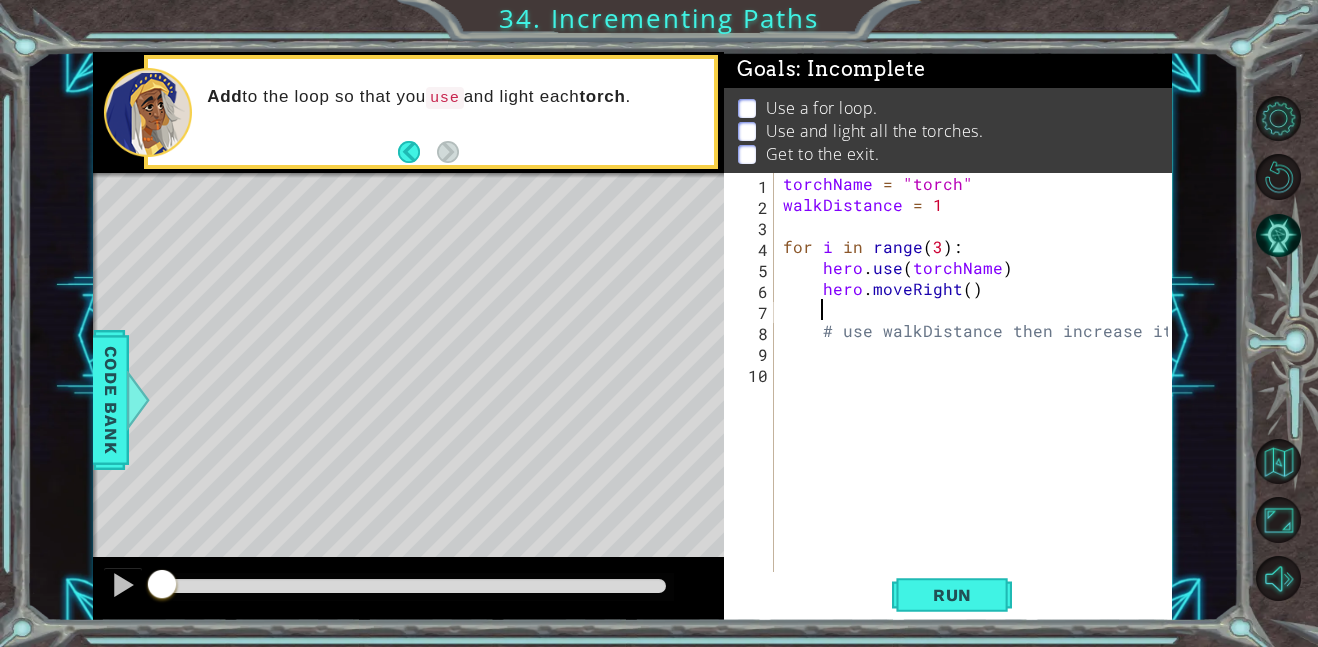scroll, scrollTop: 0, scrollLeft: 2, axis: horizontal 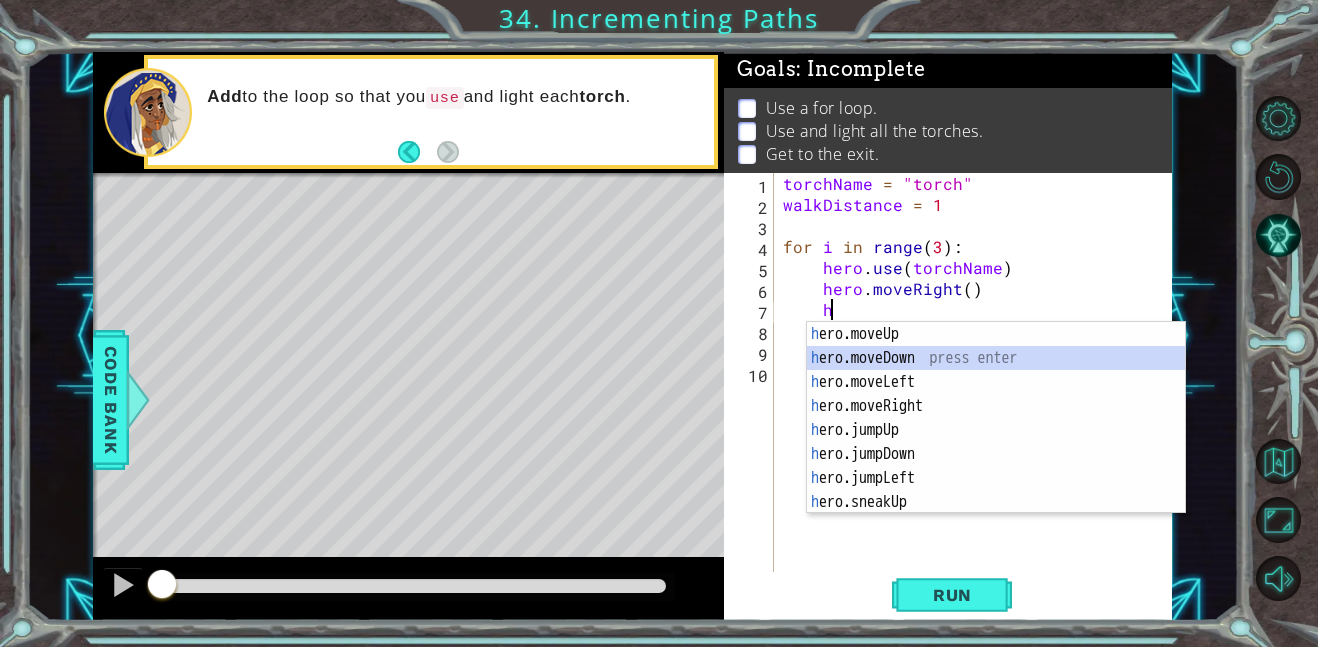 click on "h ero.moveUp press enter h ero.moveDown press enter h ero.moveLeft press enter h ero.moveRight press enter h ero.jumpUp press enter h ero.jumpDown press enter h ero.jumpLeft press enter h ero.sneakUp press enter h ero.jumpRight press enter" at bounding box center [996, 442] 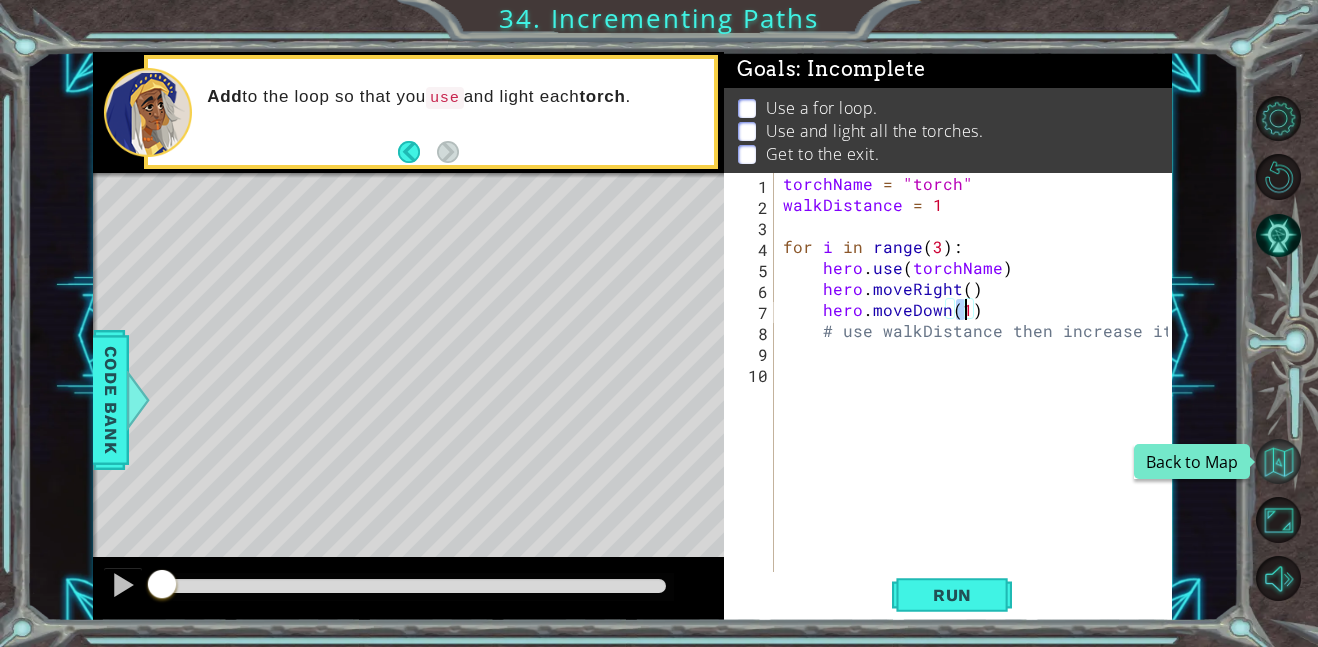 type on "hero.moveDown(1)" 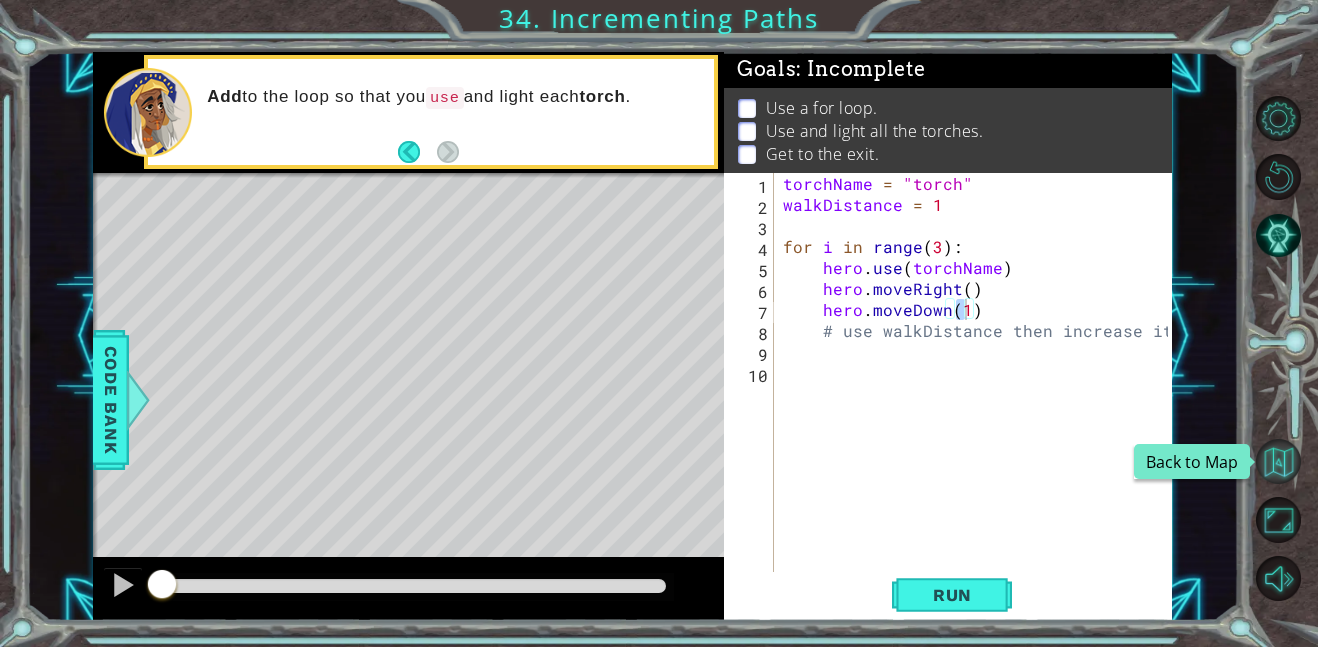 click at bounding box center [1278, 461] 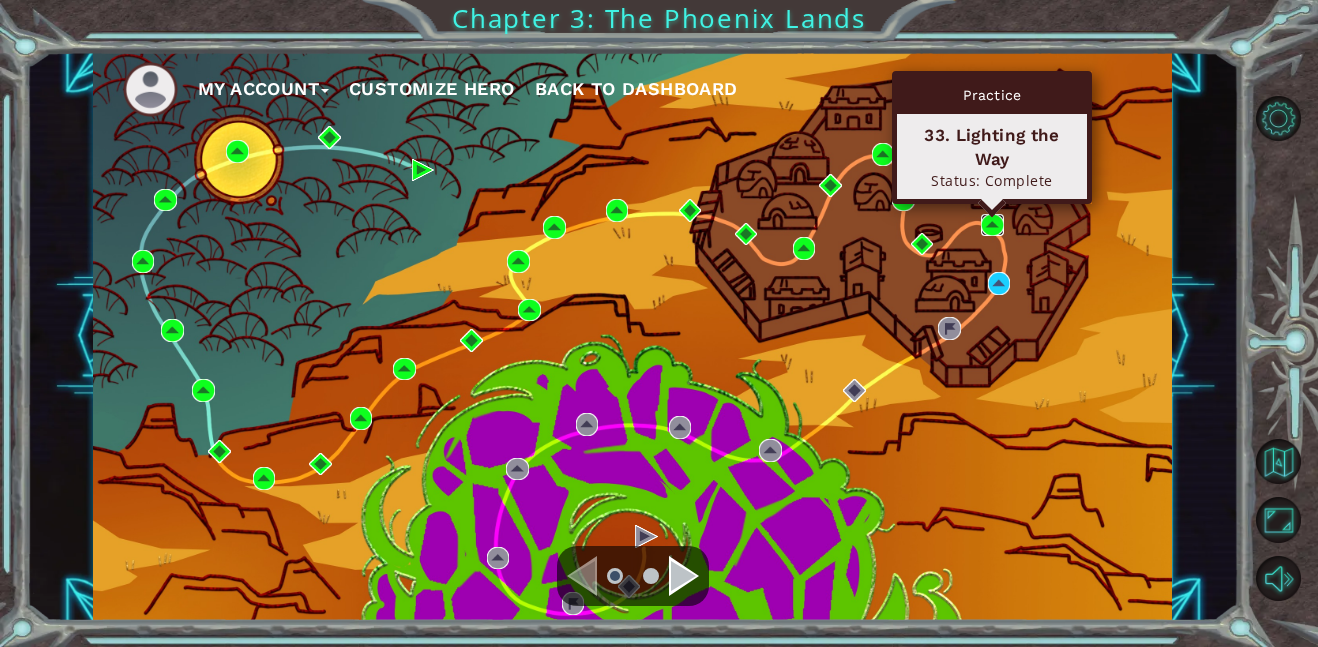 click at bounding box center [992, 225] 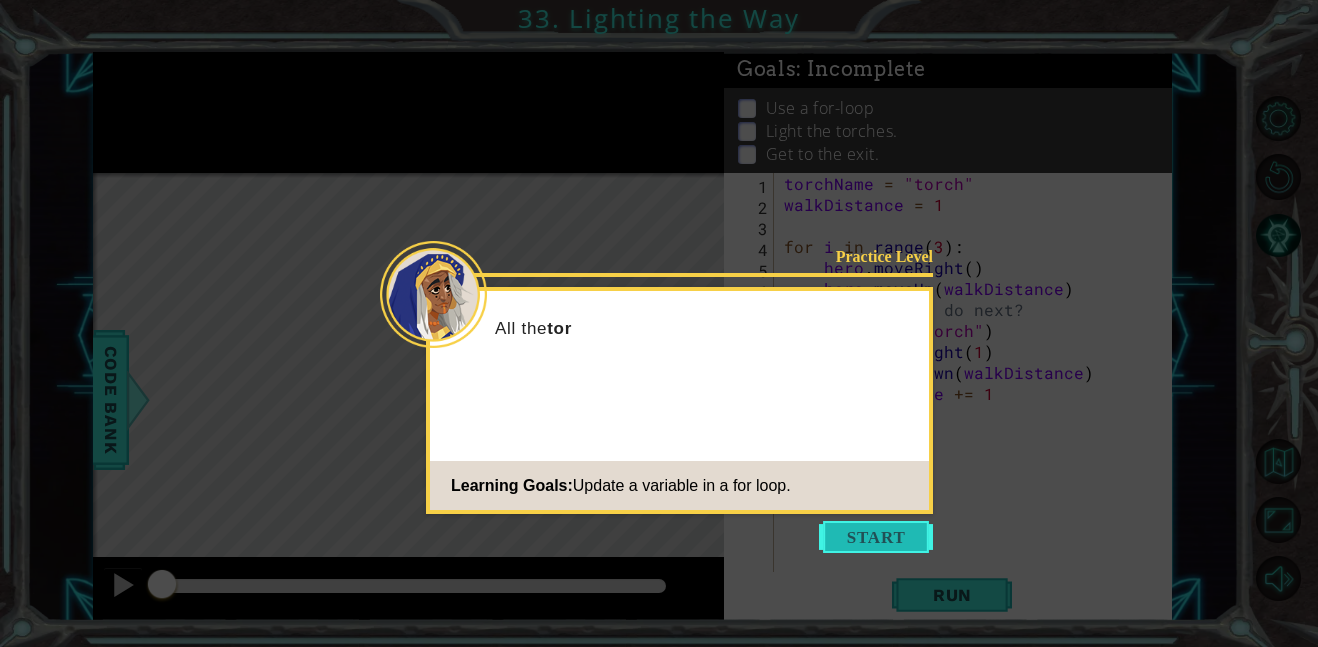 click at bounding box center (876, 537) 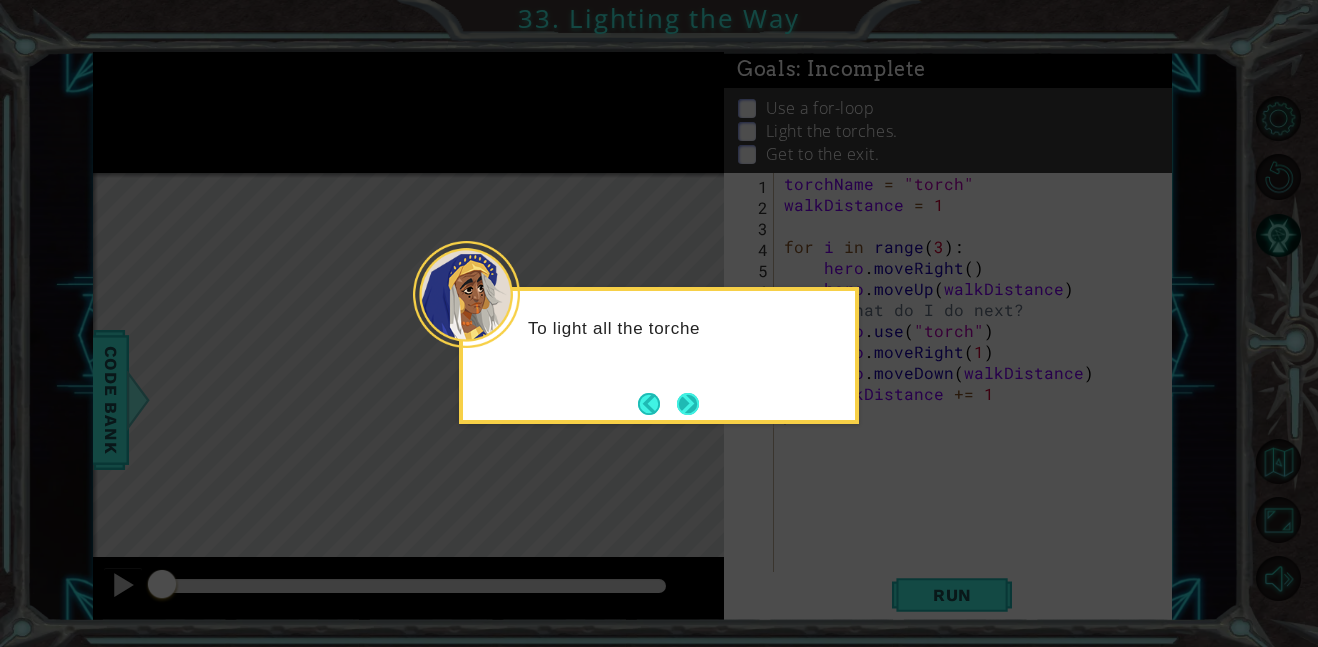 click at bounding box center (688, 404) 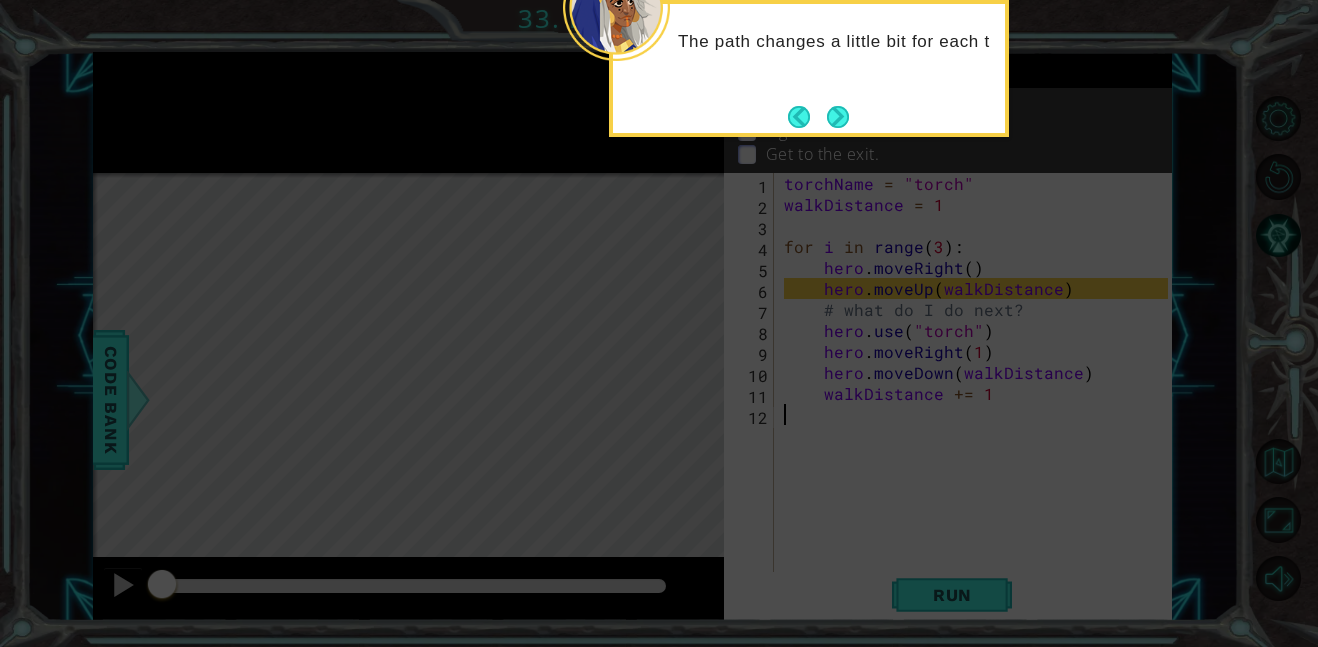 click 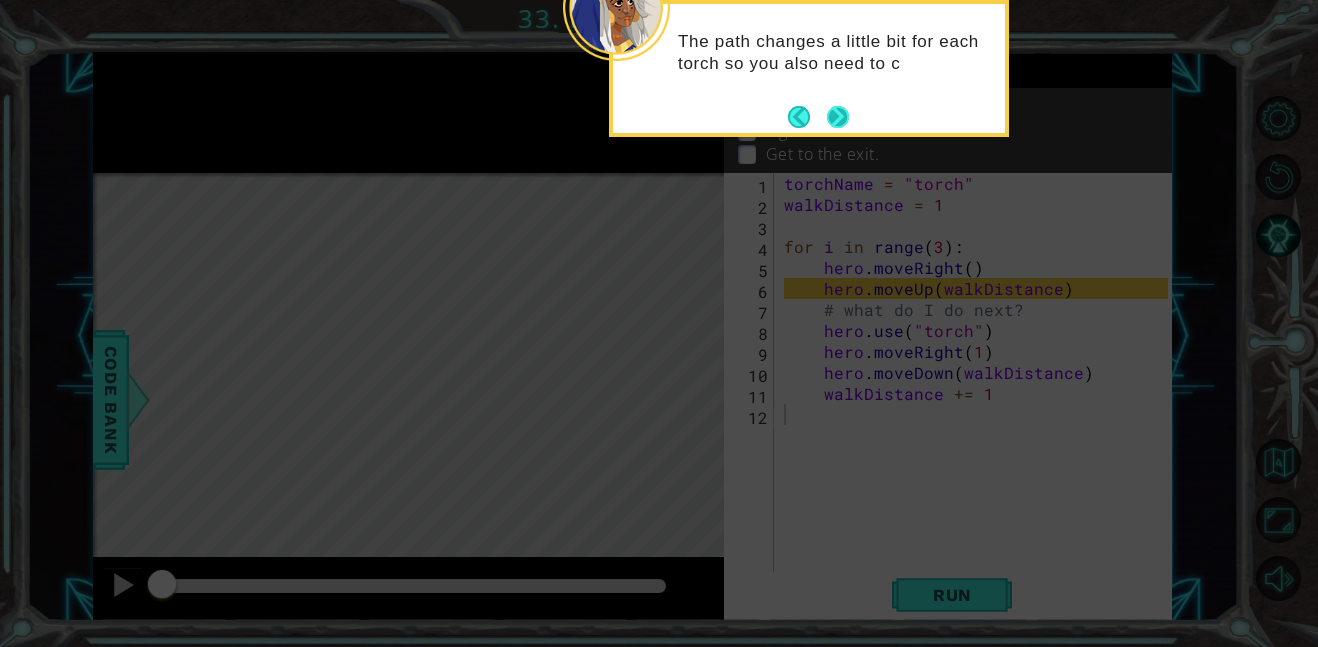 click at bounding box center [838, 117] 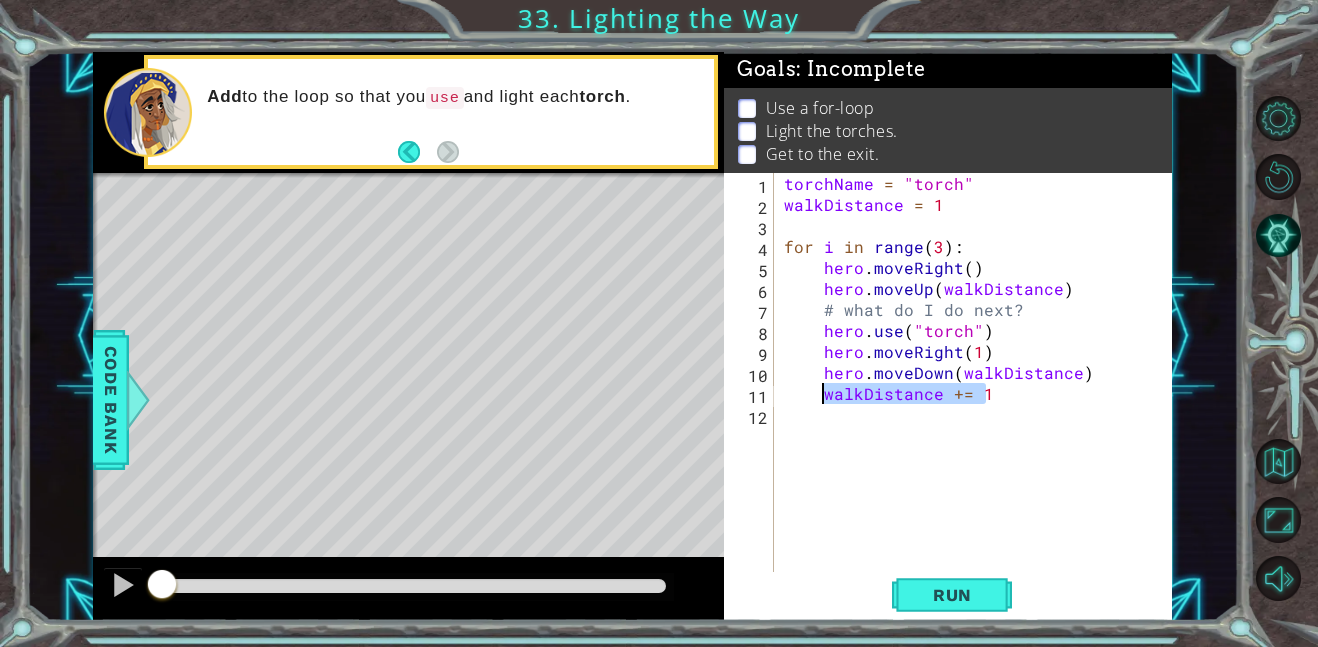 drag, startPoint x: 1002, startPoint y: 392, endPoint x: 822, endPoint y: 404, distance: 180.39955 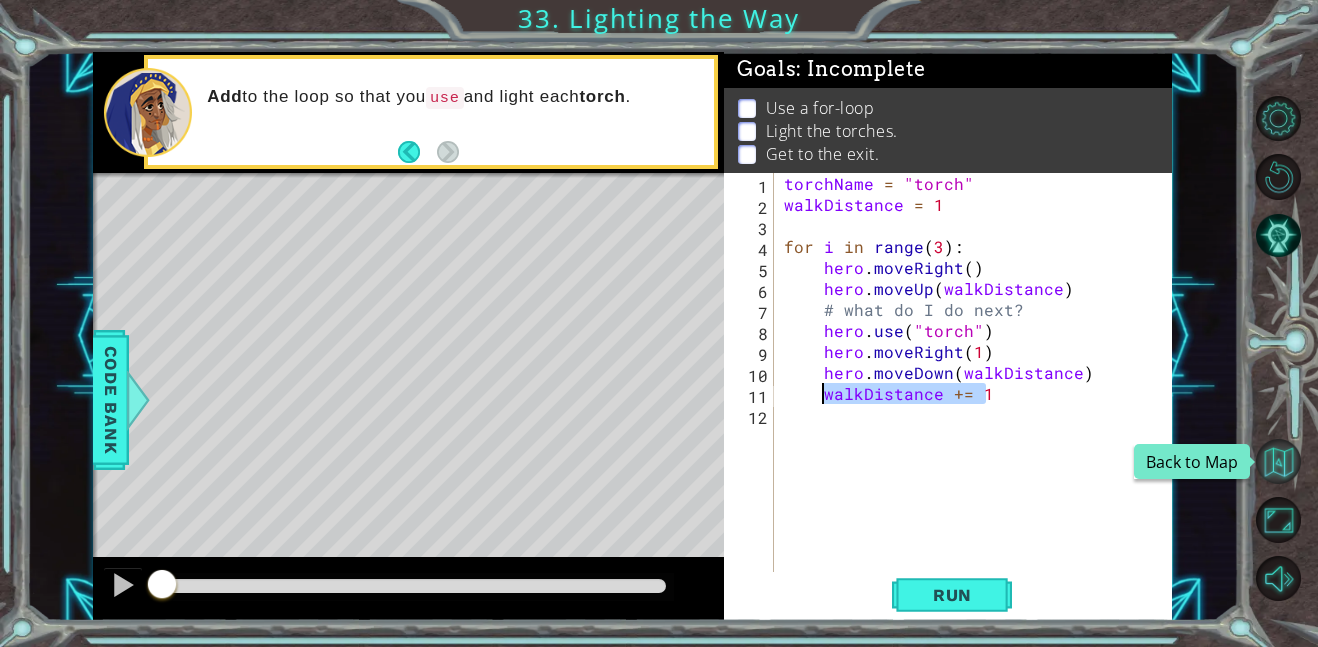 click at bounding box center (1278, 461) 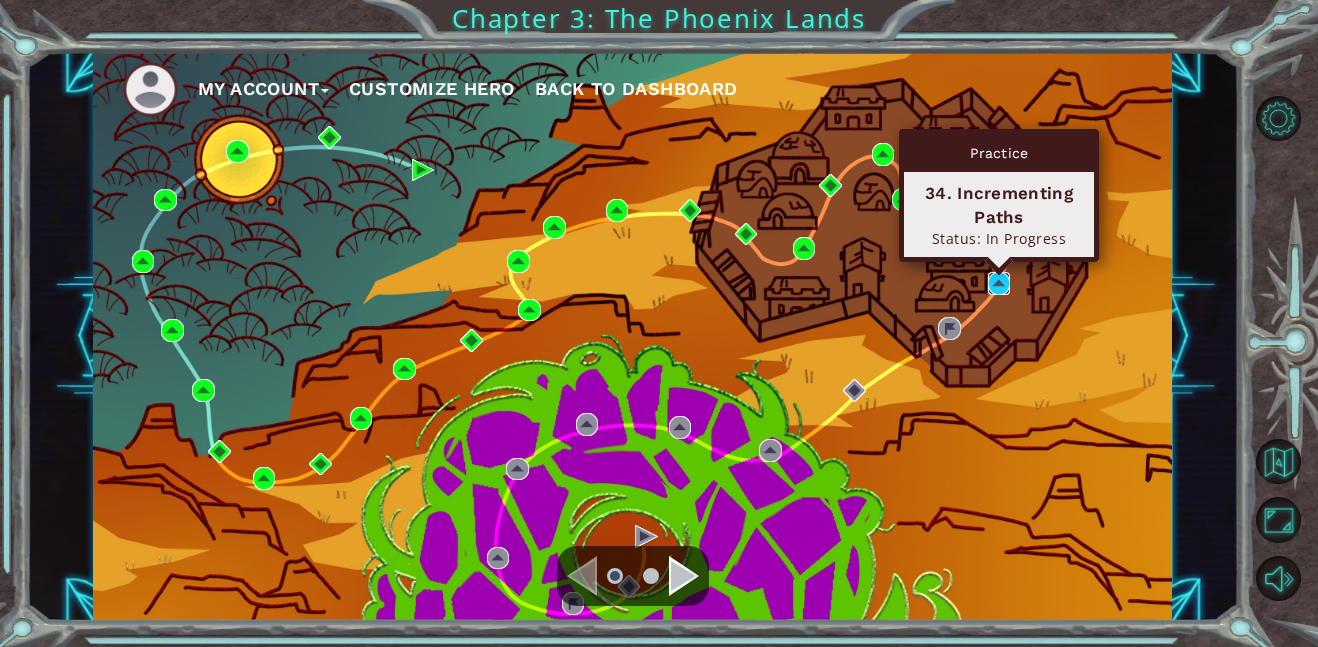 click at bounding box center [999, 283] 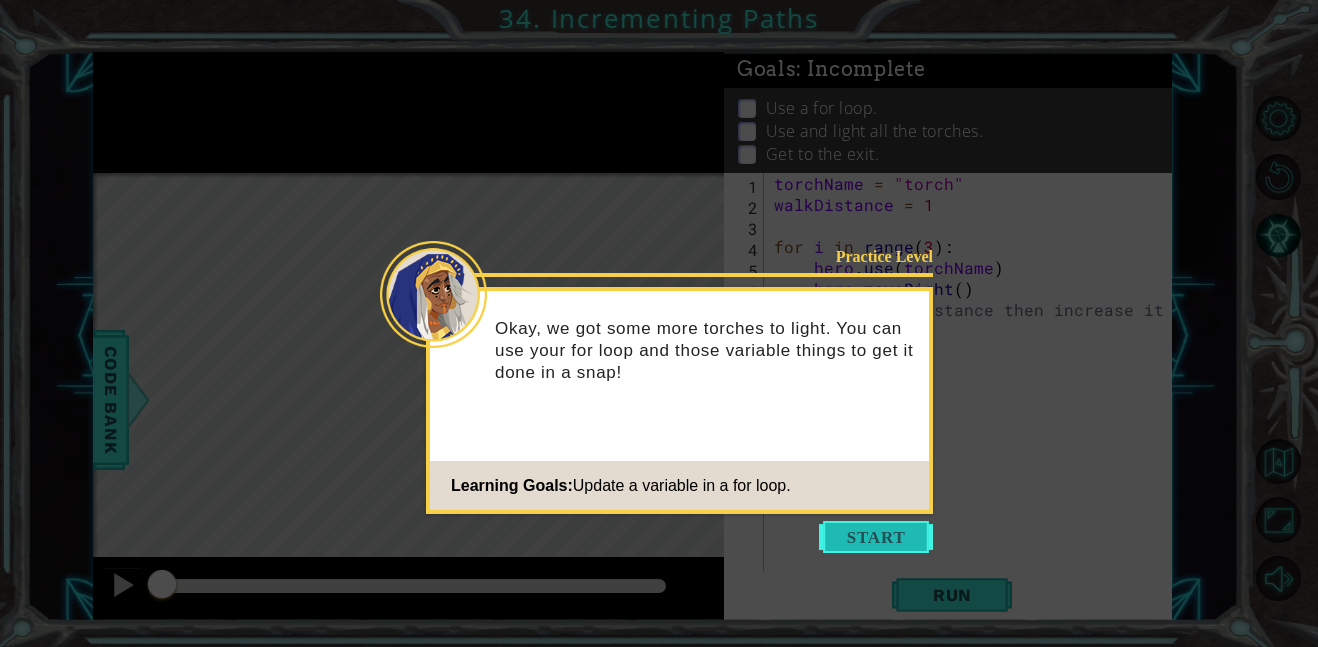 click at bounding box center (876, 537) 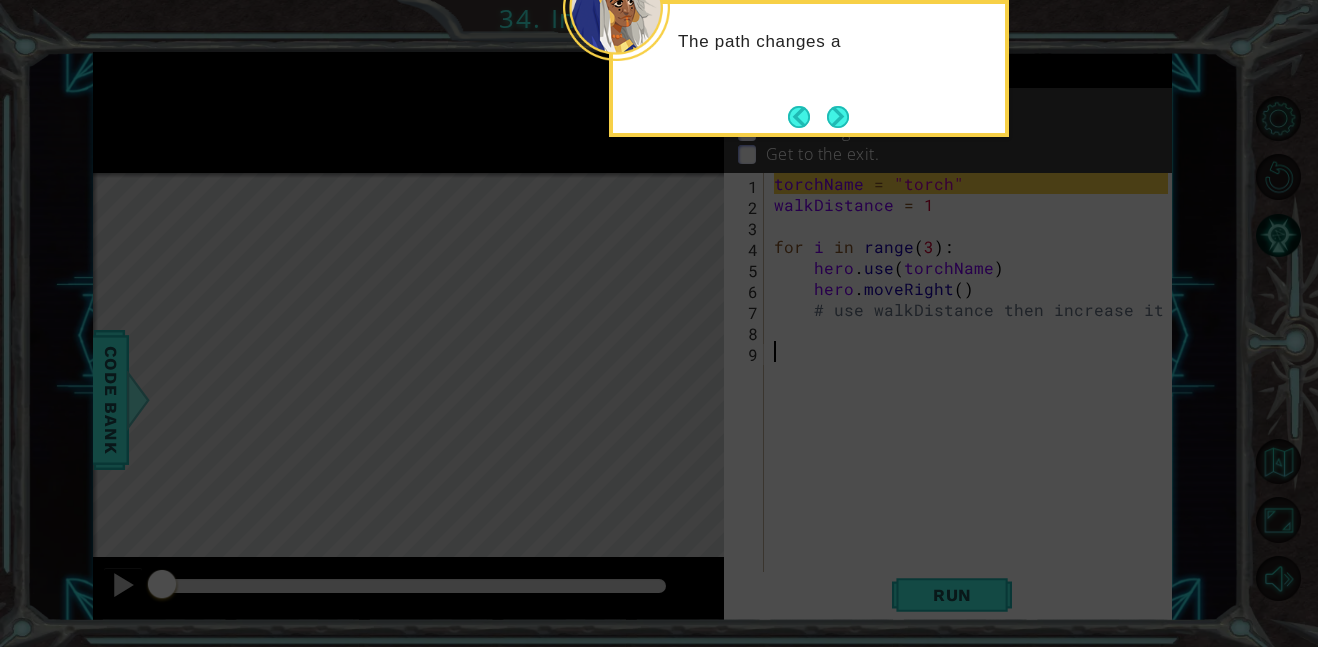 click on "The path changes a" at bounding box center (809, 68) 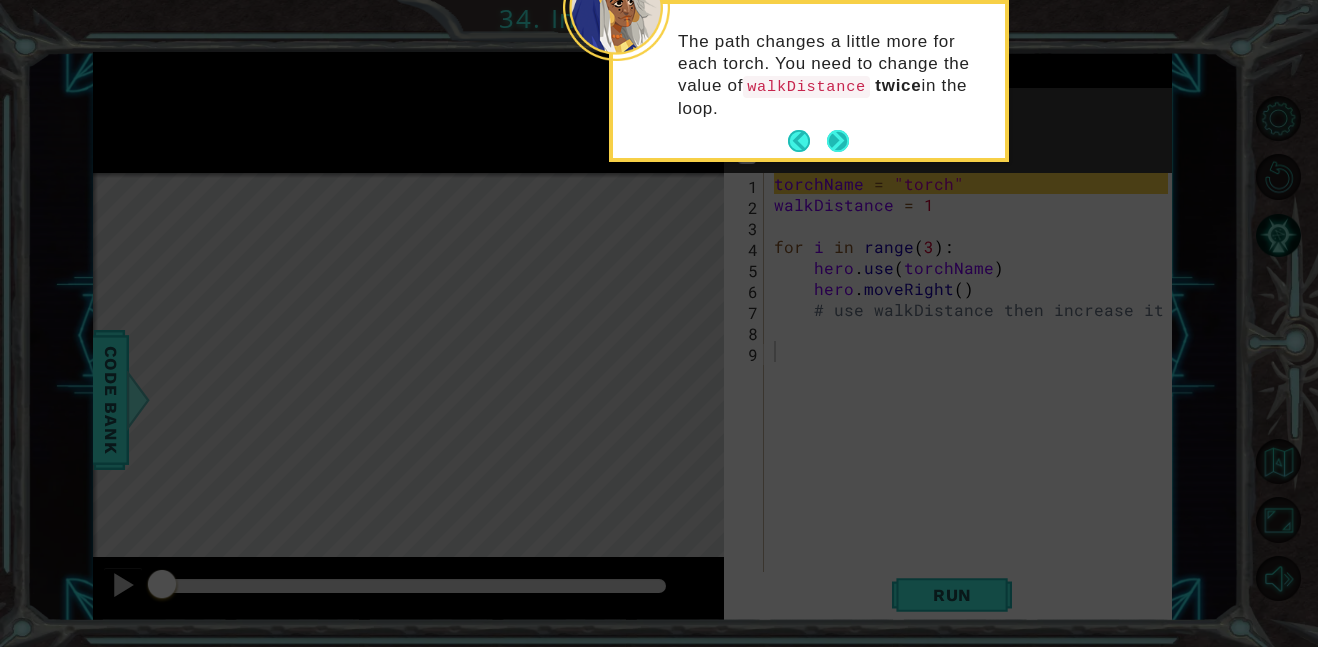 click at bounding box center [838, 141] 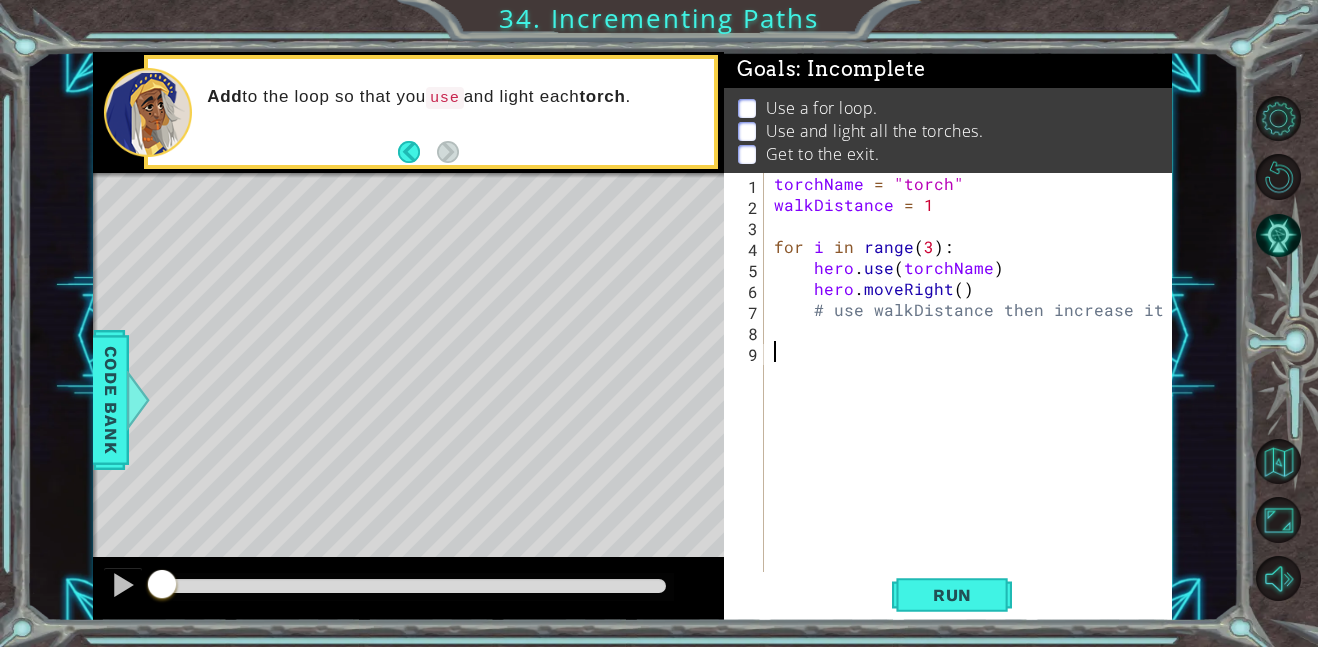 click on "torchName   =   "torch" walkDistance   =   1 for   i   in   range ( 3 ) :      hero . use ( torchName )      hero . moveRight ( )      # use walkDistance then increase it" at bounding box center (974, 393) 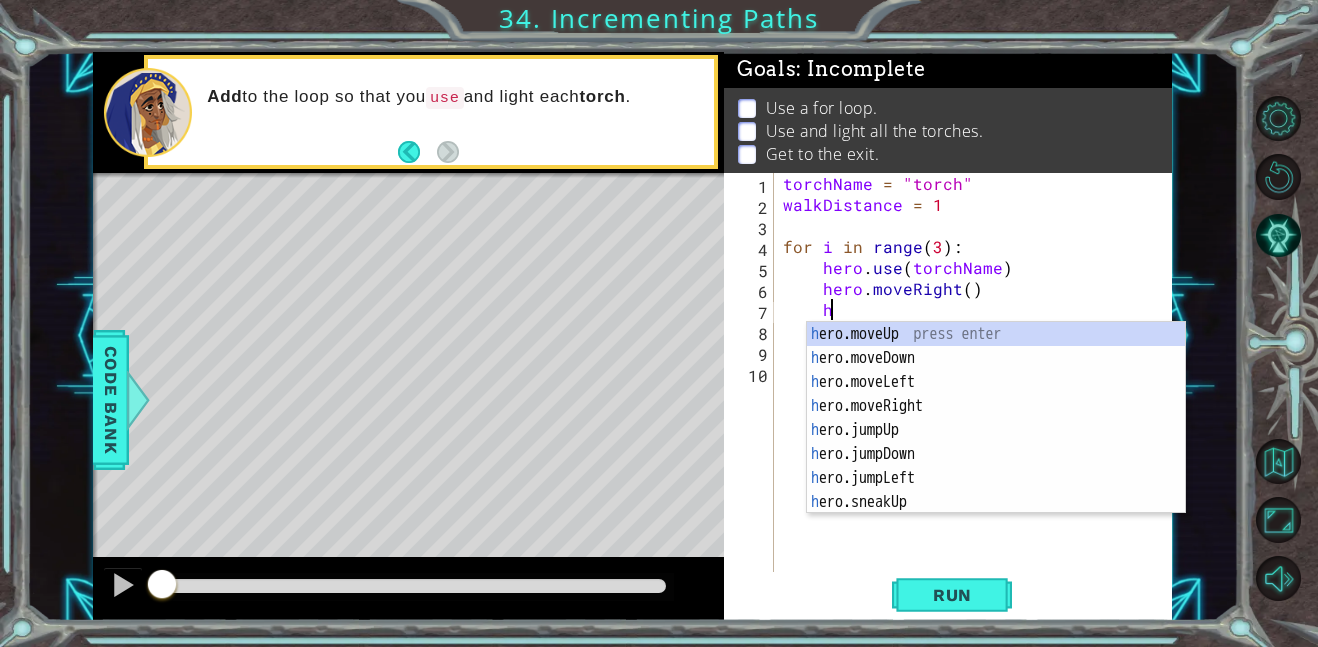 scroll, scrollTop: 0, scrollLeft: 2, axis: horizontal 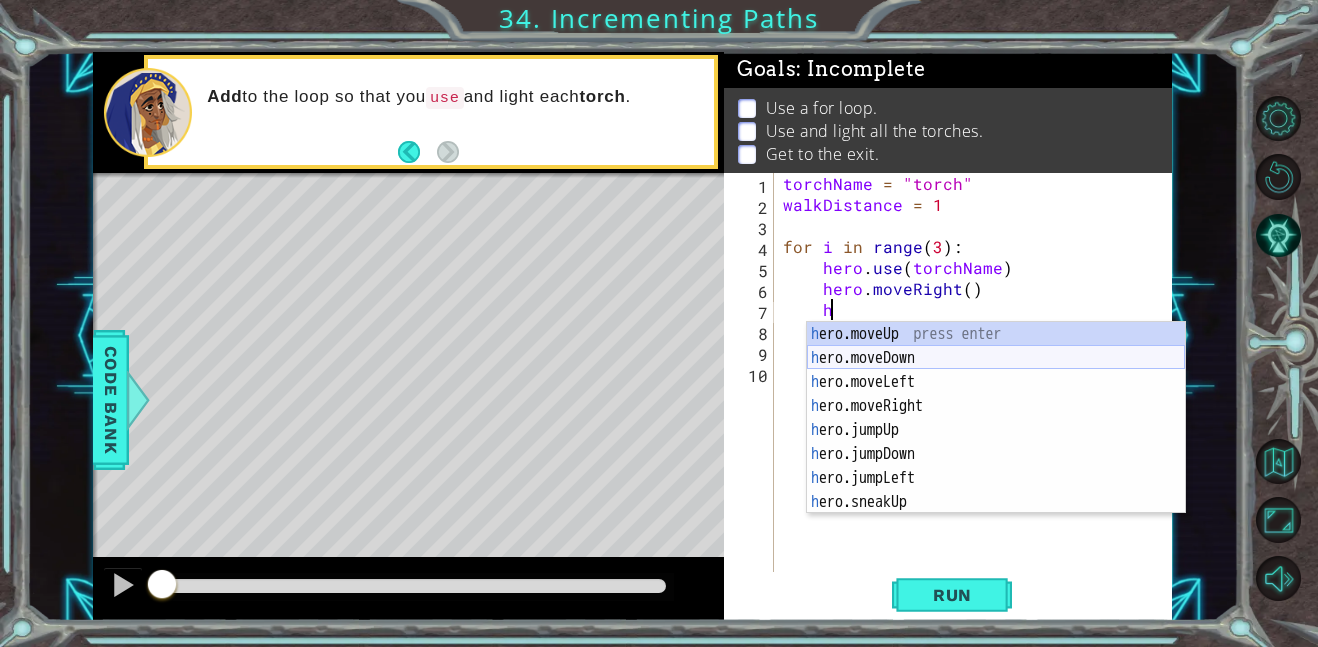 click on "h ero.moveUp press enter h ero.moveDown press enter h ero.moveLeft press enter h ero.moveRight press enter h ero.jumpUp press enter h ero.jumpDown press enter h ero.jumpLeft press enter h ero.sneakUp press enter h ero.jumpRight press enter" at bounding box center (996, 442) 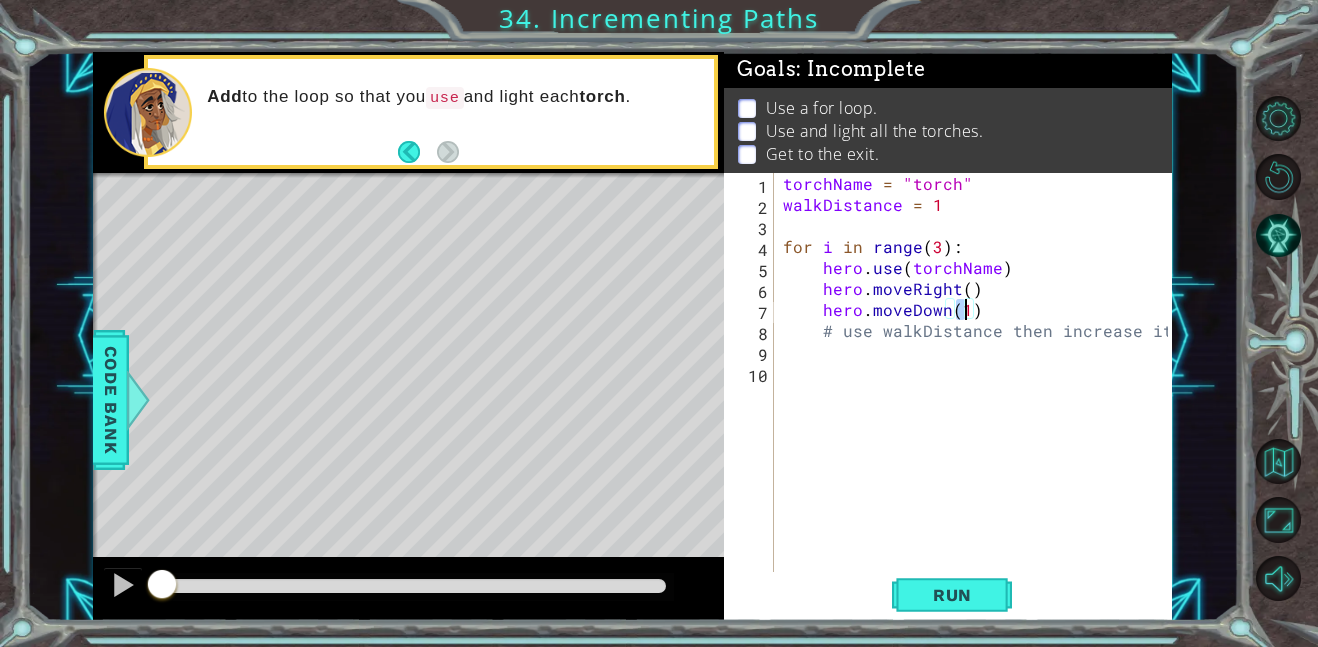 click on "torchName   =   "torch" walkDistance   =   1 for   i   in   range ( 3 ) :      hero . use ( torchName )      hero . moveRight ( )      hero . moveDown ( 1 )      # use walkDistance then increase it" at bounding box center (978, 393) 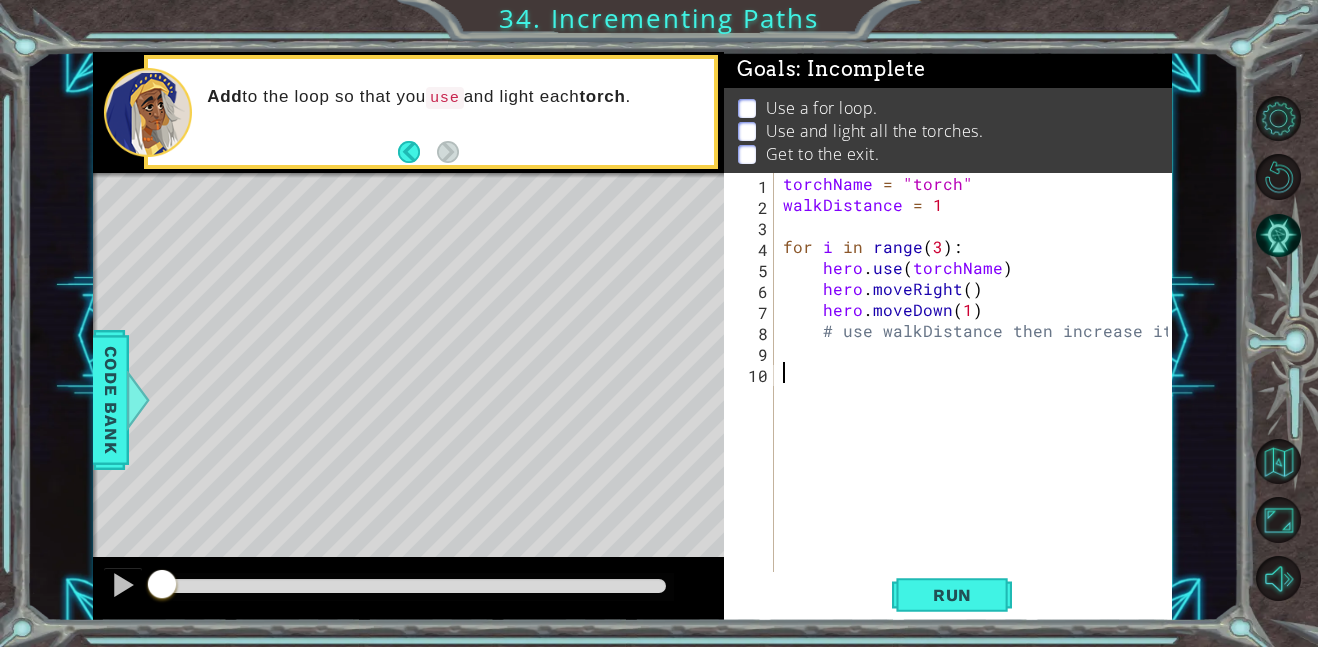 click on "torchName   =   "torch" walkDistance   =   1 for   i   in   range ( 3 ) :      hero . use ( torchName )      hero . moveRight ( )      hero . moveDown ( 1 )      # use walkDistance then increase it" at bounding box center [978, 393] 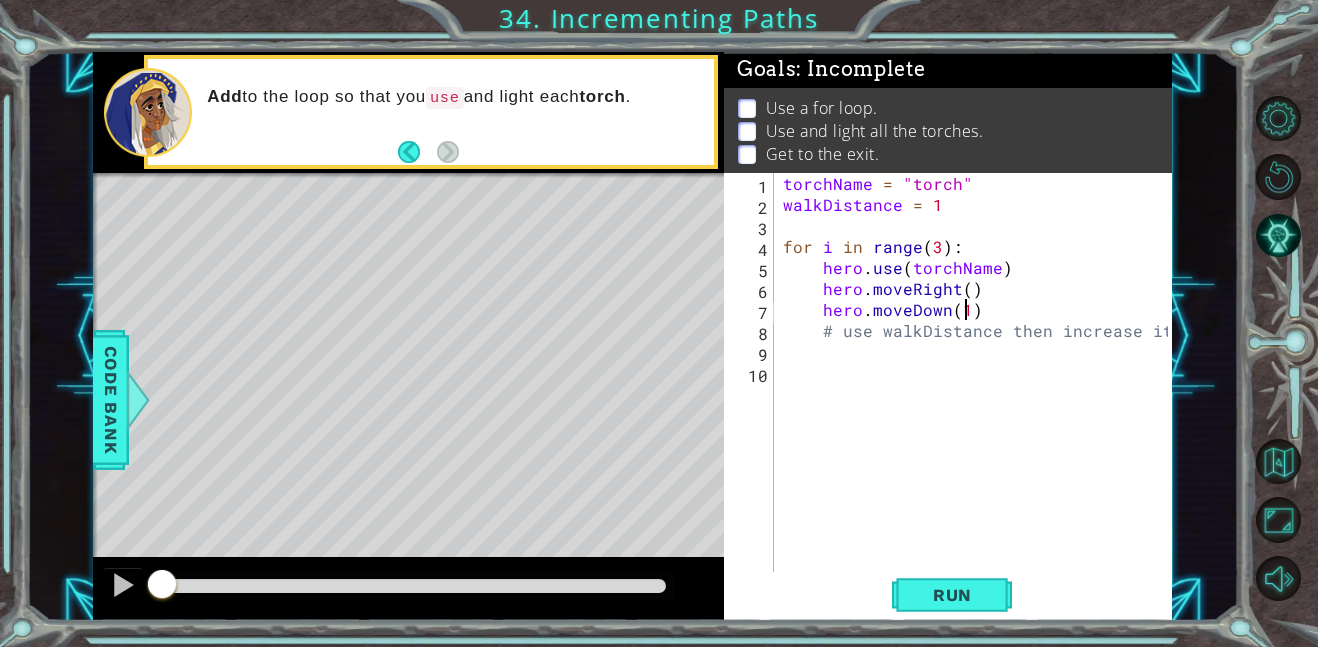 click on "torchName   =   "torch" walkDistance   =   1 for   i   in   range ( 3 ) :      hero . use ( torchName )      hero . moveRight ( )      hero . moveDown ( 1 )      # use walkDistance then increase it" at bounding box center [978, 393] 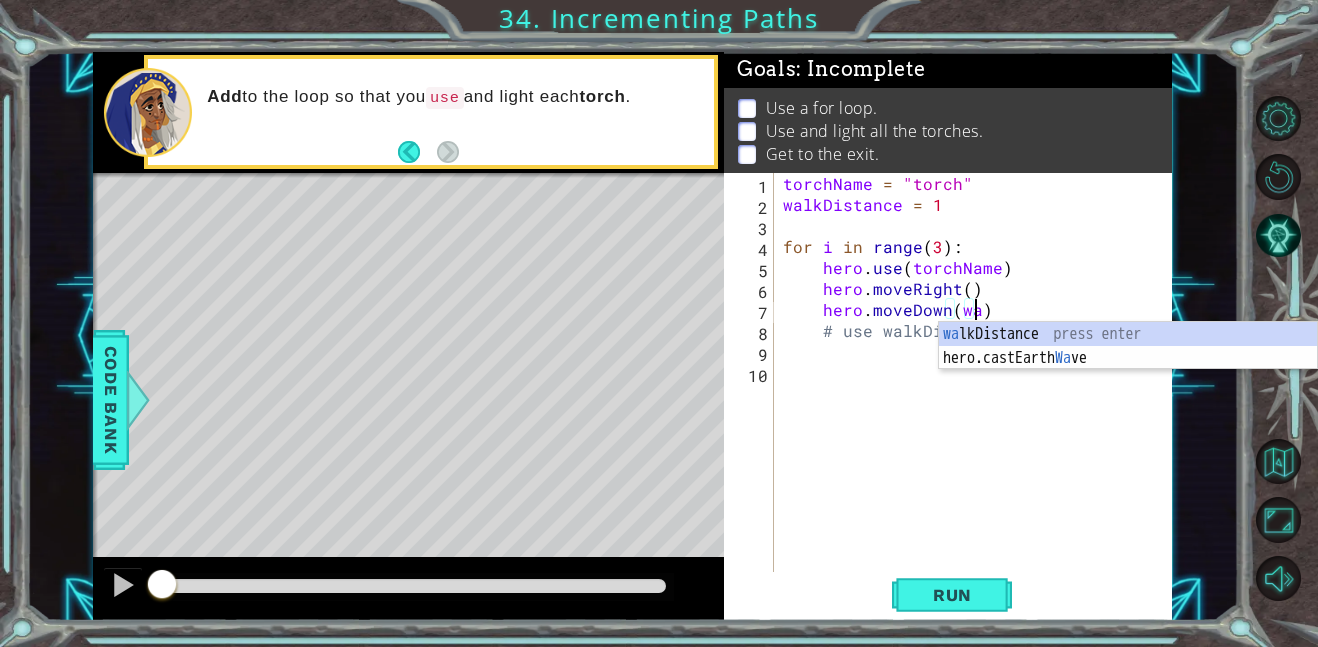 scroll, scrollTop: 0, scrollLeft: 12, axis: horizontal 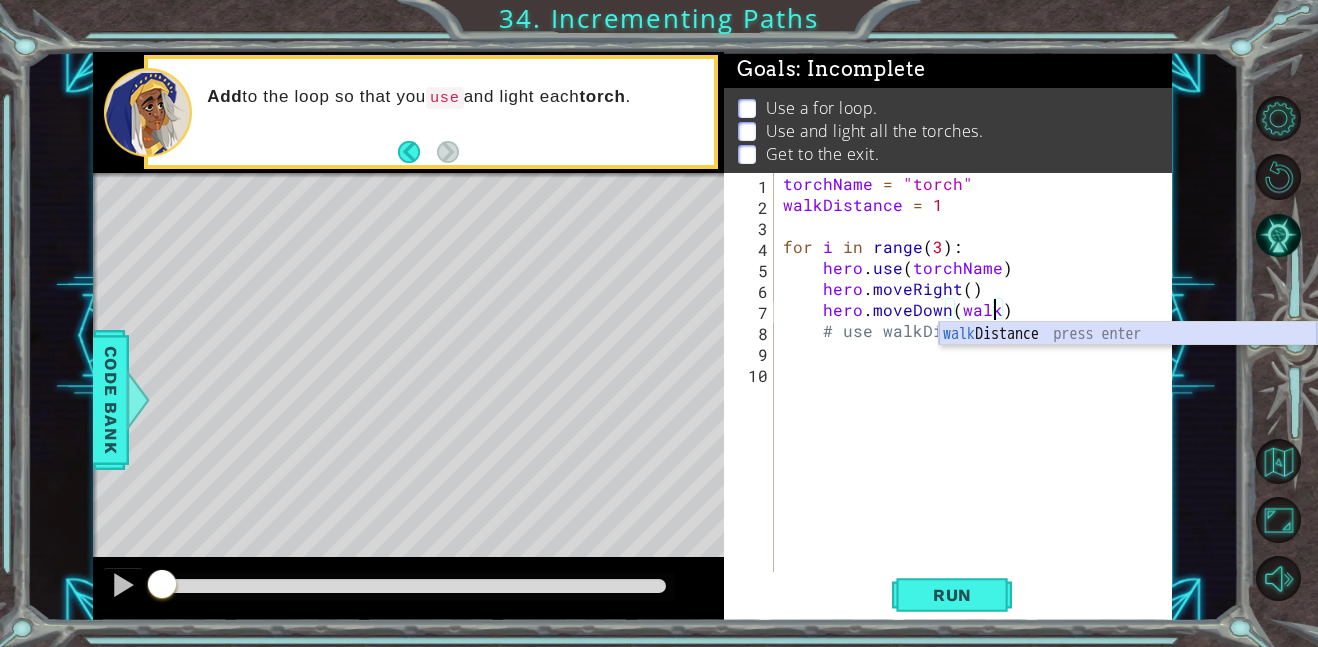 click on "walk Distance press enter" at bounding box center [1128, 358] 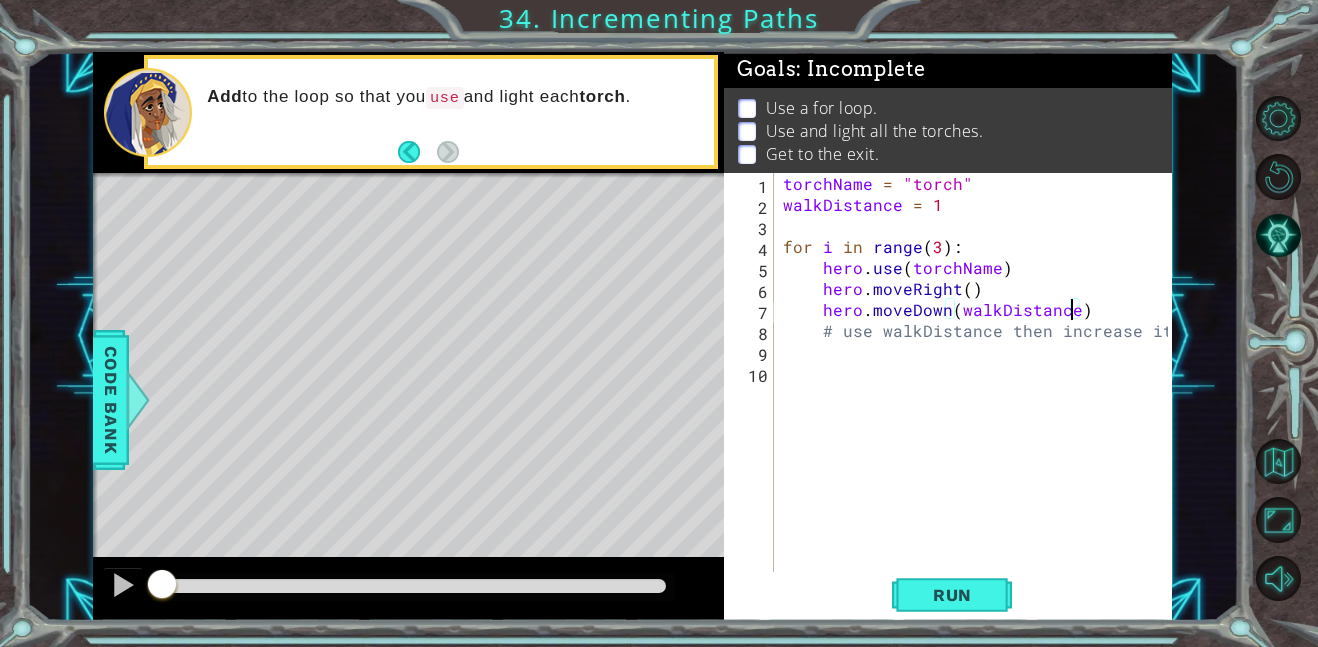 click on "torchName   =   "torch" walkDistance   =   1 for   i   in   range ( 3 ) :      hero . use ( torchName )      hero . moveRight ( )      hero . moveDown ( walkDistance )      # use walkDistance then increase it" at bounding box center [978, 393] 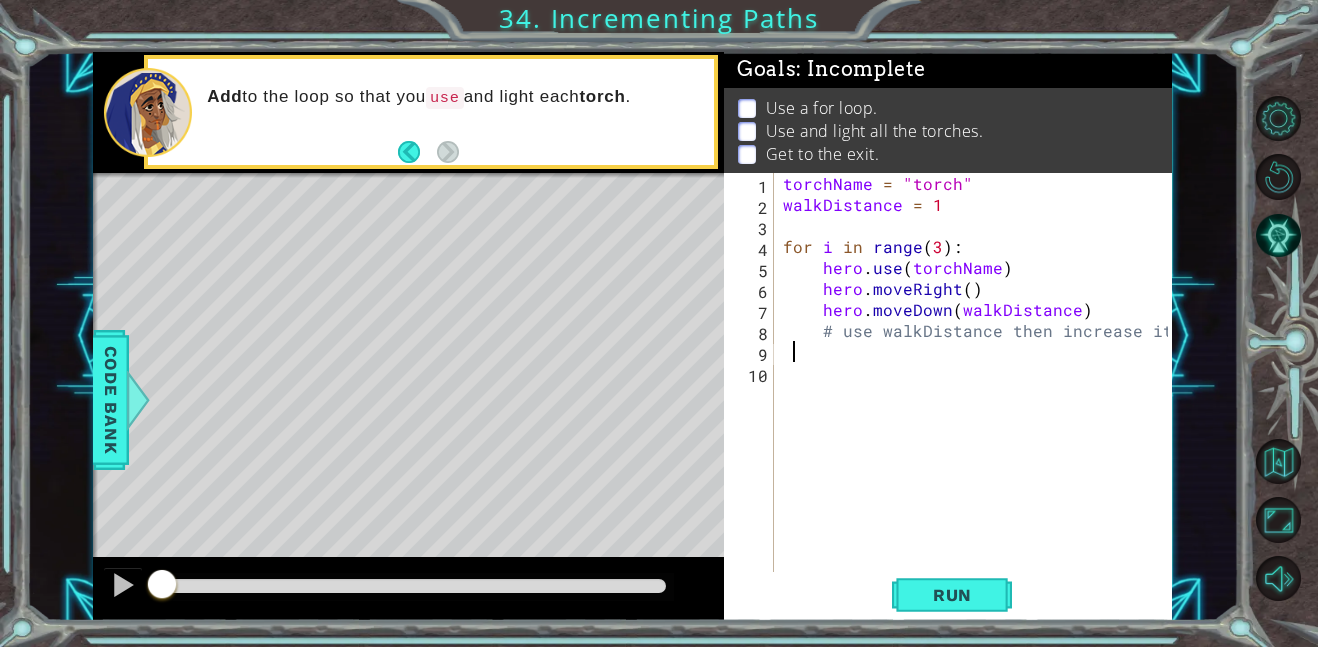 scroll, scrollTop: 0, scrollLeft: 0, axis: both 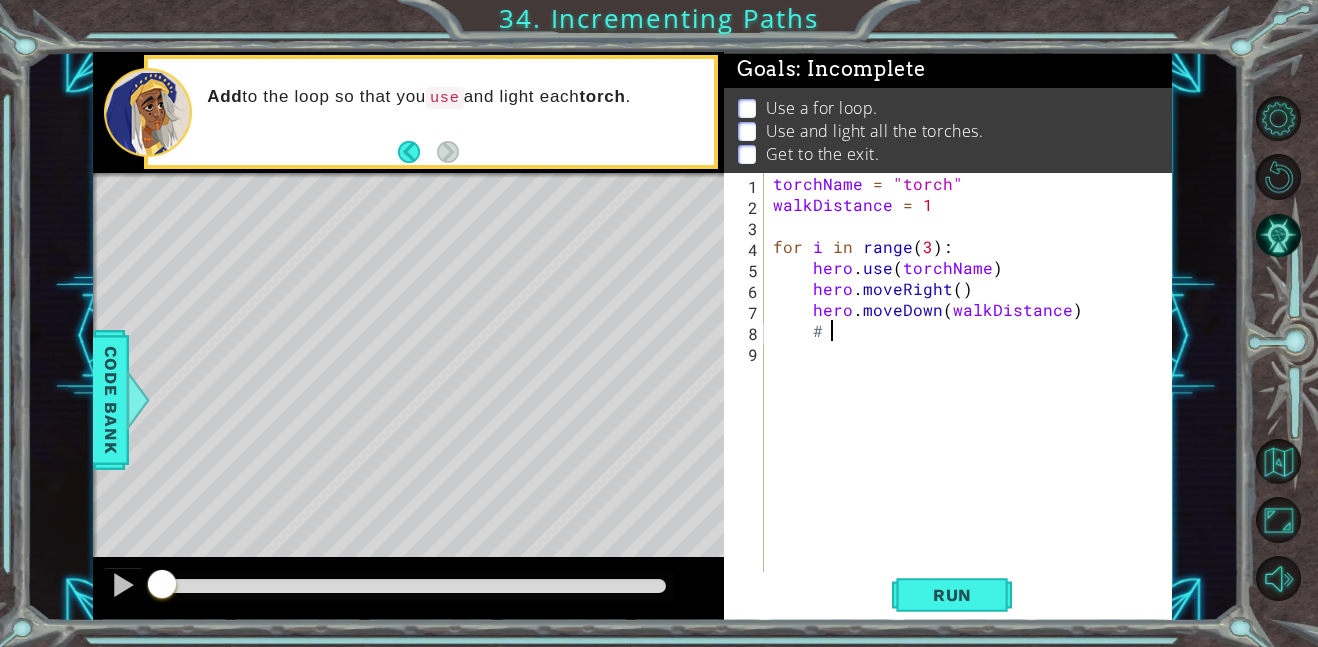 type on "#" 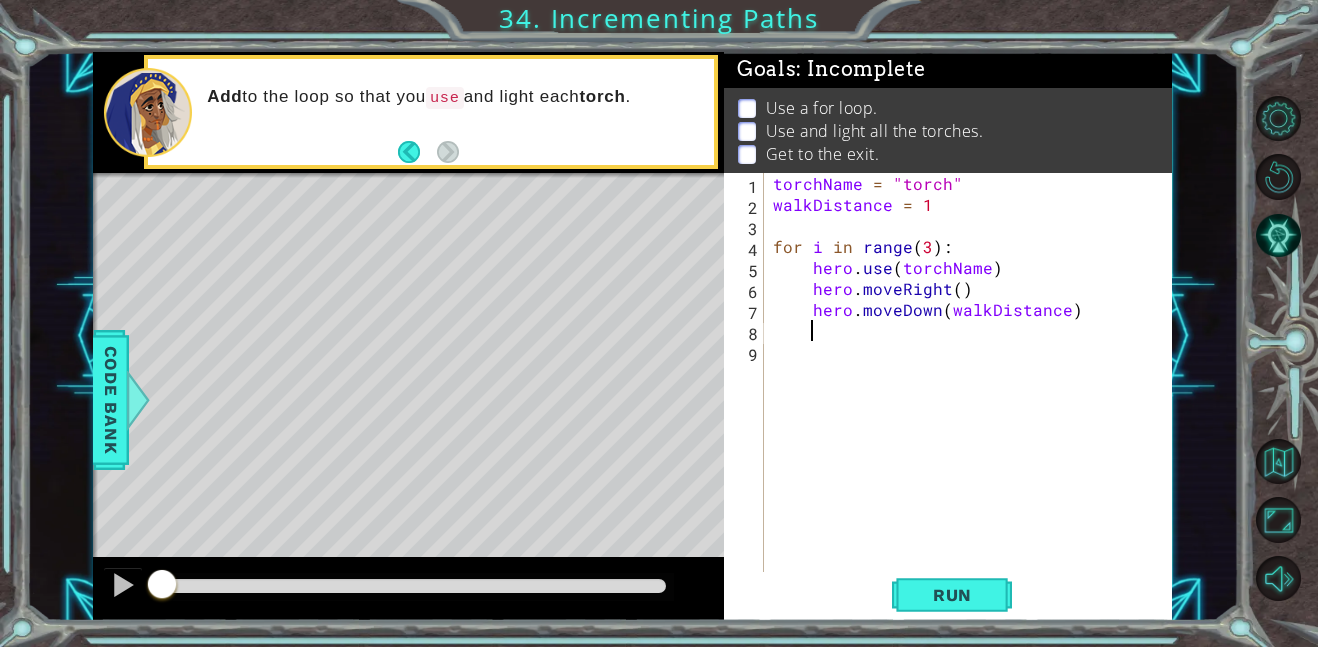 paste on "walkDistance += 1" 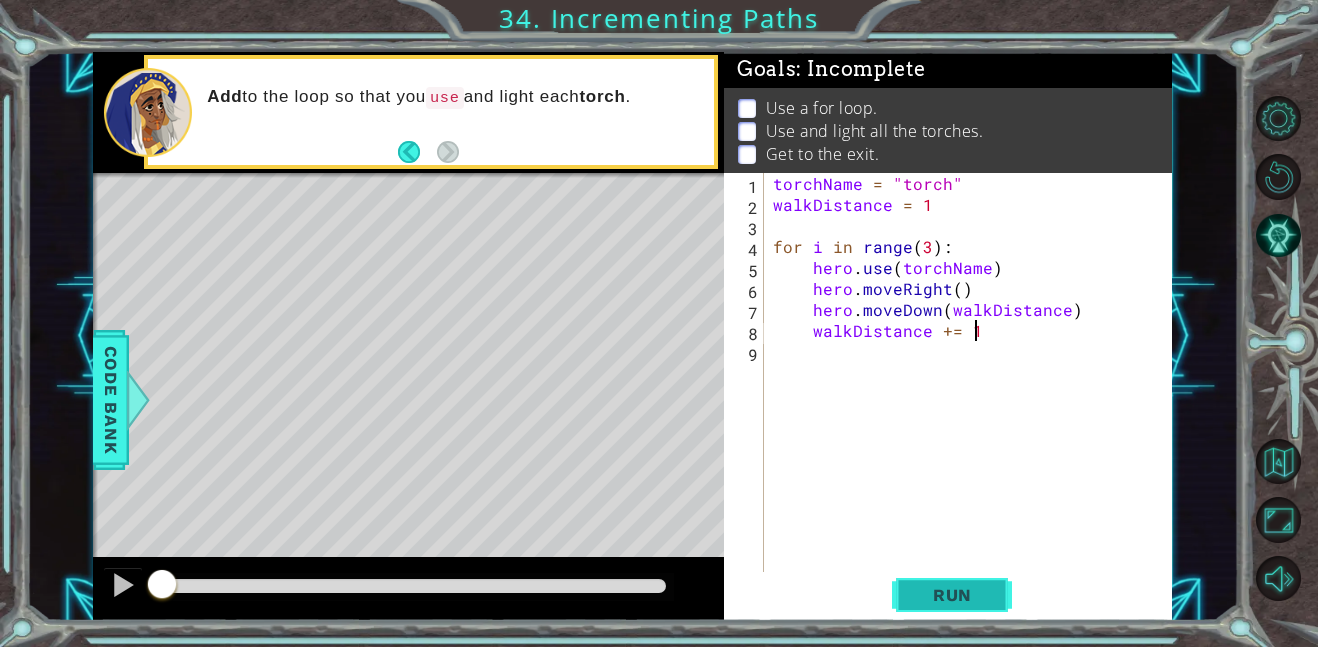 click on "Run" at bounding box center (952, 594) 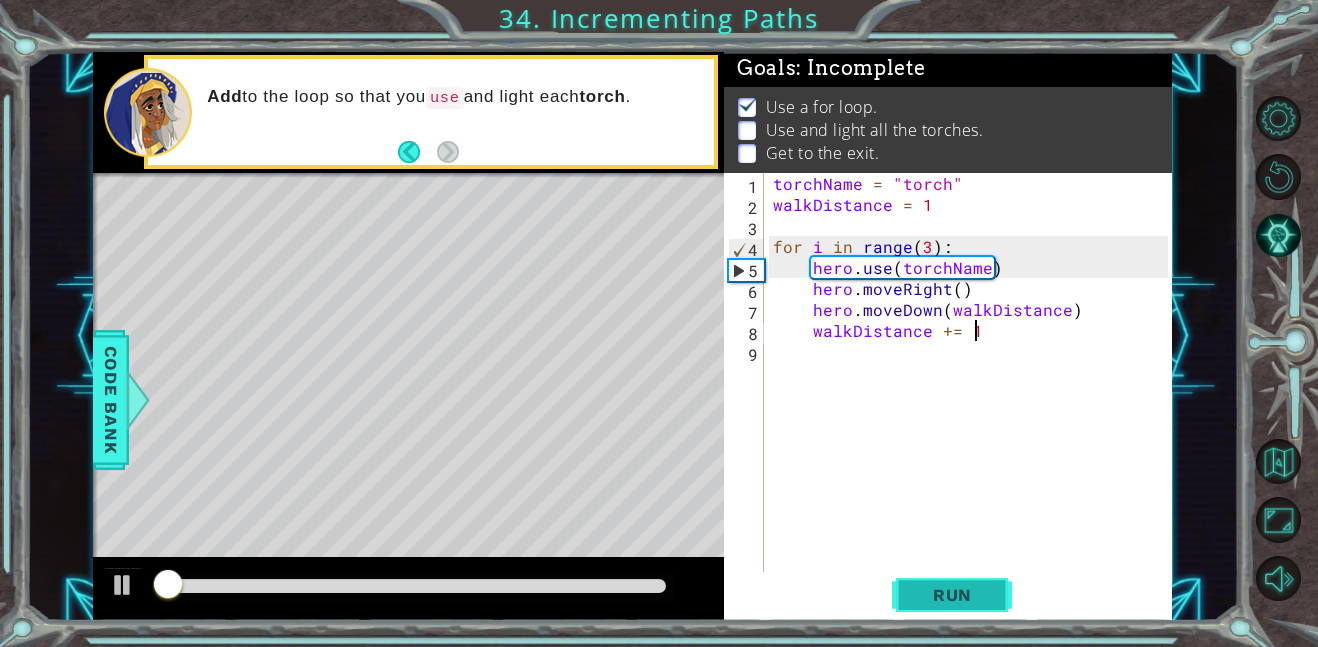 scroll, scrollTop: 2, scrollLeft: 0, axis: vertical 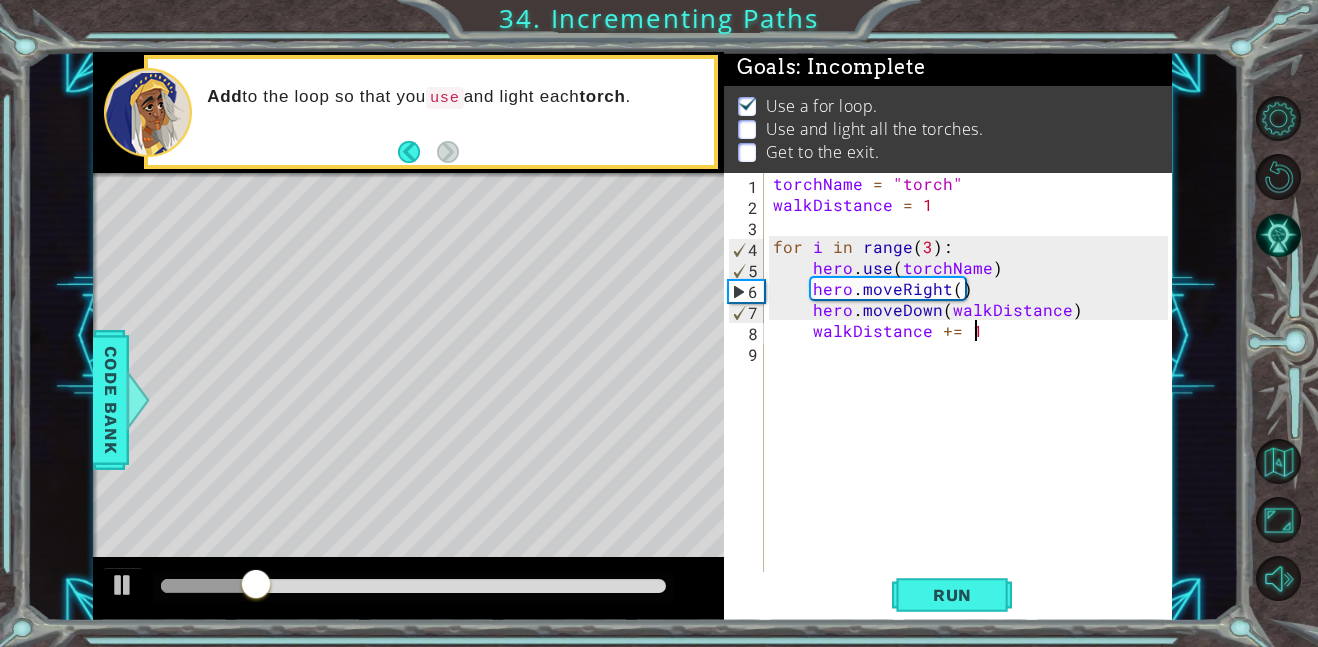 click on "torchName   =   "torch" walkDistance   =   1 for   i   in   range ( 3 ) :      hero . use ( torchName )      hero . moveRight ( )      hero . moveDown ( walkDistance )      walkDistance   +=   1" at bounding box center [973, 393] 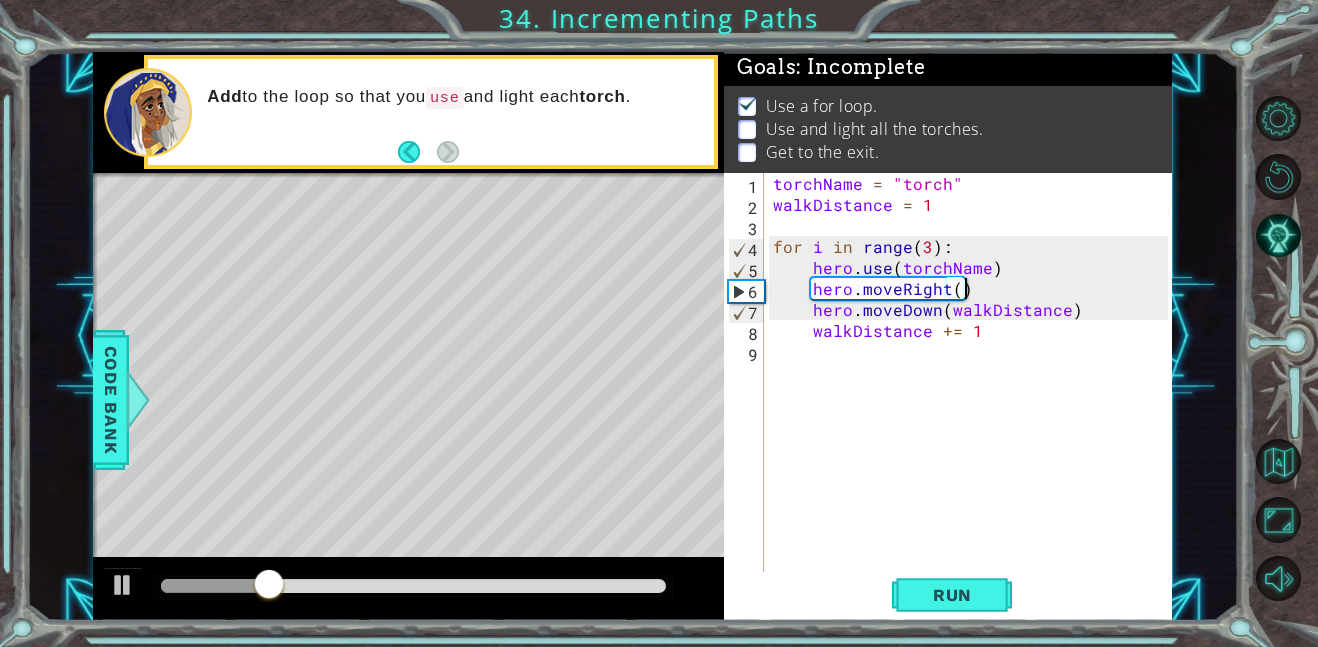 click on "torchName   =   "torch" walkDistance   =   1 for   i   in   range ( 3 ) :      hero . use ( torchName )      hero . moveRight ( )      hero . moveDown ( walkDistance )      walkDistance   +=   1" at bounding box center (973, 393) 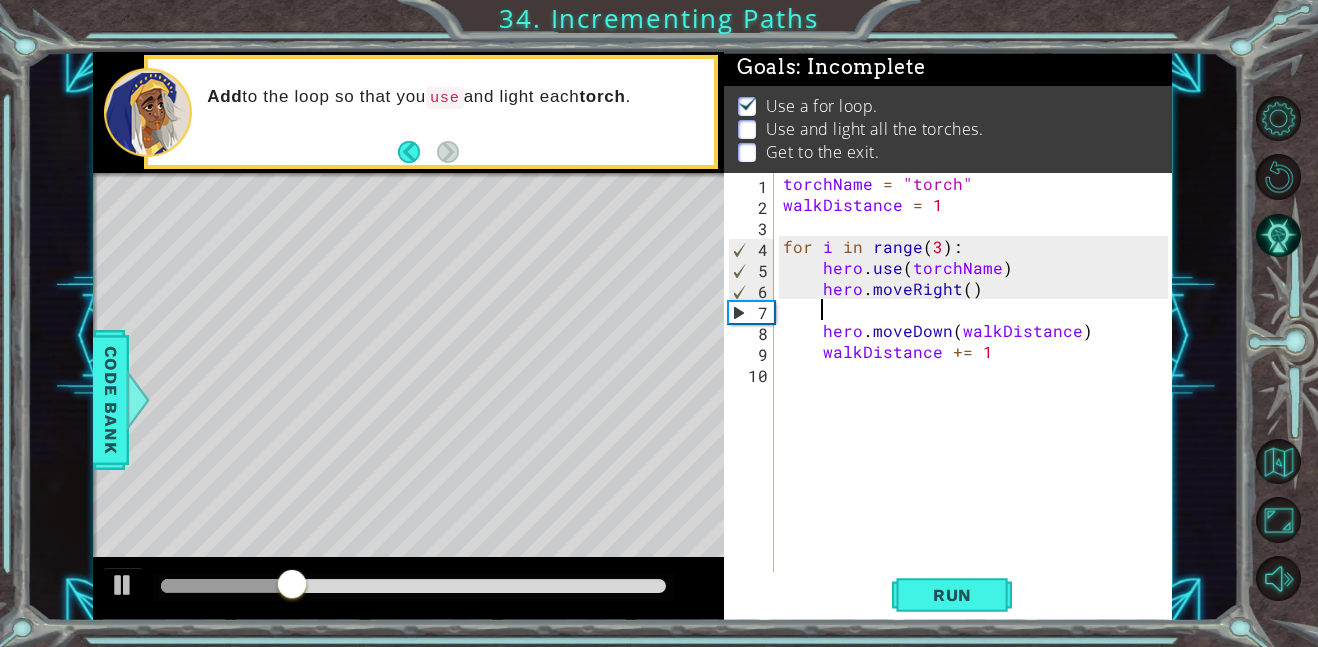 scroll, scrollTop: 0, scrollLeft: 2, axis: horizontal 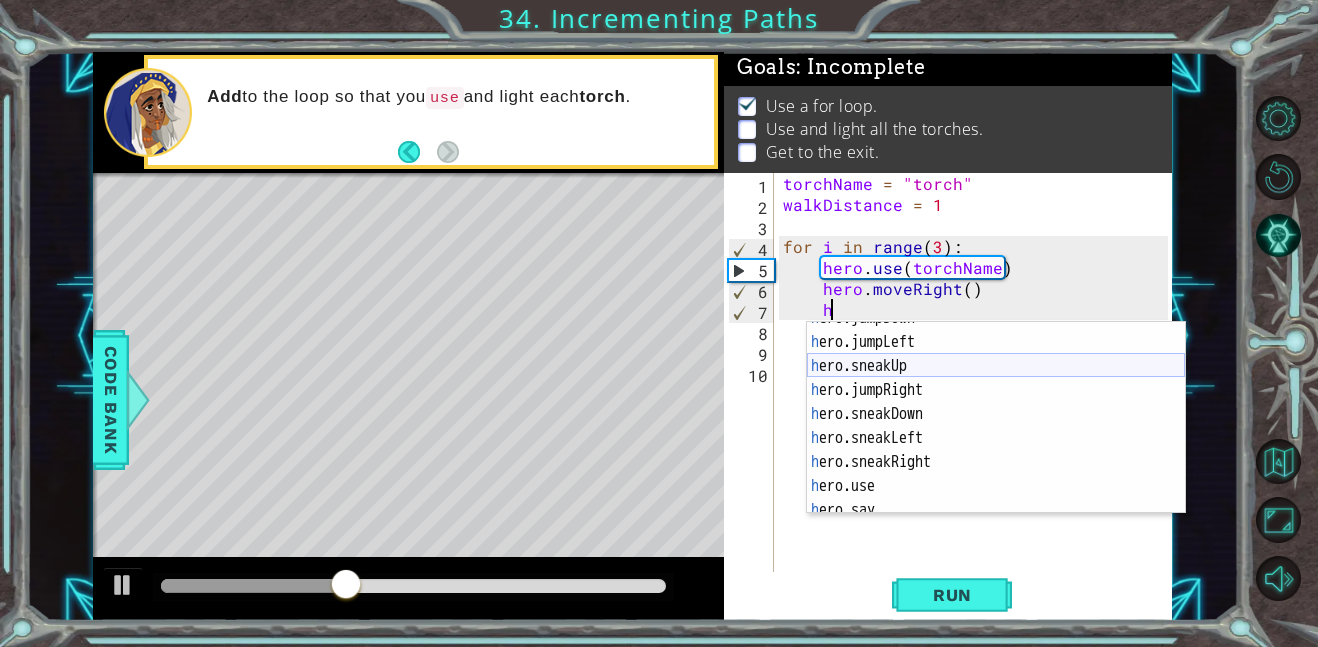 click on "h ero.jumpDown press enter h ero.jumpLeft press enter h ero.sneakUp press enter h ero.jumpRight press enter h ero.sneakDown press enter h ero.sneakLeft press enter h ero.sneakRight press enter h ero.use press enter h ero.say press enter" at bounding box center [996, 426] 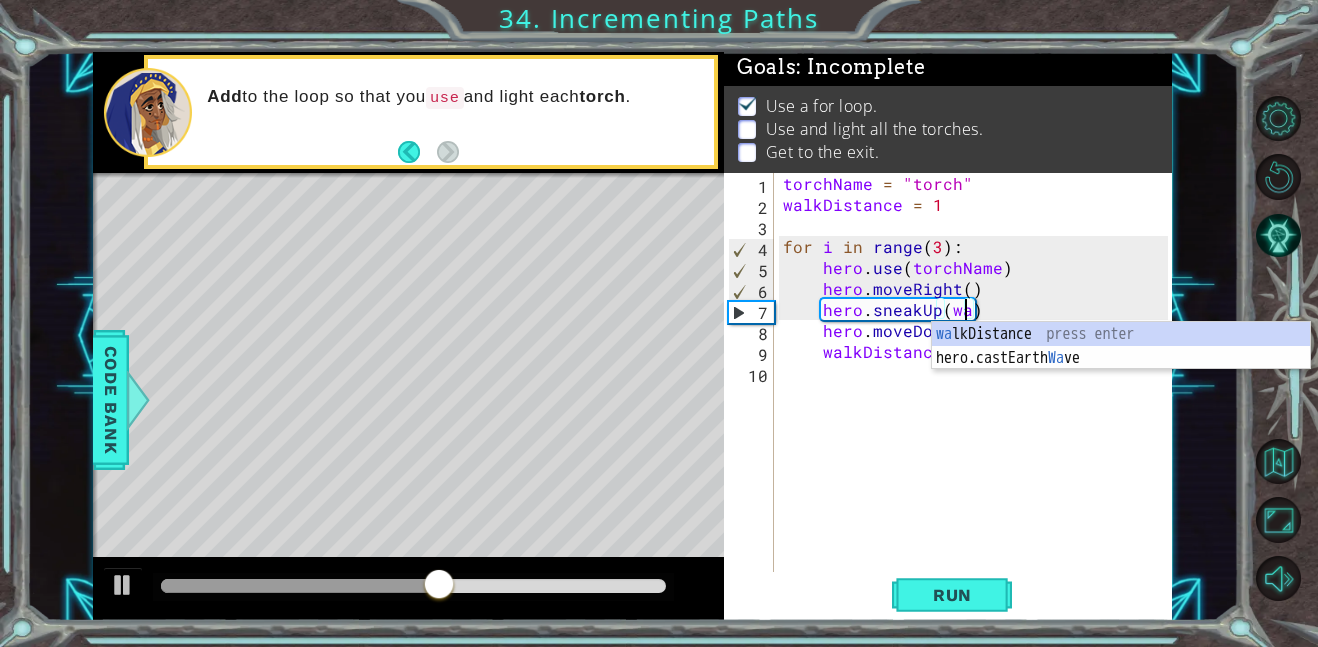 scroll, scrollTop: 0, scrollLeft: 11, axis: horizontal 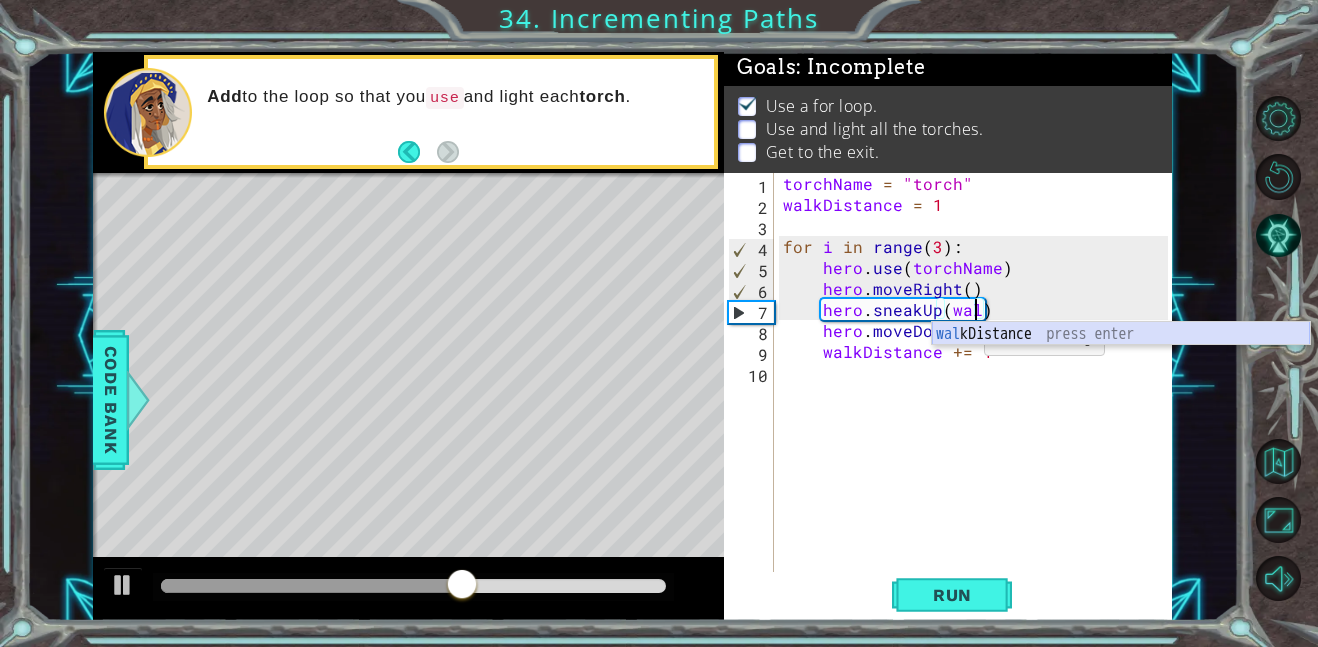 click on "wal kDistance press enter" at bounding box center [1121, 358] 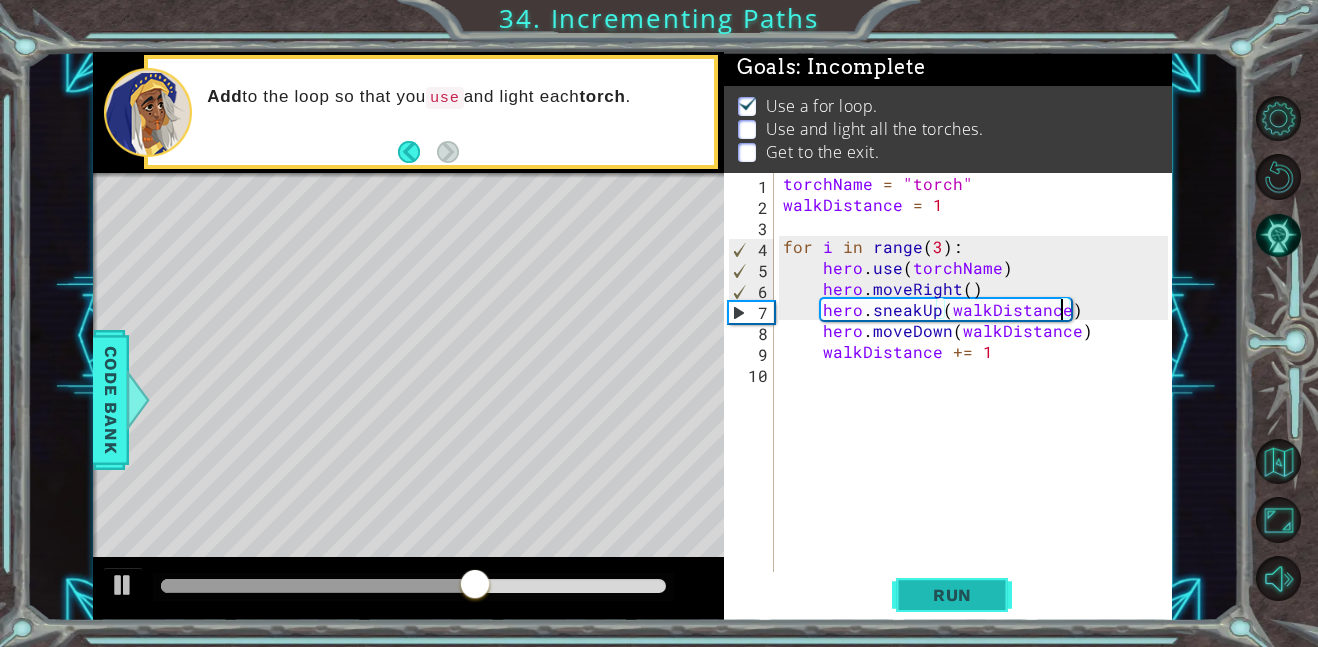 type on "hero.sneakUp(walkDistance)" 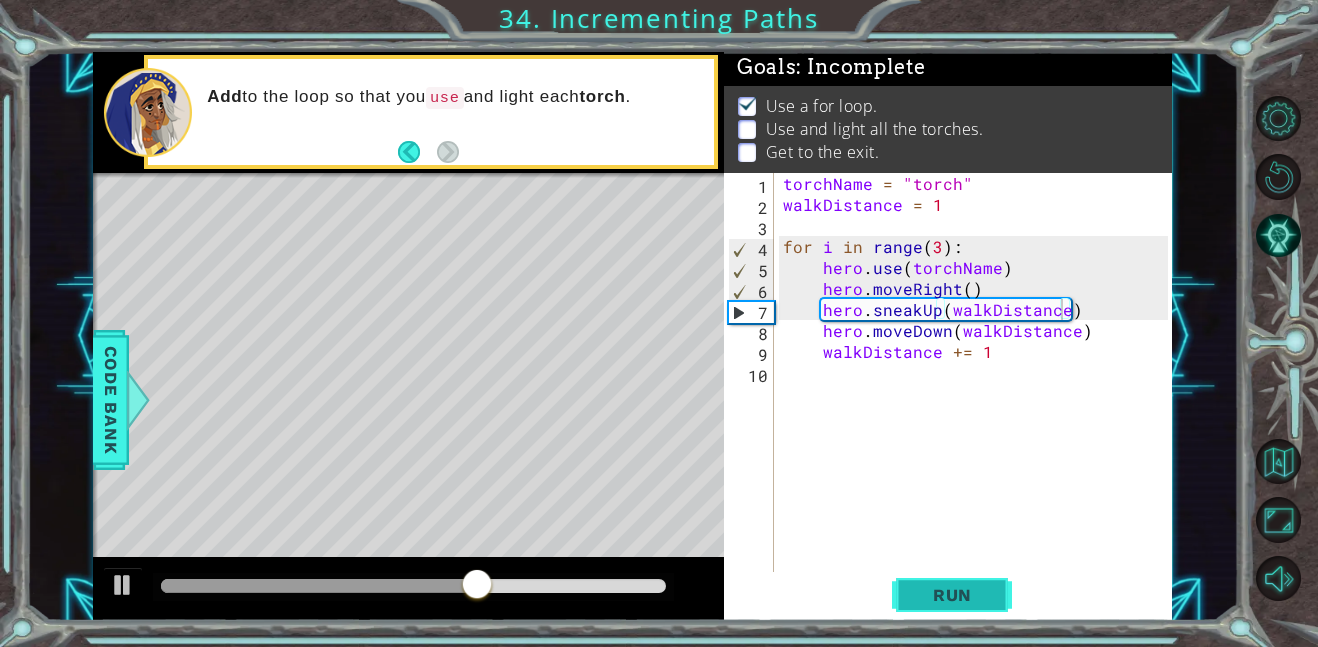 click on "Run" at bounding box center (952, 595) 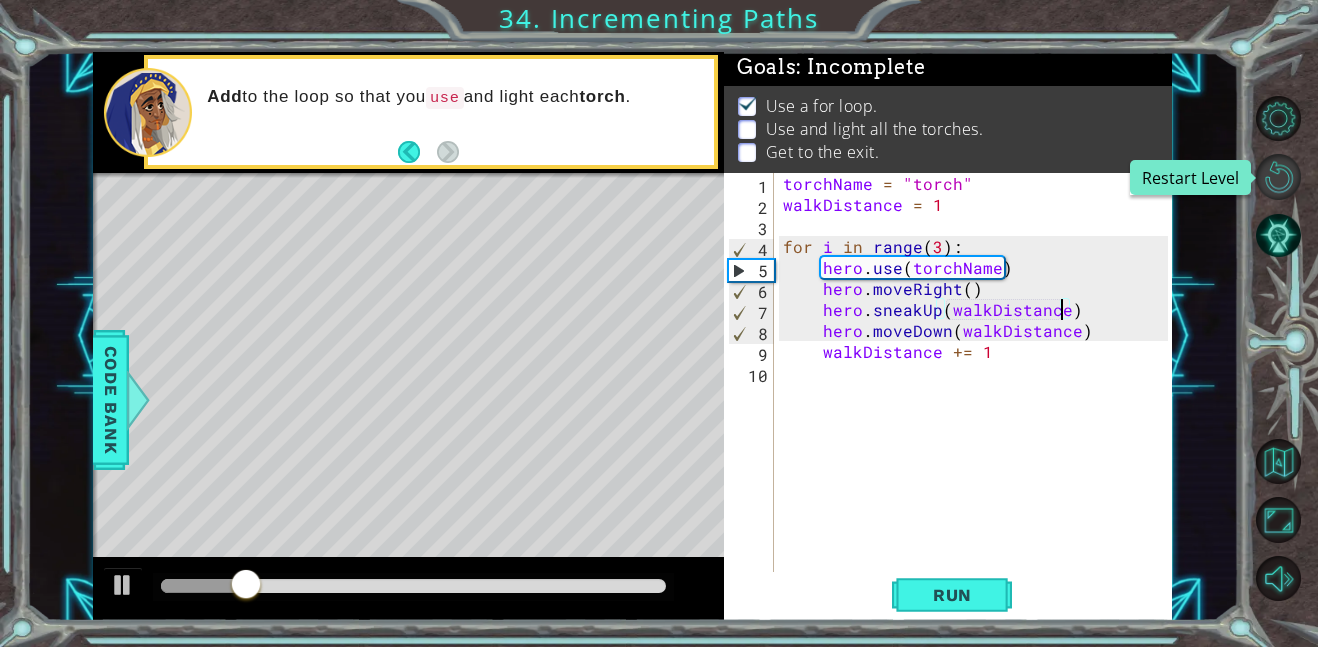click at bounding box center [1278, 176] 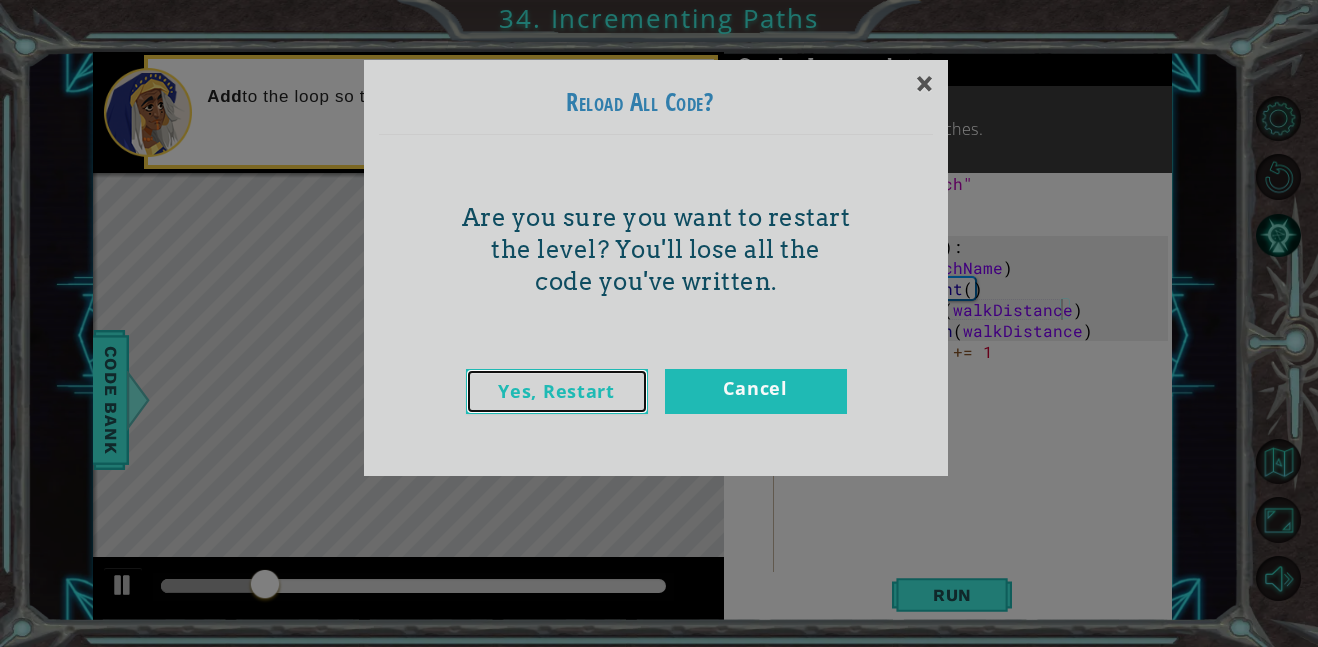 click on "Yes, Restart" at bounding box center [557, 391] 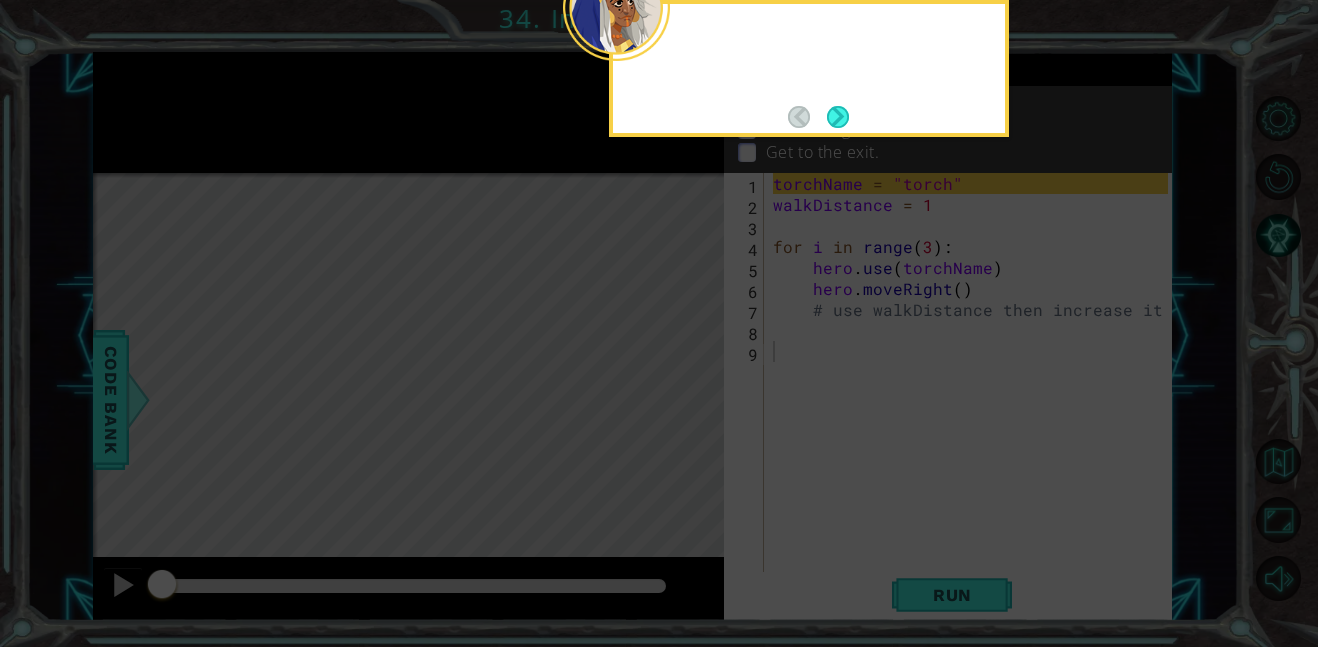 type 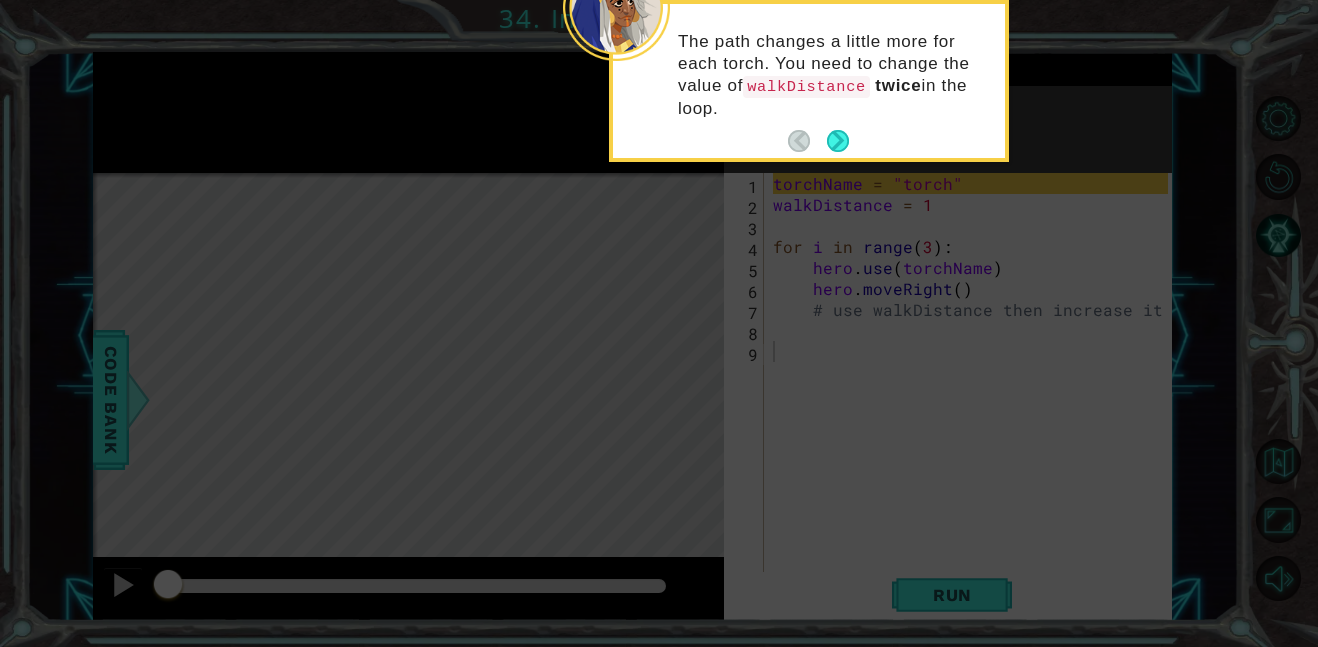 type 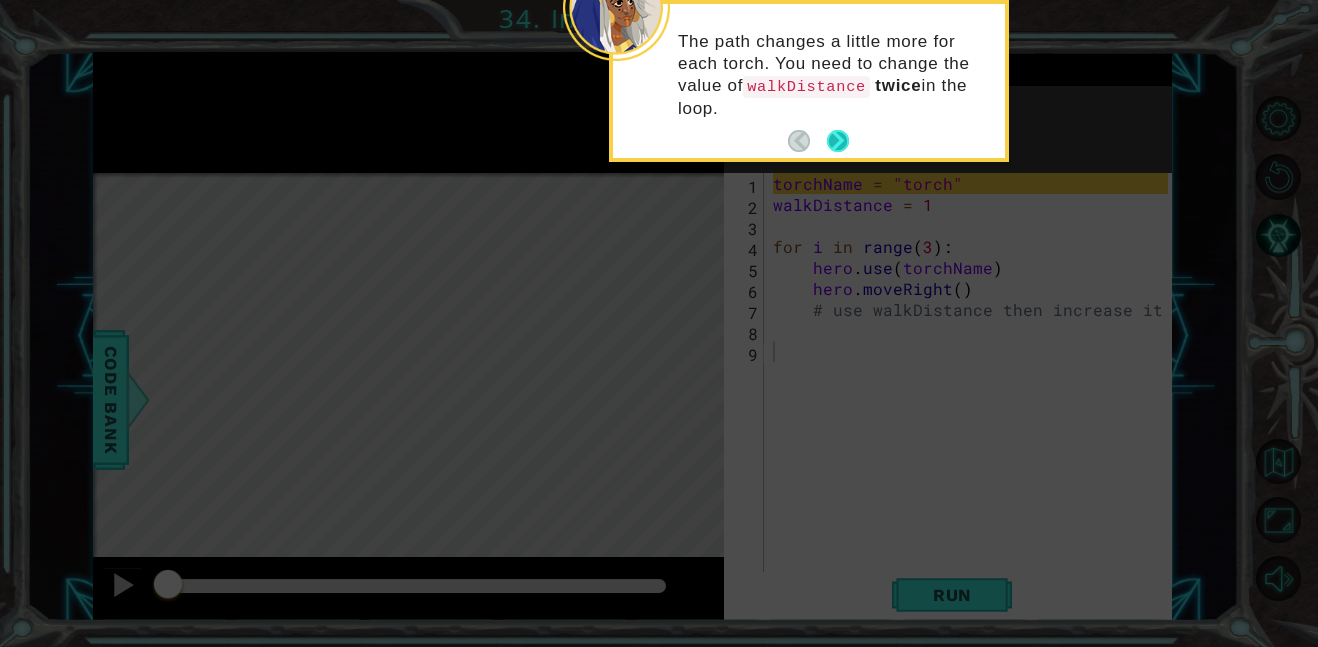 click at bounding box center [838, 141] 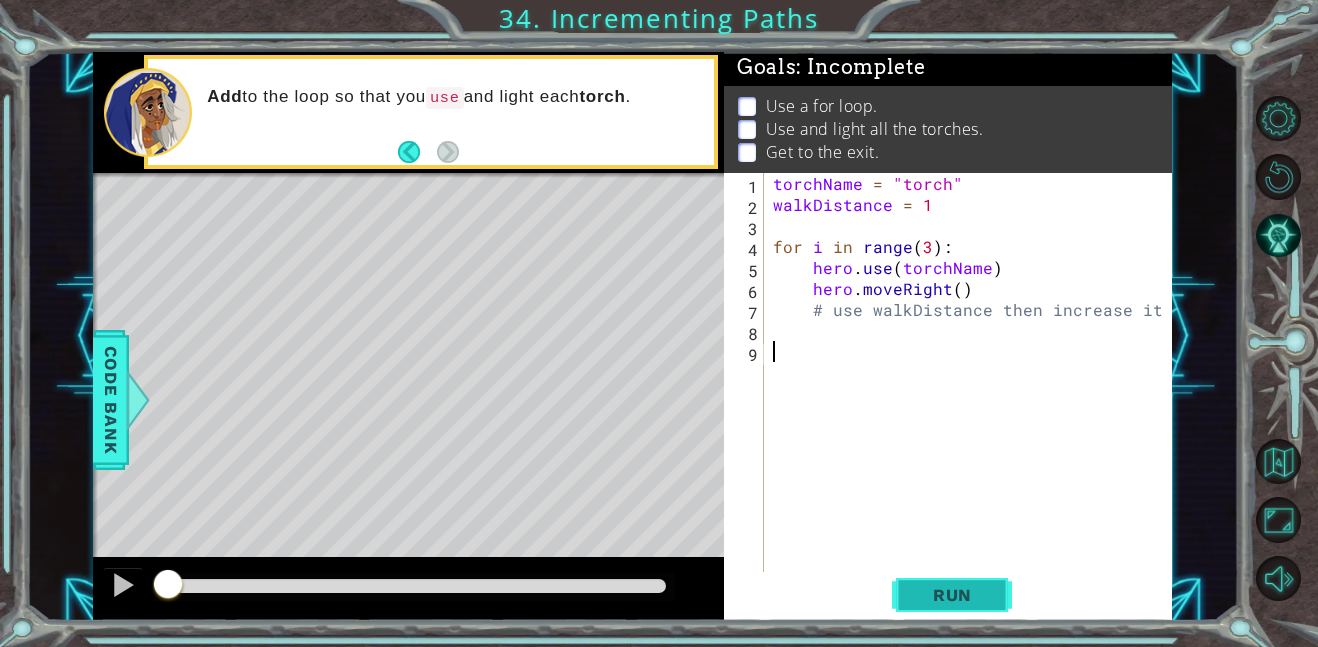 click on "Run" at bounding box center [952, 594] 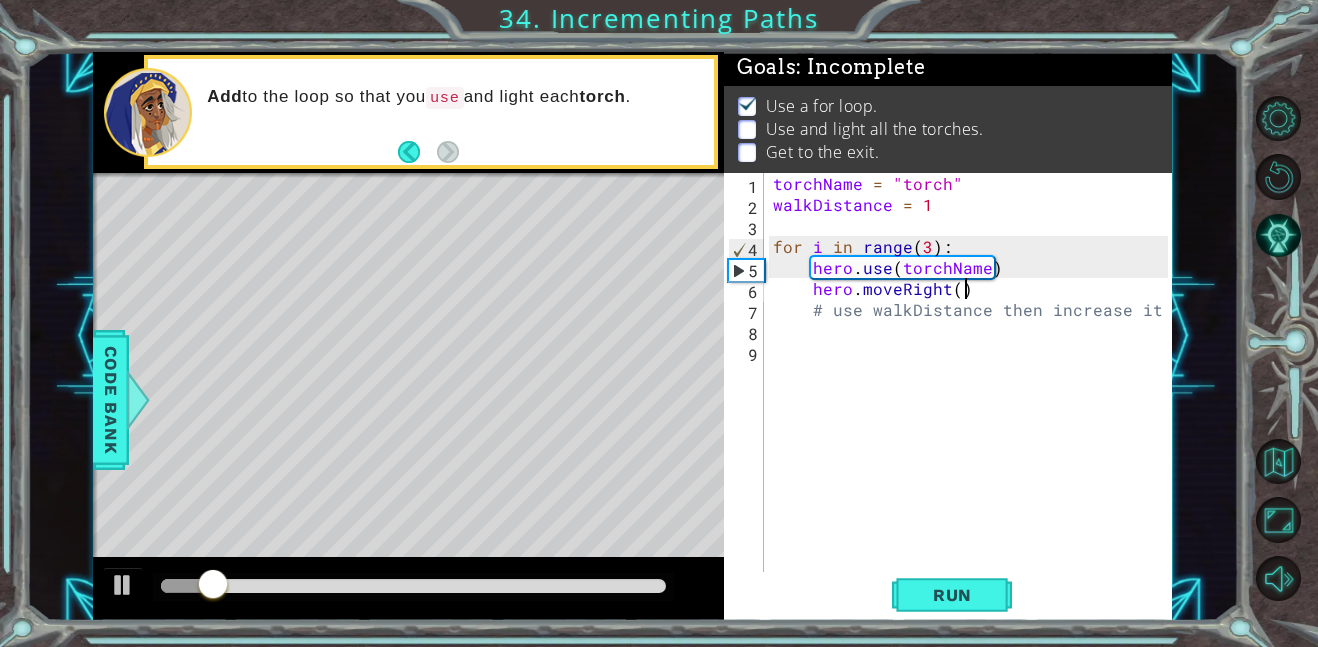 click on "torchName   =   "torch" walkDistance   =   1 for   i   in   range ( 3 ) :      hero . use ( torchName )      hero . moveRight ( )      # use walkDistance then increase it" at bounding box center (973, 393) 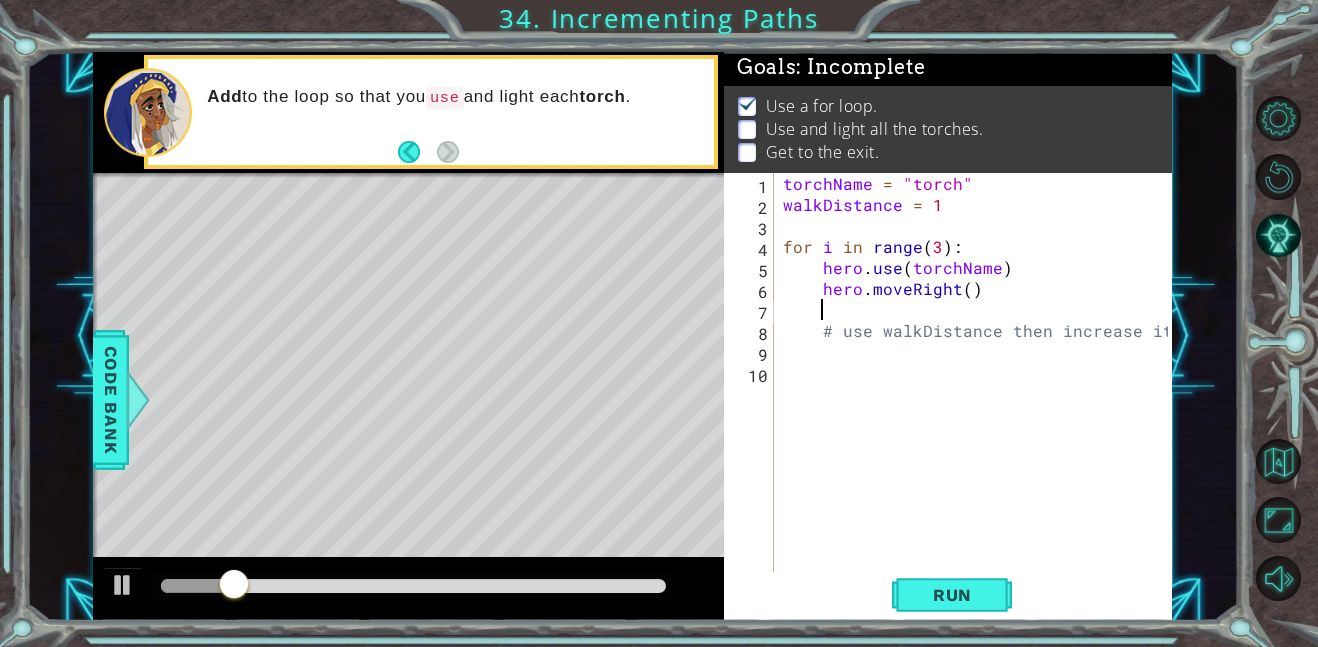 scroll, scrollTop: 0, scrollLeft: 2, axis: horizontal 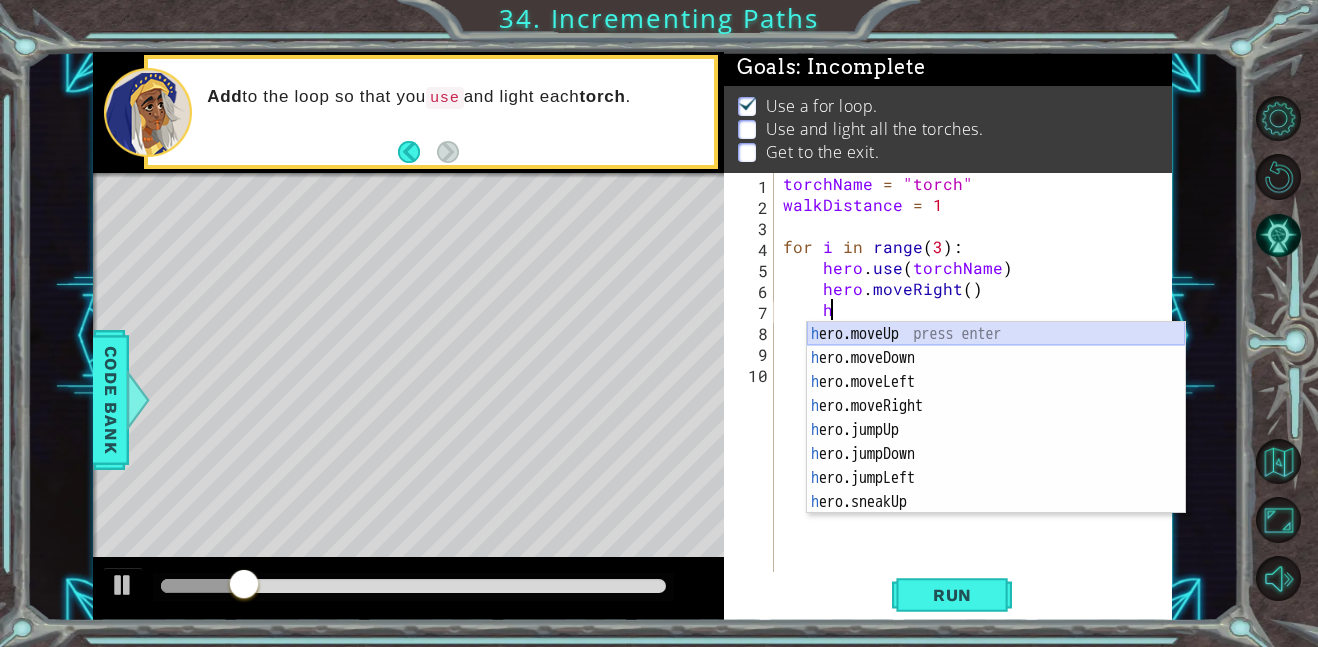 click on "h ero.moveUp press enter h ero.moveDown press enter h ero.moveLeft press enter h ero.moveRight press enter h ero.jumpUp press enter h ero.jumpDown press enter h ero.jumpLeft press enter h ero.sneakUp press enter h ero.jumpRight press enter" at bounding box center (996, 442) 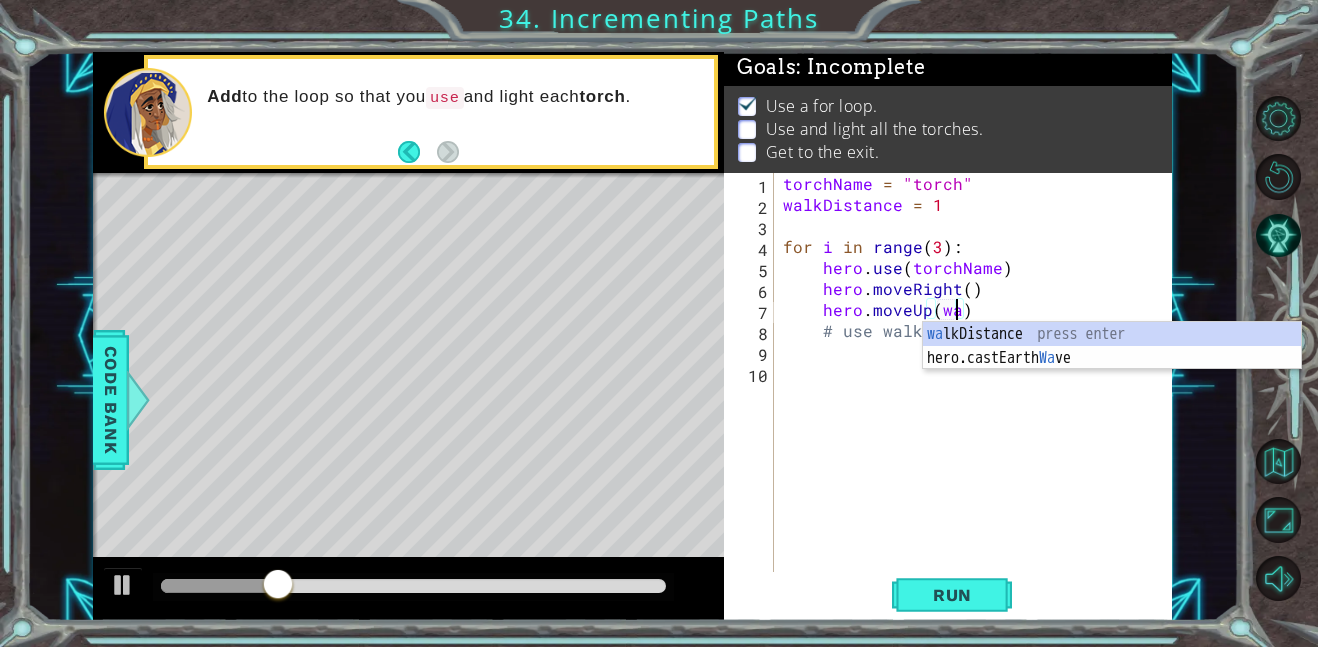 scroll, scrollTop: 0, scrollLeft: 11, axis: horizontal 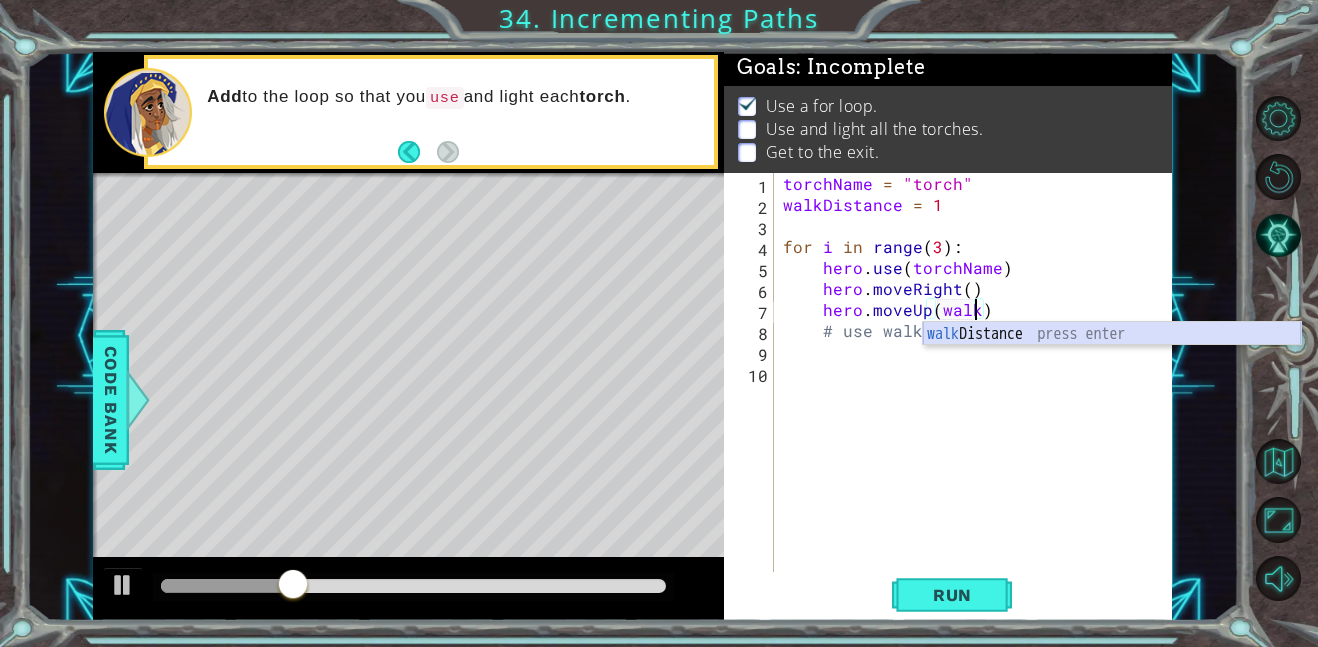 click on "walk Distance press enter" at bounding box center [1112, 358] 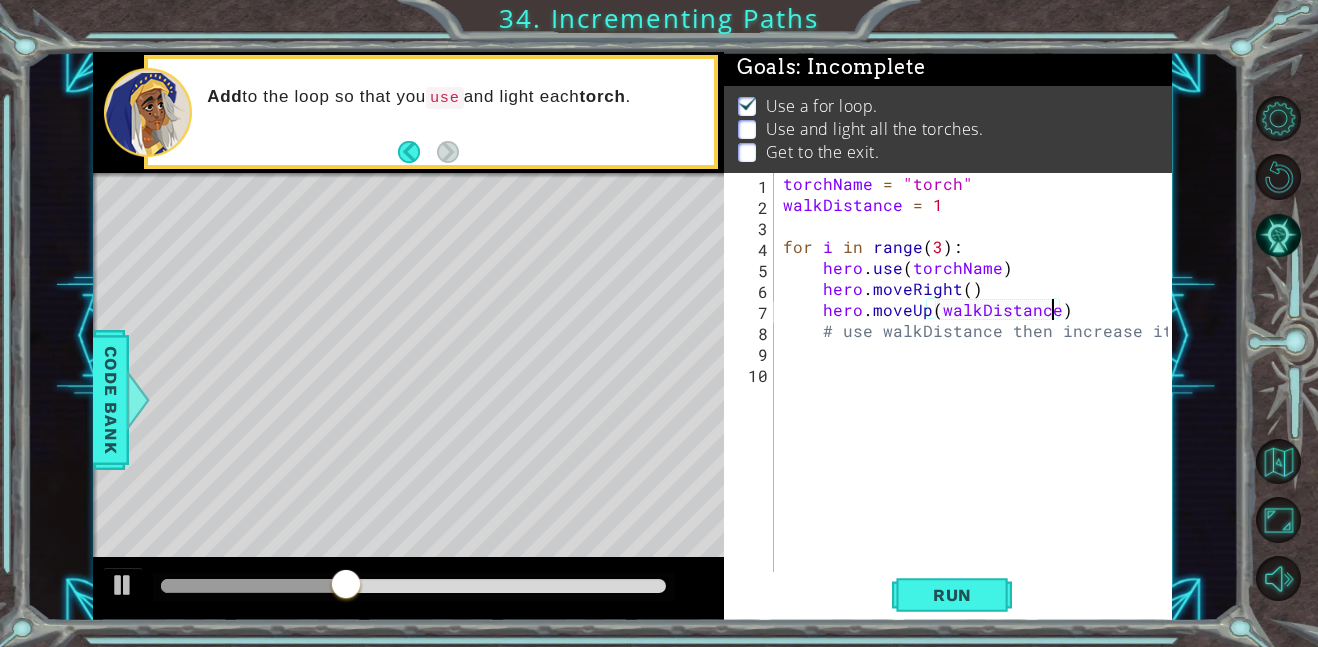 click on "torchName   =   "torch" walkDistance   =   1 for   i   in   range ( 3 ) :      hero . use ( torchName )      hero . moveRight ( )      hero . moveUp ( walkDistance )      # use walkDistance then increase it" at bounding box center [978, 393] 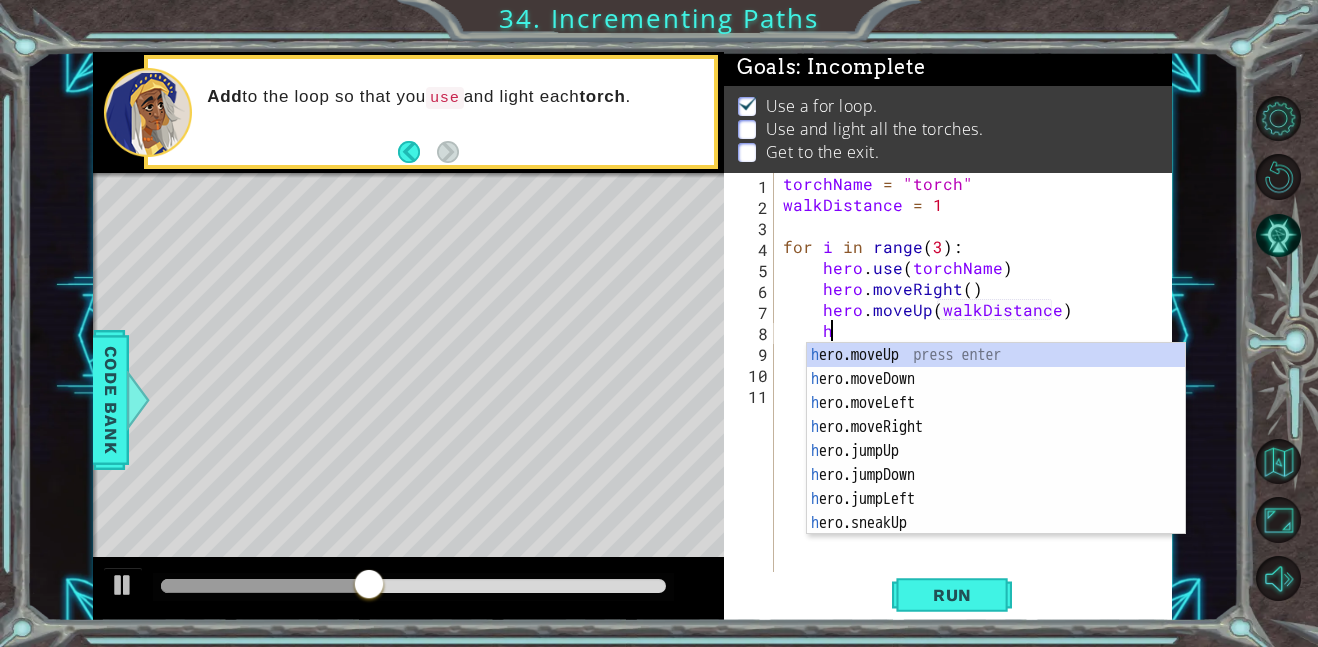 scroll, scrollTop: 0, scrollLeft: 2, axis: horizontal 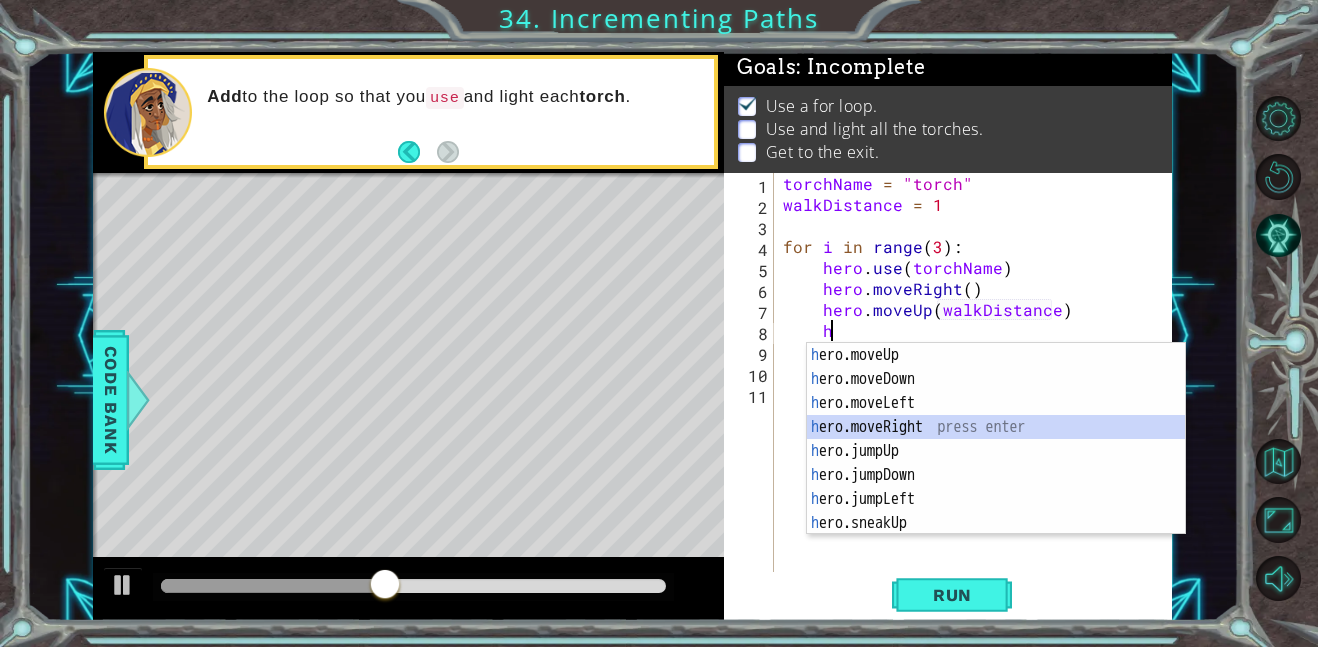 click on "h ero.moveUp press enter h ero.moveDown press enter h ero.moveLeft press enter h ero.moveRight press enter h ero.jumpUp press enter h ero.jumpDown press enter h ero.jumpLeft press enter h ero.sneakUp press enter h ero.jumpRight press enter" at bounding box center [996, 463] 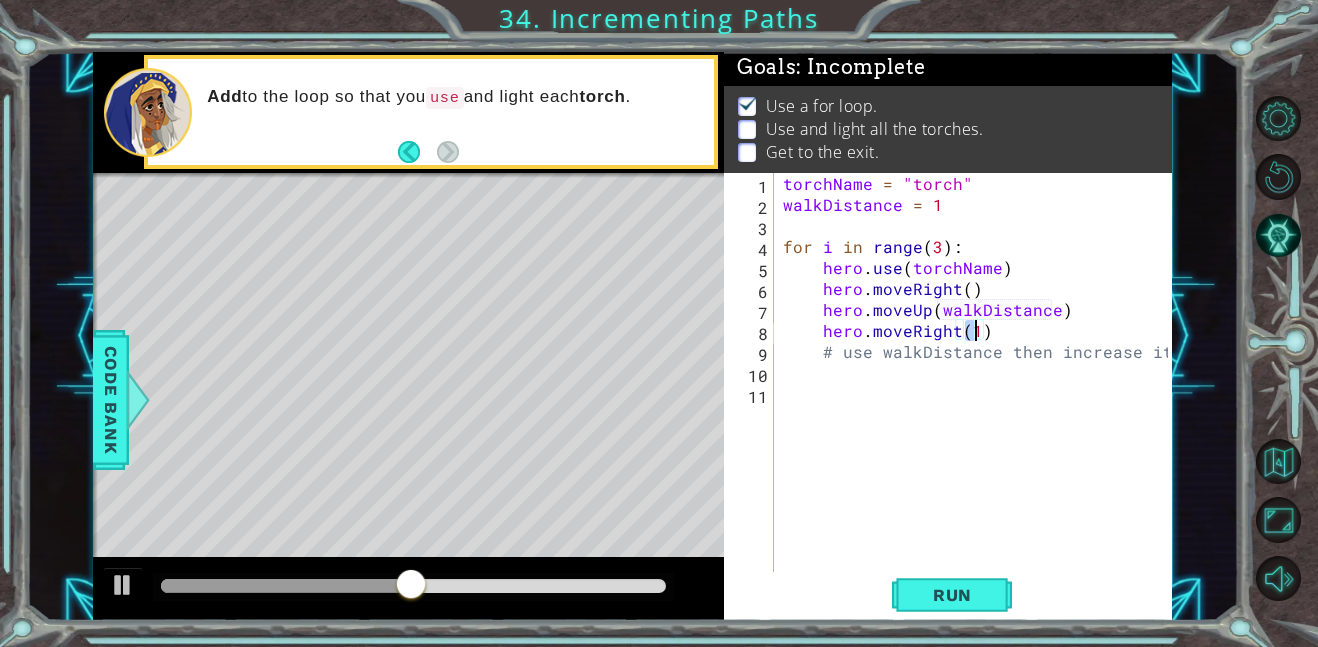 click on "torchName   =   "torch" walkDistance   =   1 for   i   in   range ( 3 ) :      hero . use ( torchName )      hero . moveRight ( )      hero . moveUp ( walkDistance )      hero . moveRight ( 1 )      # use walkDistance then increase it" at bounding box center (978, 393) 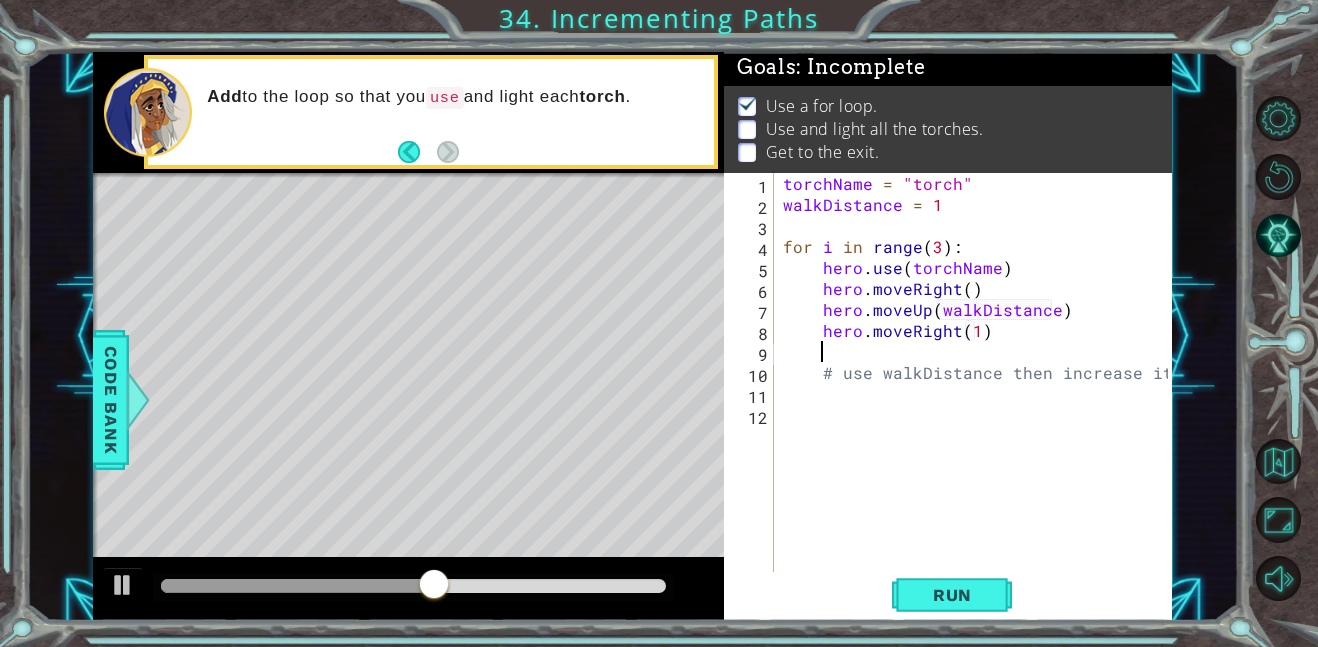 scroll, scrollTop: 0, scrollLeft: 2, axis: horizontal 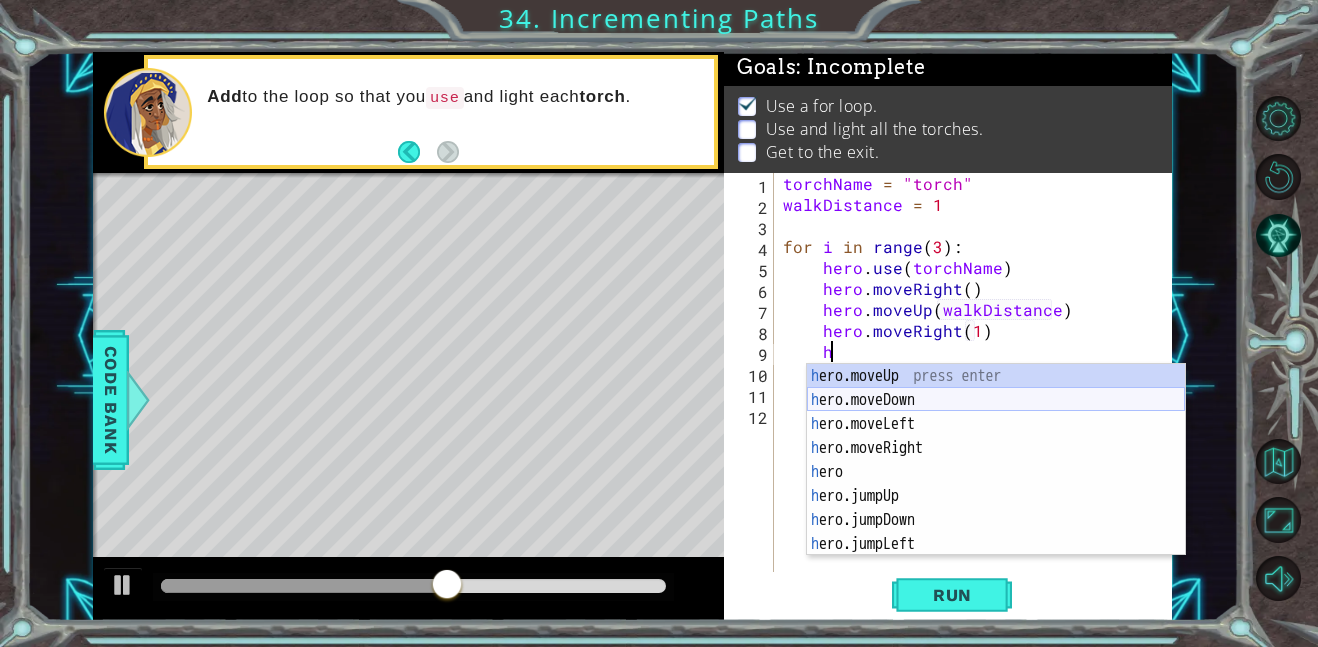 click on "h ero.moveUp press enter h ero.moveDown press enter h ero.moveLeft press enter h ero.moveRight press enter h ero press enter h ero.jumpUp press enter h ero.jumpDown press enter h ero.jumpLeft press enter h ero.sneakUp press enter" at bounding box center (996, 484) 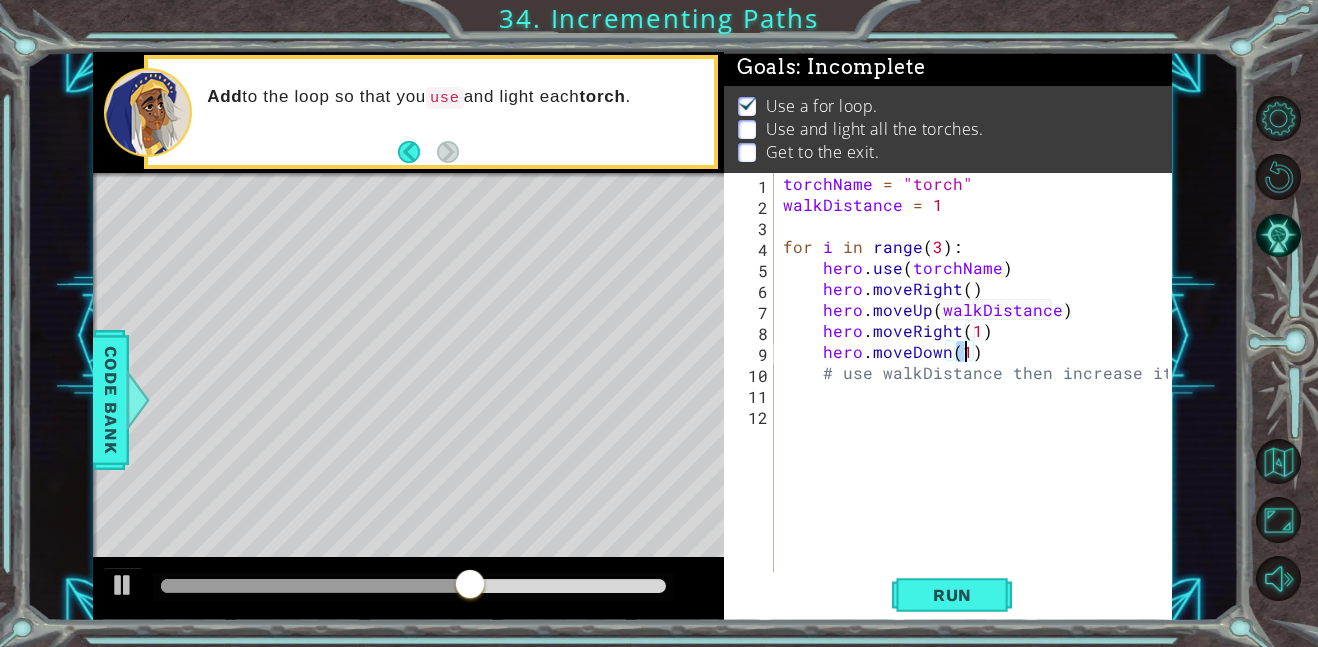 scroll, scrollTop: 0, scrollLeft: 11, axis: horizontal 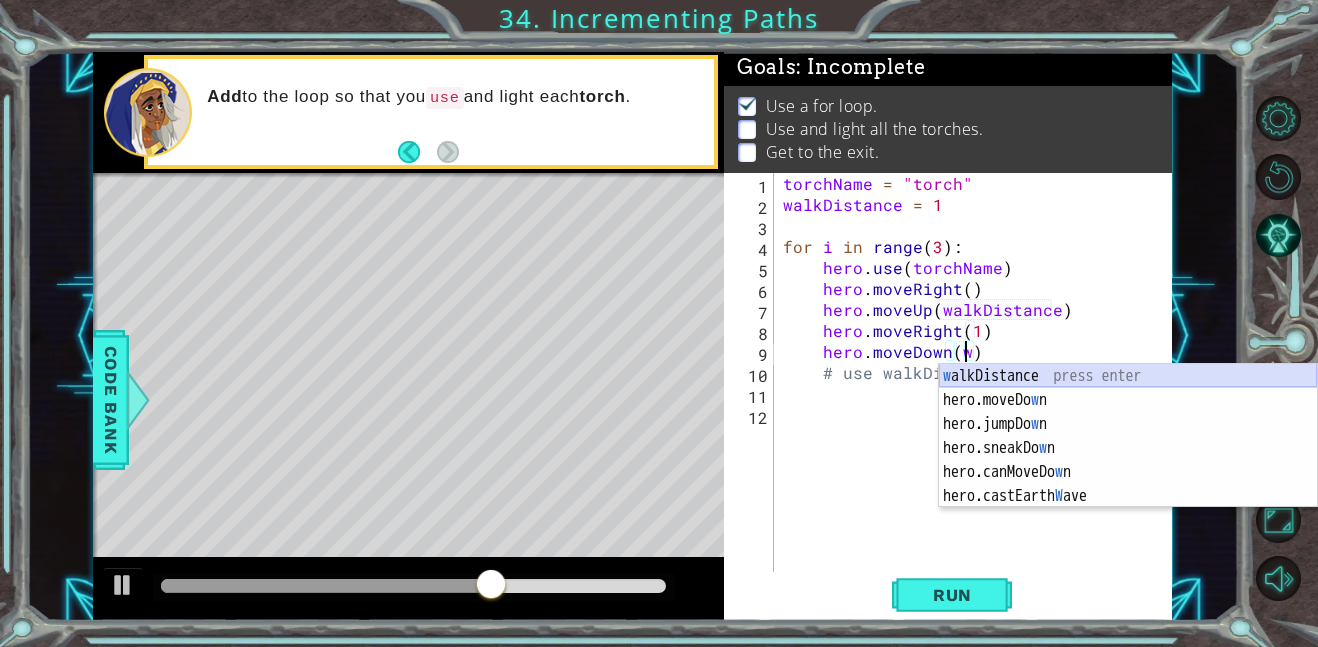 click on "w alkDistance press enter hero.moveDo w n press enter hero.jumpDo w n press enter hero.sneakDo w n press enter hero.canMoveDo w n press enter hero.castEarth W ave press enter" at bounding box center [1128, 460] 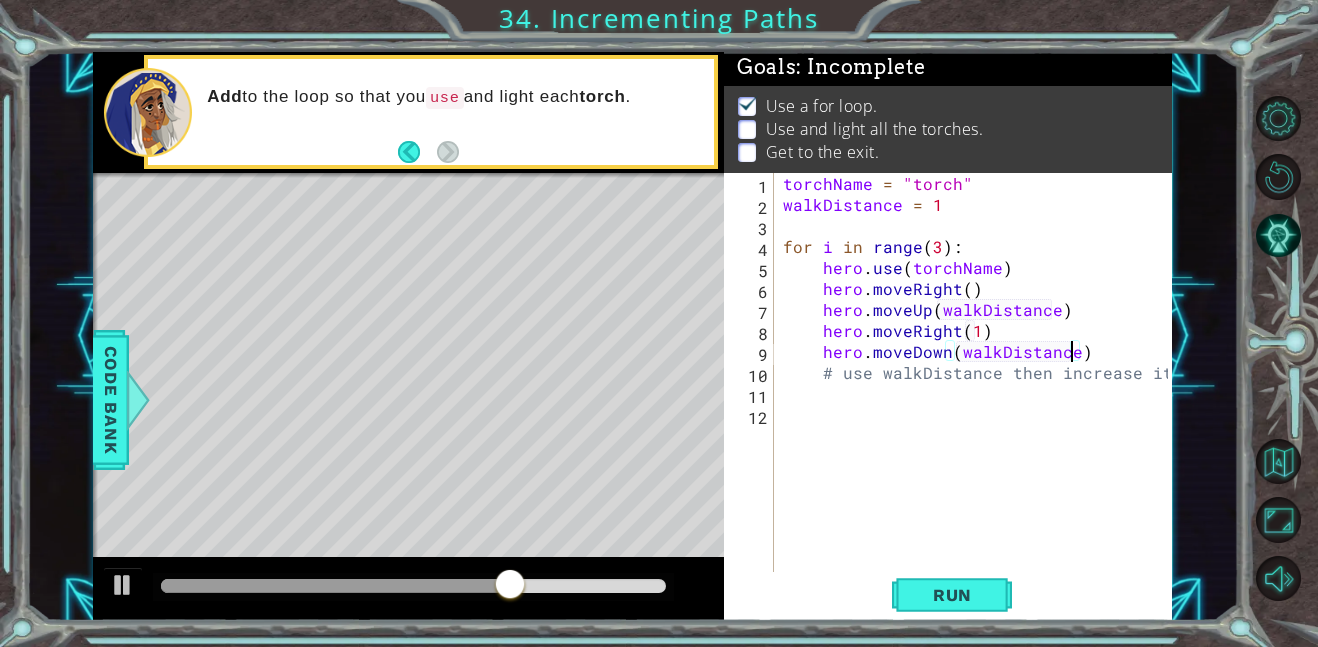 click on "torchName   =   "torch" walkDistance   =   1 for   i   in   range ( 3 ) :      hero . use ( torchName )      hero . moveRight ( )      hero . moveUp ( walkDistance )      hero . moveRight ( 1 )      hero . moveDown ( walkDistance )      # use walkDistance then increase it" at bounding box center (978, 393) 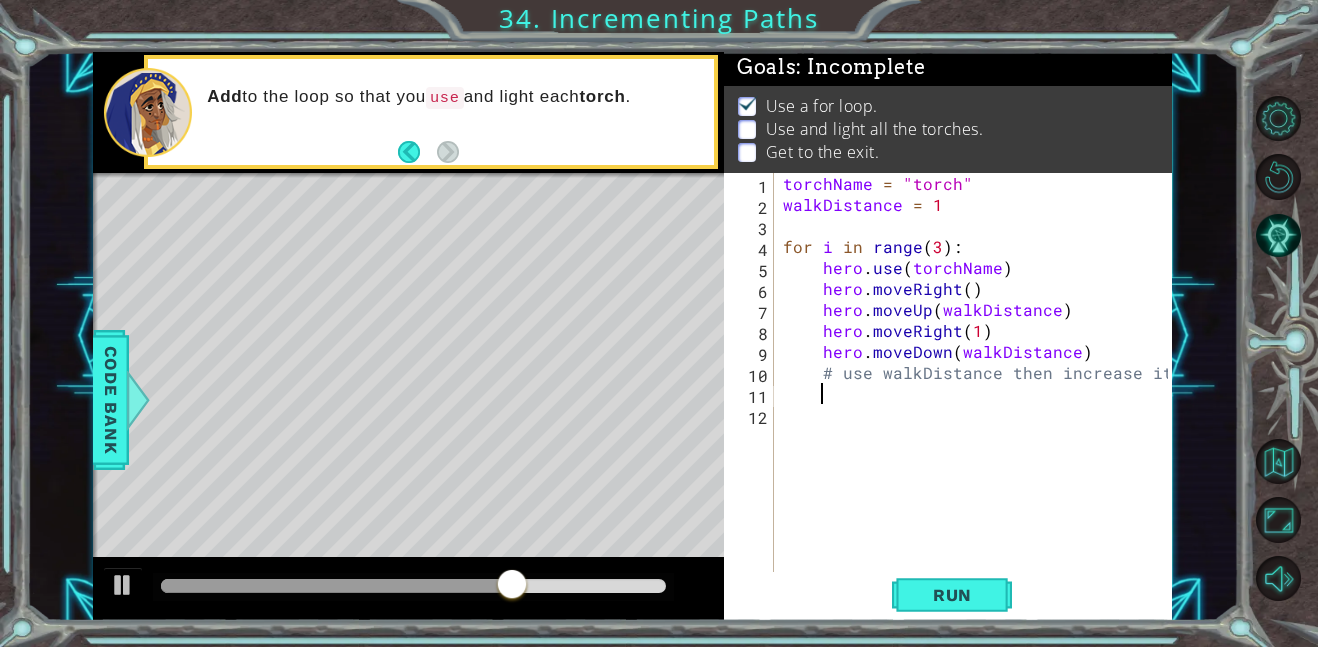 scroll, scrollTop: 0, scrollLeft: 1, axis: horizontal 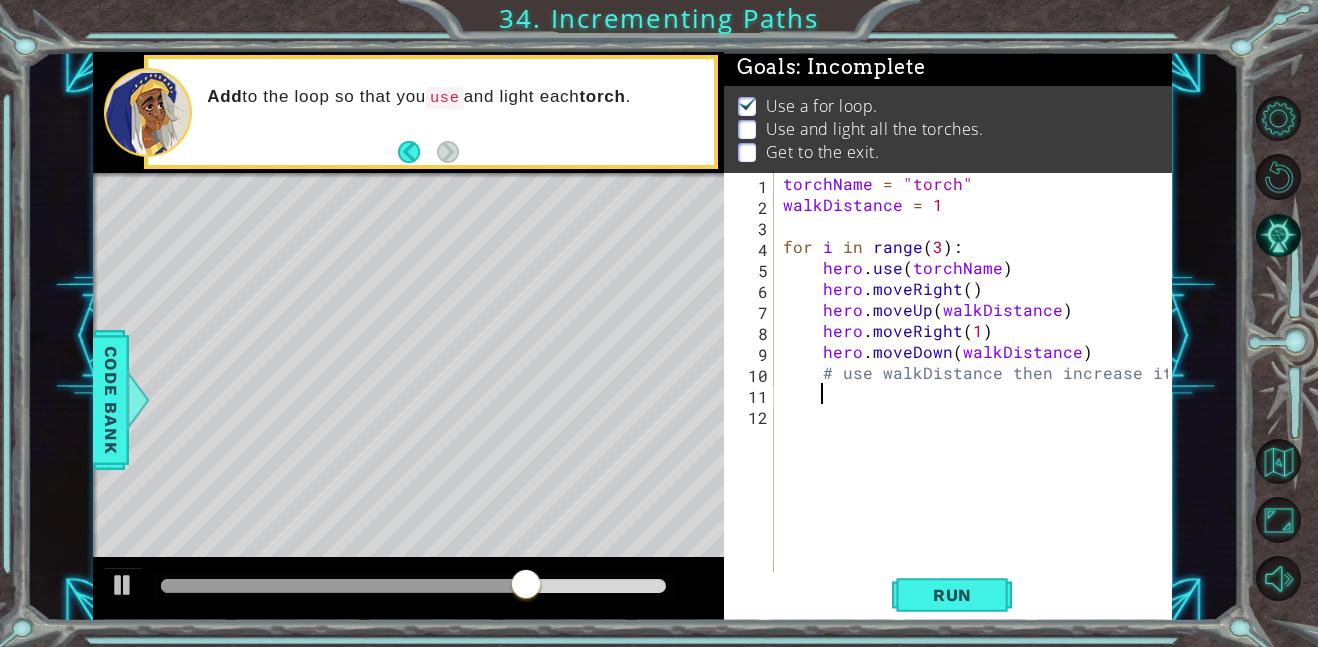 paste on "walkDistance += 1" 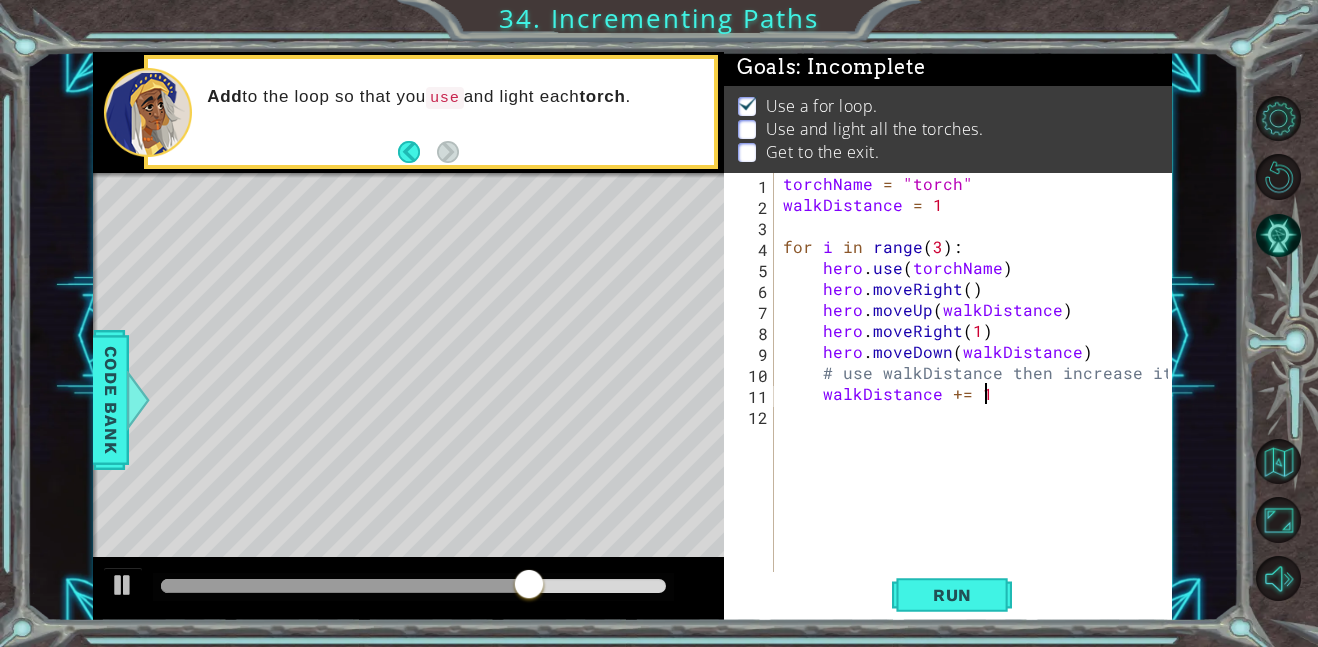 click on "torchName   =   "torch" walkDistance   =   1 for   i   in   range ( 3 ) :      hero . use ( torchName )      hero . moveRight ( )      hero . moveUp ( walkDistance )      hero . moveRight ( 1 )      hero . moveDown ( walkDistance )      # use walkDistance then increase it      walkDistance   +=   1" at bounding box center (978, 393) 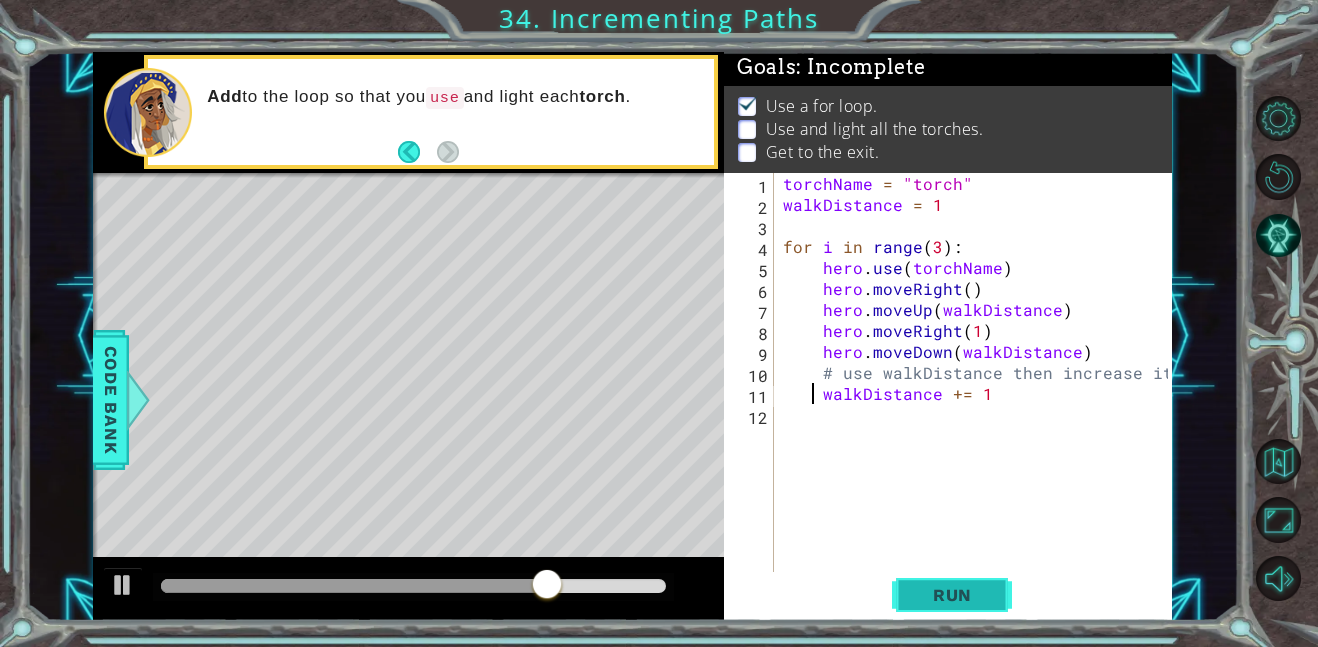 click on "Run" at bounding box center [952, 595] 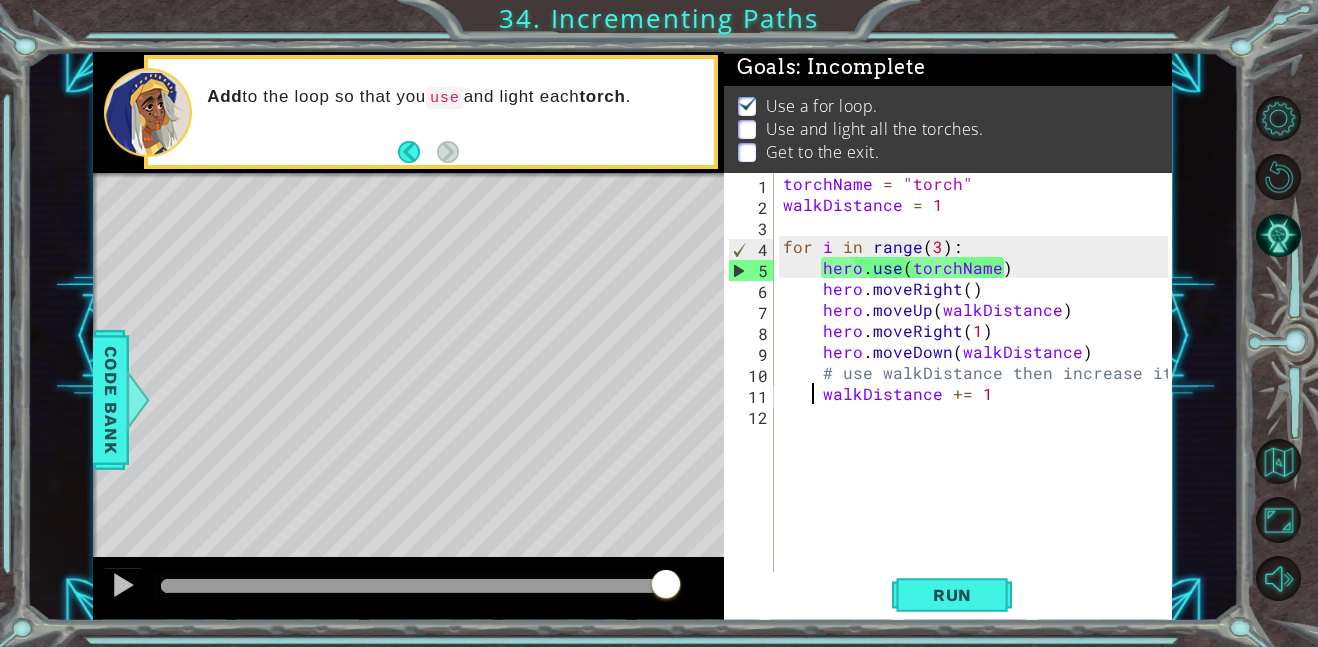 drag, startPoint x: 323, startPoint y: 576, endPoint x: 885, endPoint y: 608, distance: 562.9103 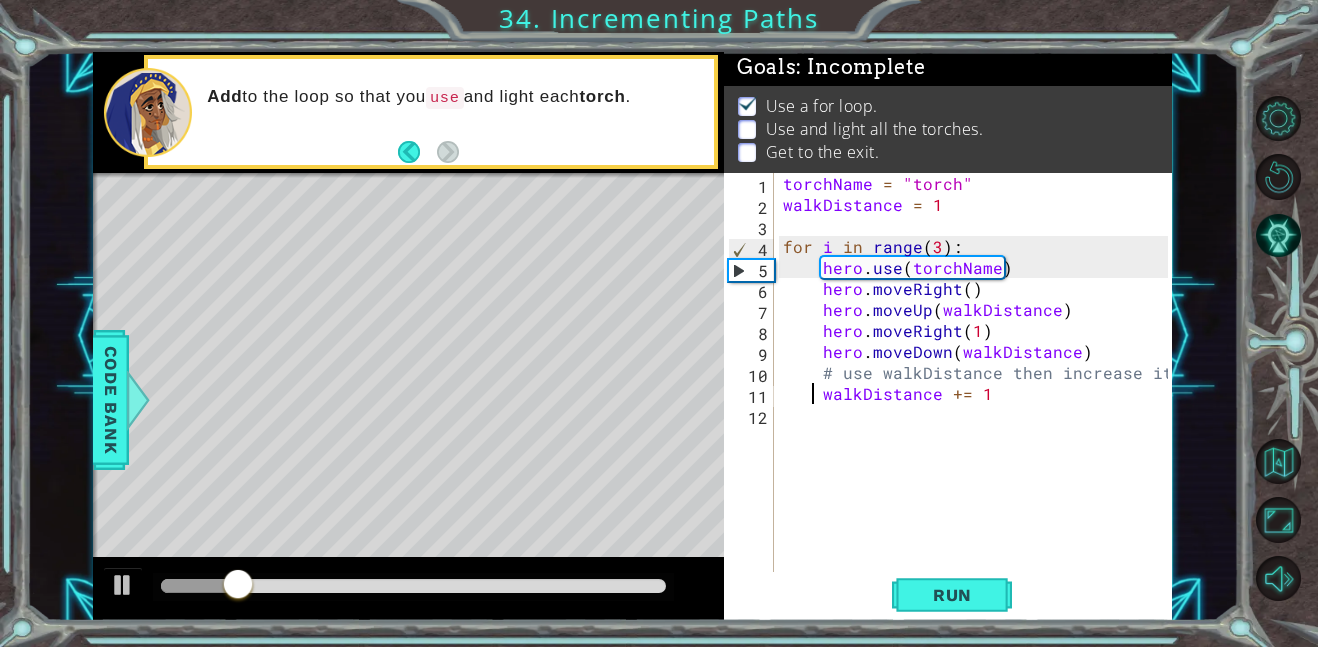 click on "torchName   =   "torch" walkDistance   =   1 for   i   in   range ( 3 ) :      hero . use ( torchName )      hero . moveRight ( )      hero . moveUp ( walkDistance )      hero . moveRight ( 1 )      hero . moveDown ( walkDistance )      # use walkDistance then increase it      walkDistance   +=   1" at bounding box center [978, 393] 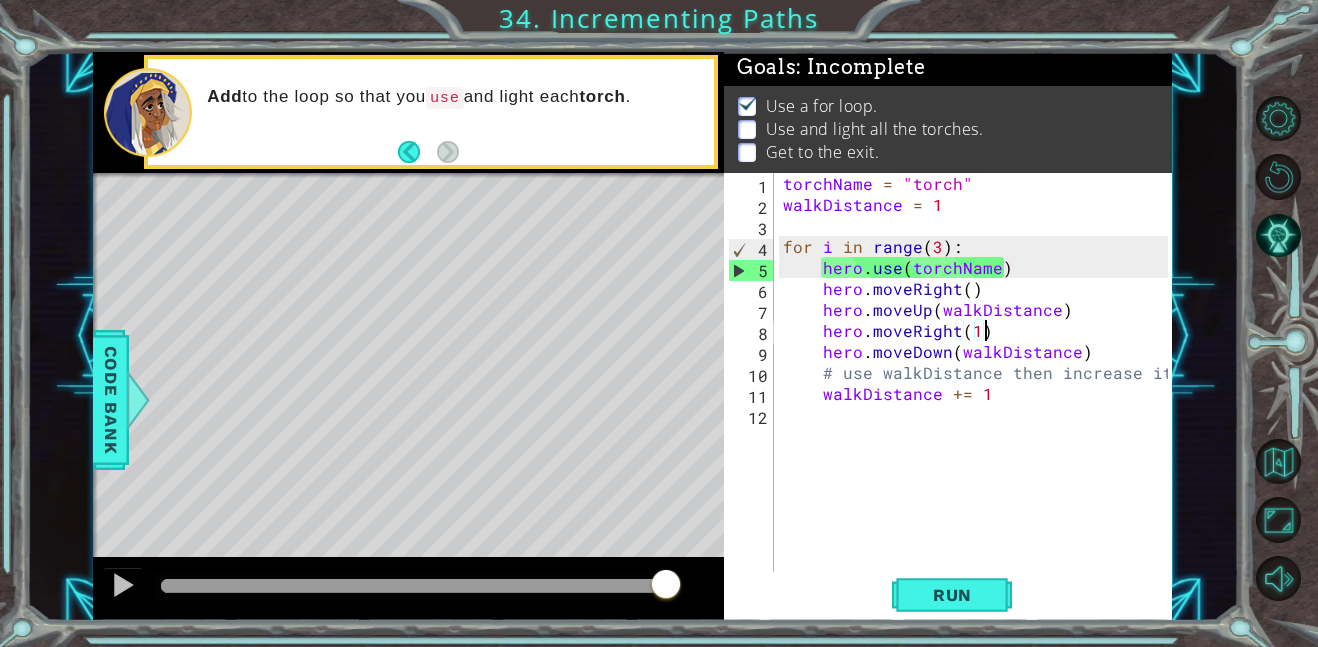 click on "torchName   =   "torch" walkDistance   =   1 for   i   in   range ( 3 ) :      hero . use ( torchName )      hero . moveRight ( )      hero . moveUp ( walkDistance )      hero . moveRight ( 1 )      hero . moveDown ( walkDistance )      # use walkDistance then increase it      walkDistance   +=   1" at bounding box center (978, 393) 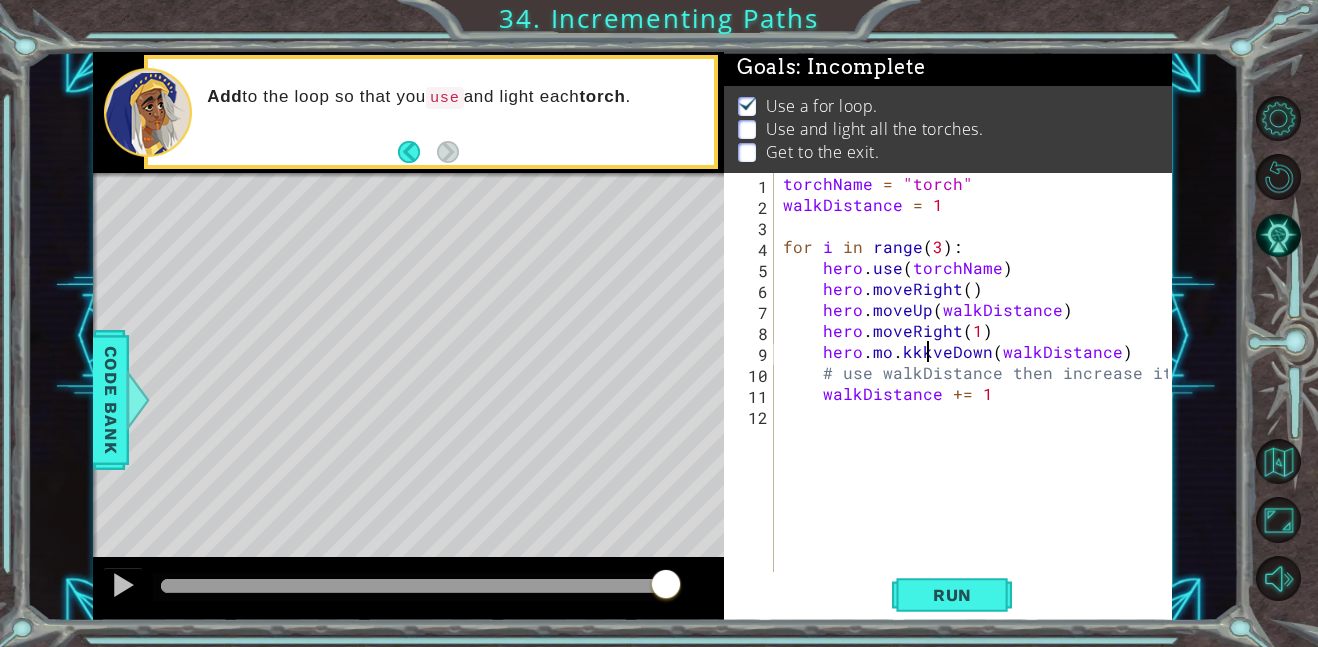 scroll, scrollTop: 0, scrollLeft: 9, axis: horizontal 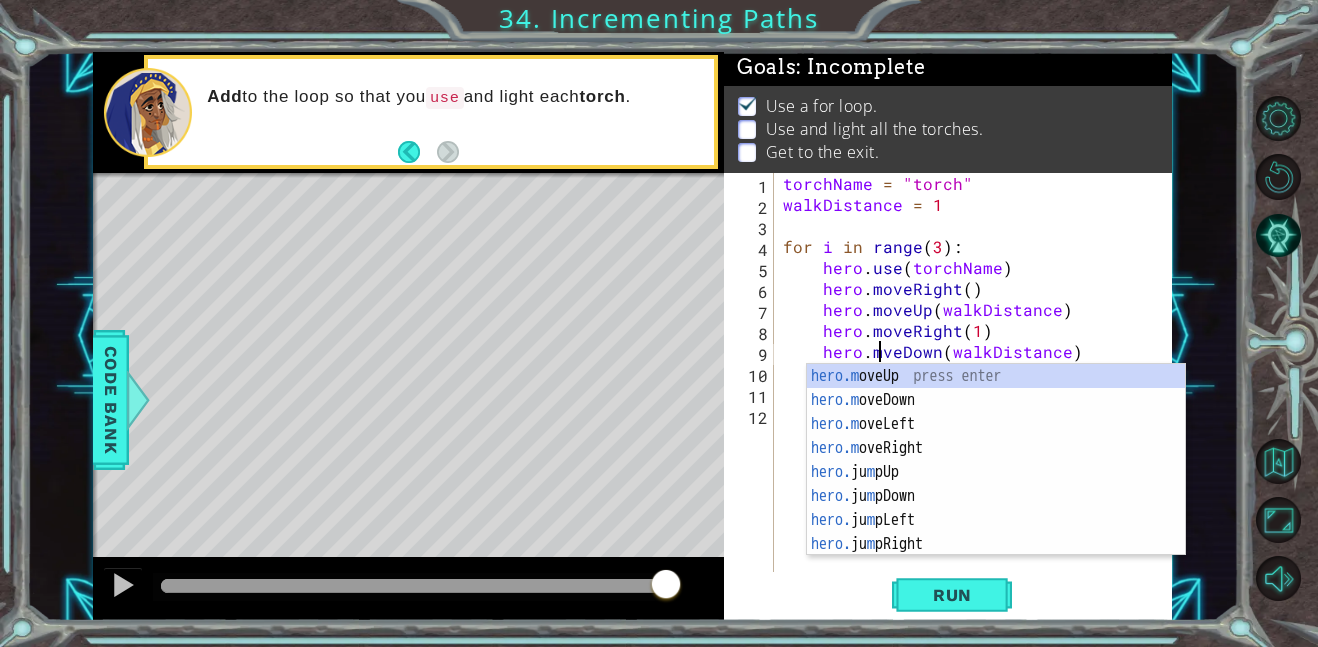 type on "hero.moveDown(walkDistance)" 